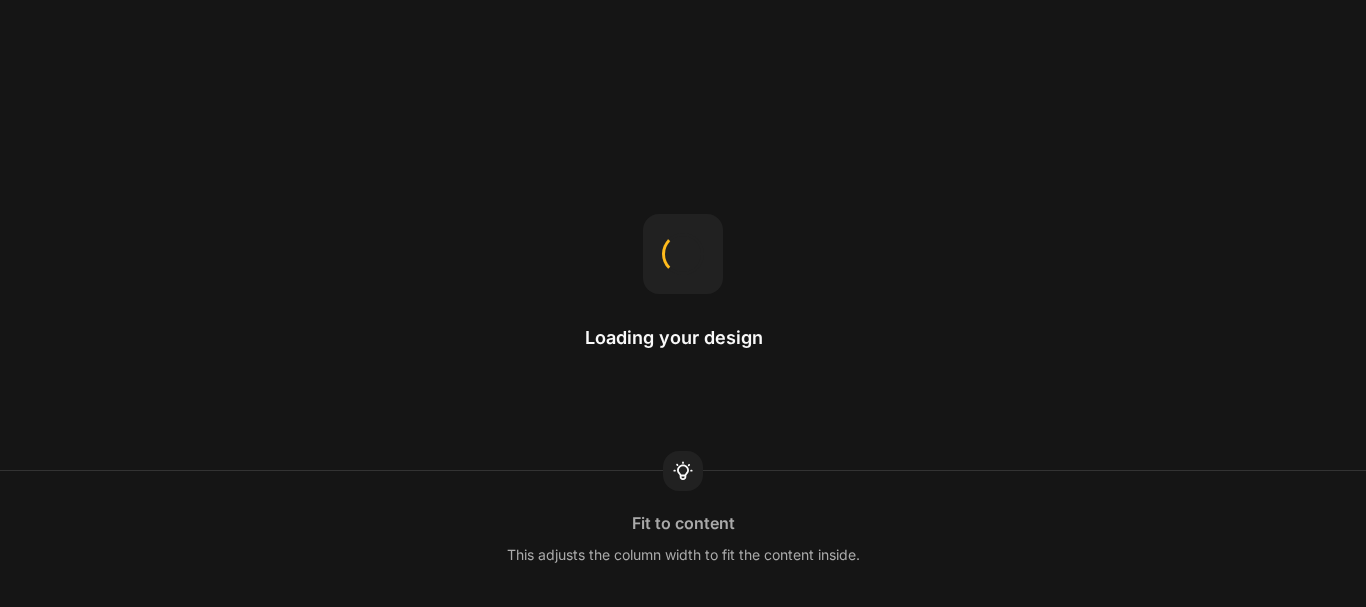 scroll, scrollTop: 0, scrollLeft: 0, axis: both 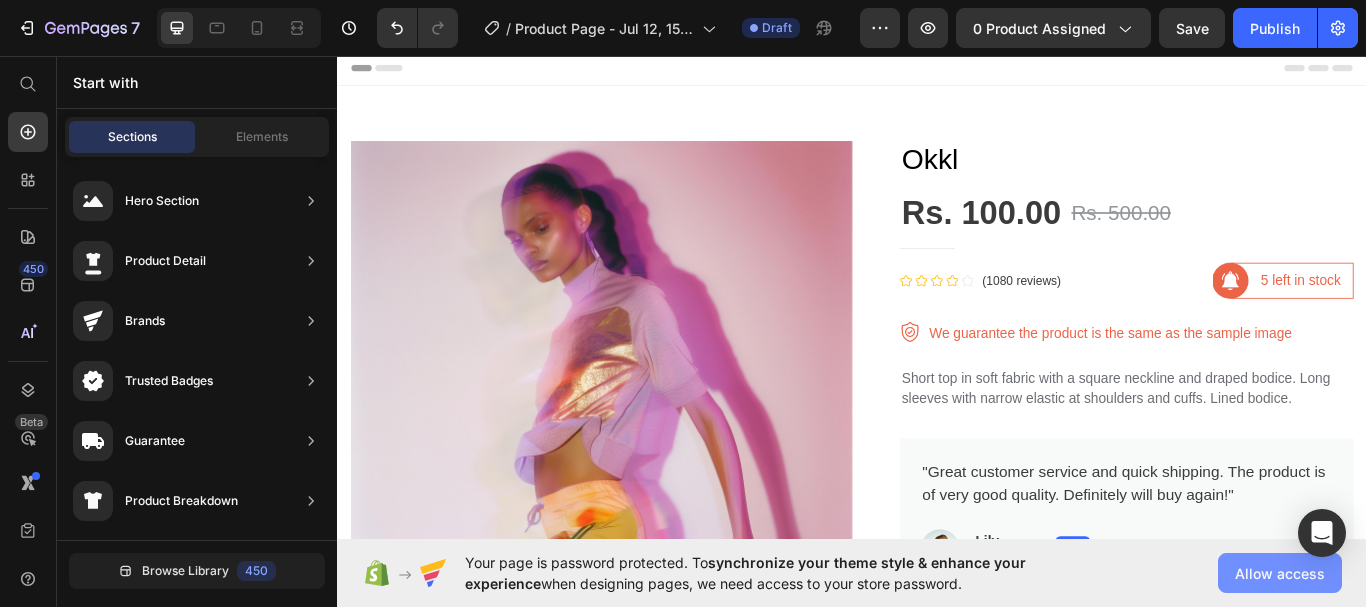 click on "Allow access" 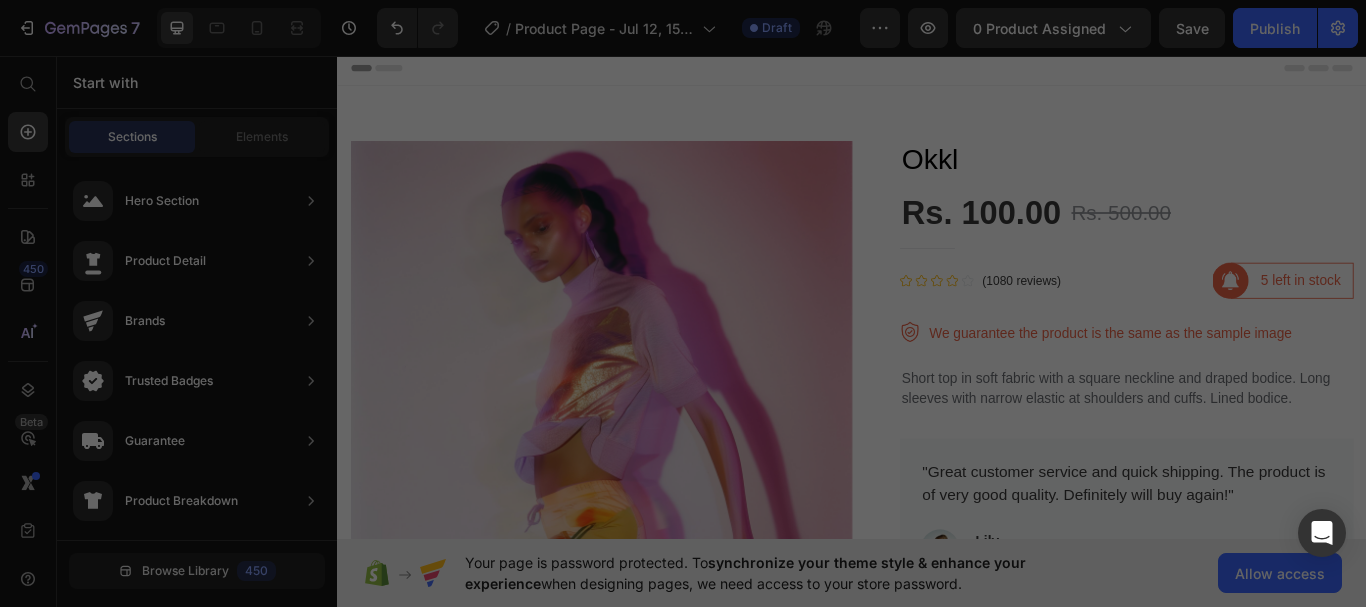 click at bounding box center [683, 303] 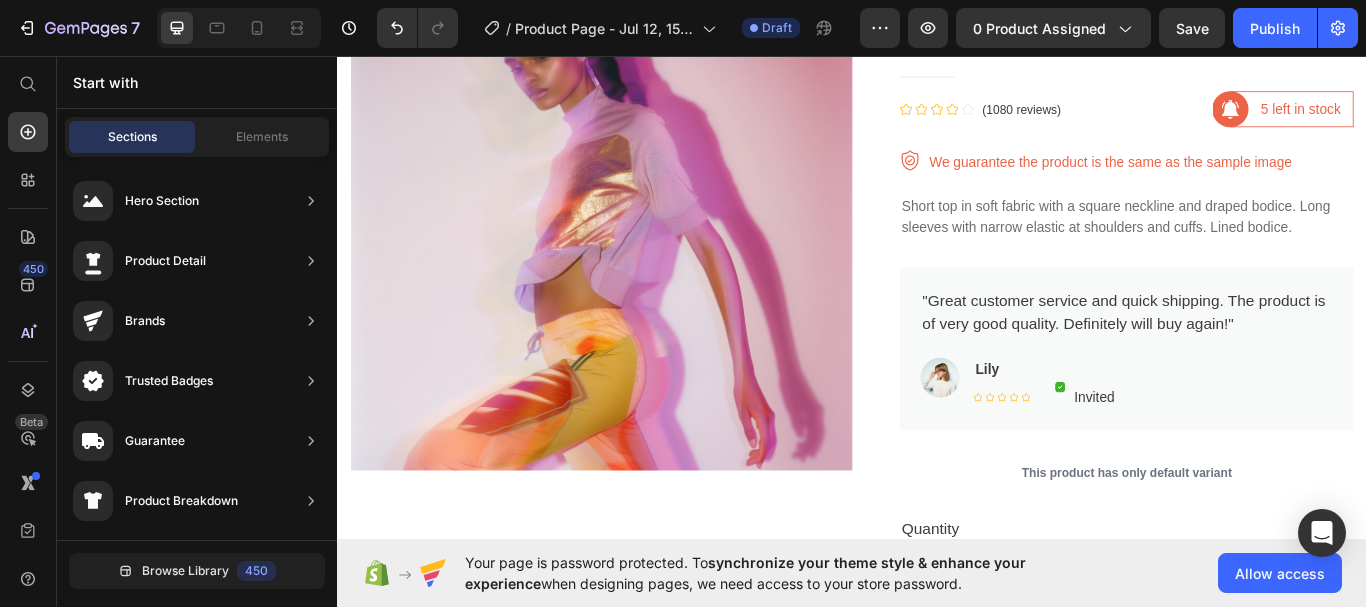 click on "0 product assigned" at bounding box center (1053, 28) 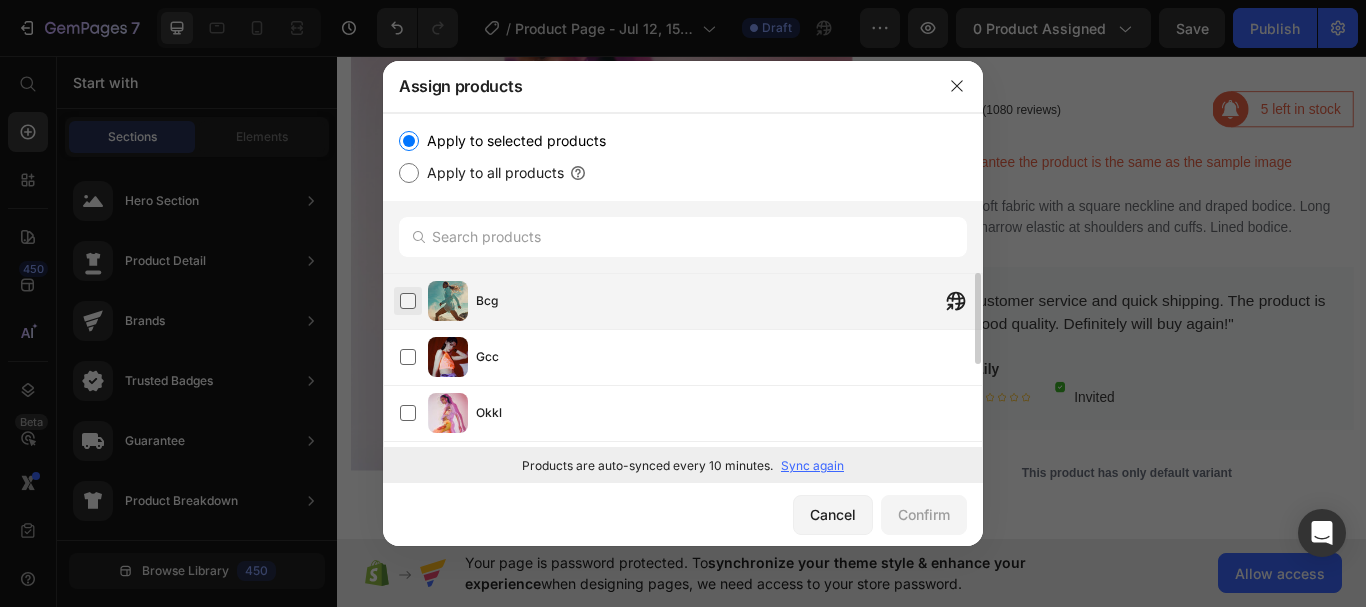 click at bounding box center [408, 301] 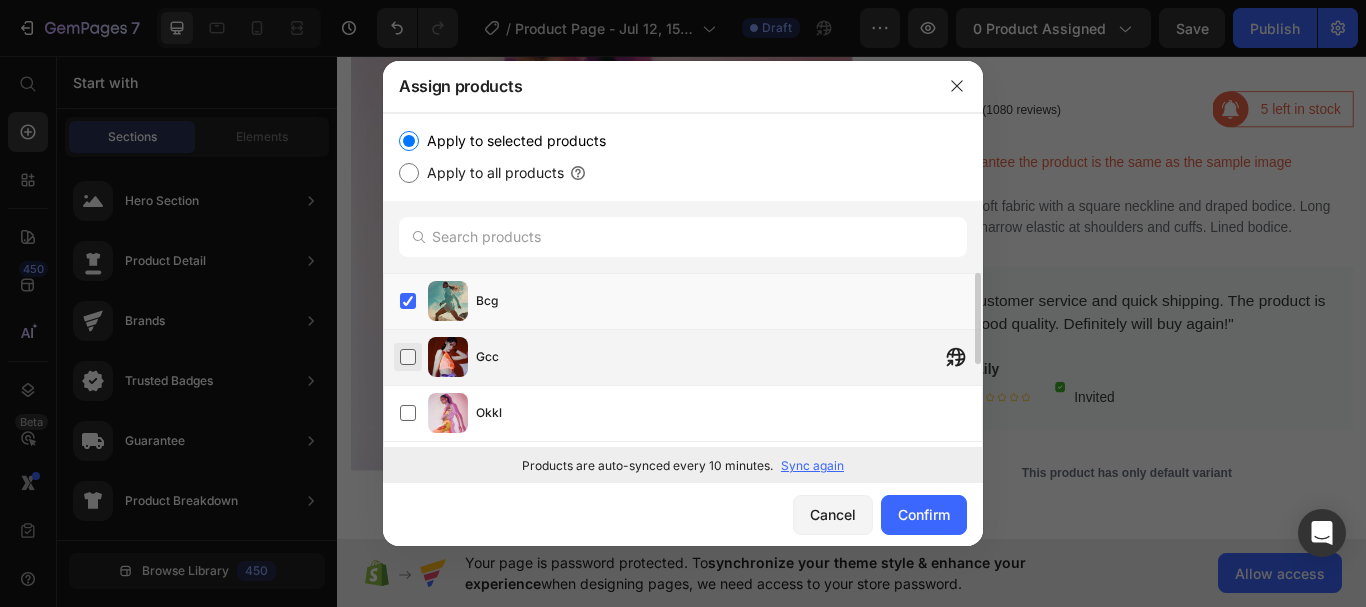 click at bounding box center [408, 357] 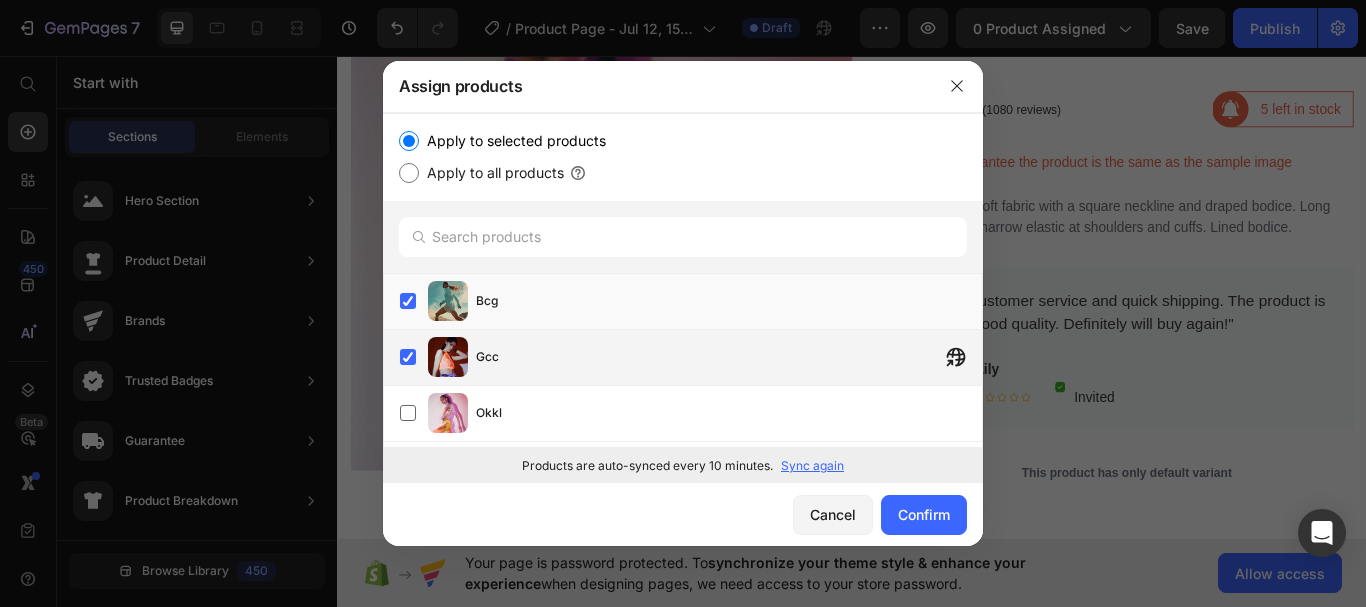 scroll, scrollTop: 161, scrollLeft: 0, axis: vertical 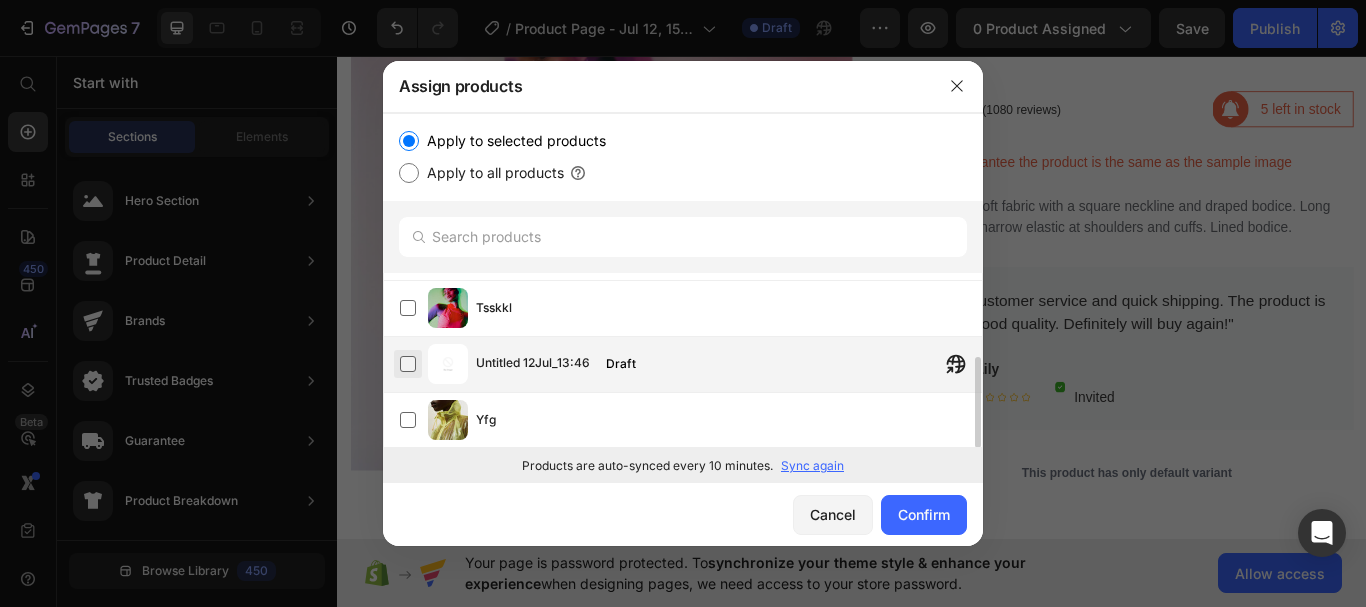 click at bounding box center [408, 364] 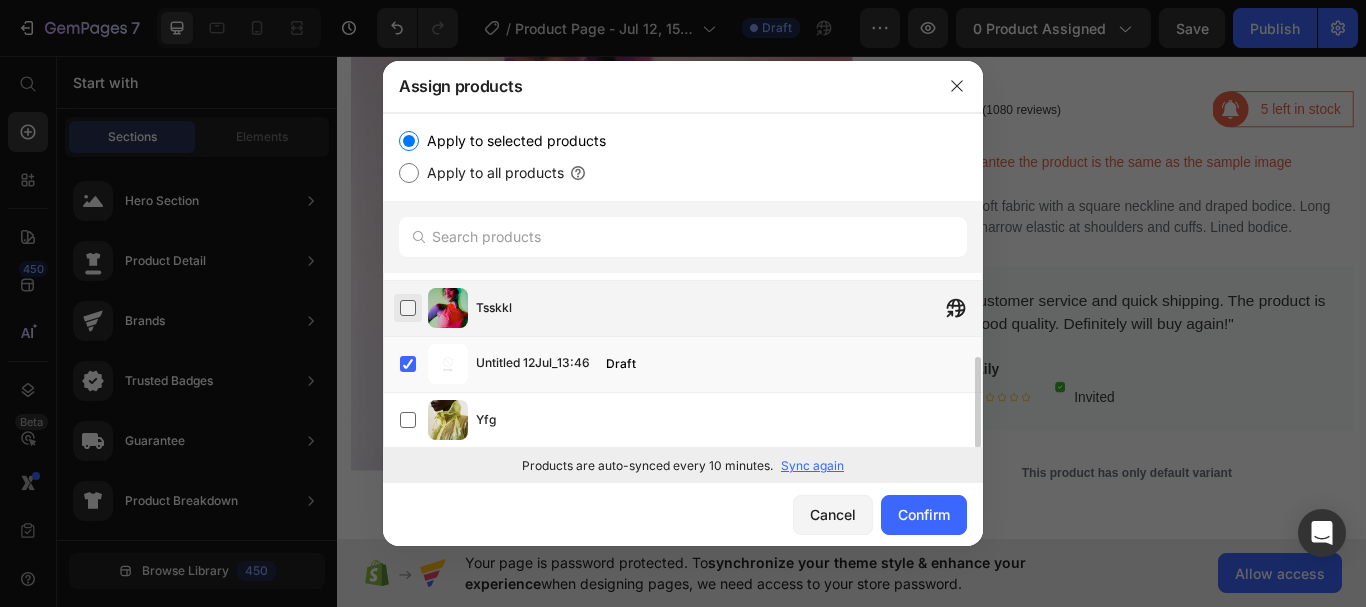 click at bounding box center [408, 308] 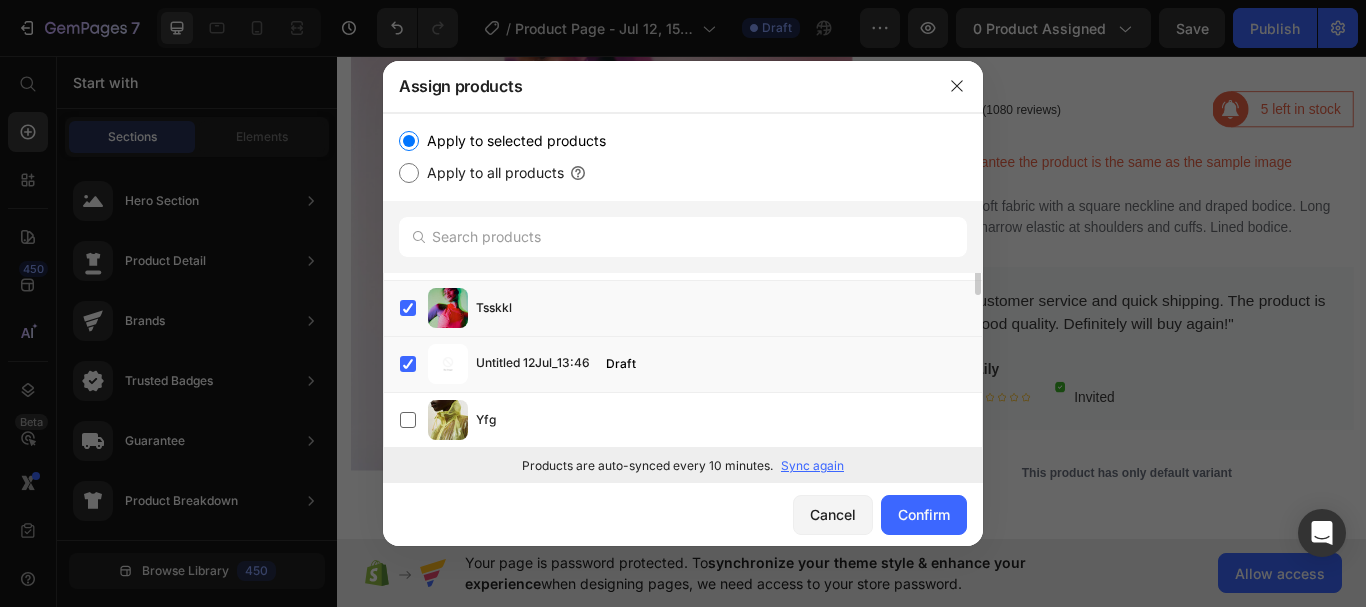 scroll, scrollTop: 61, scrollLeft: 0, axis: vertical 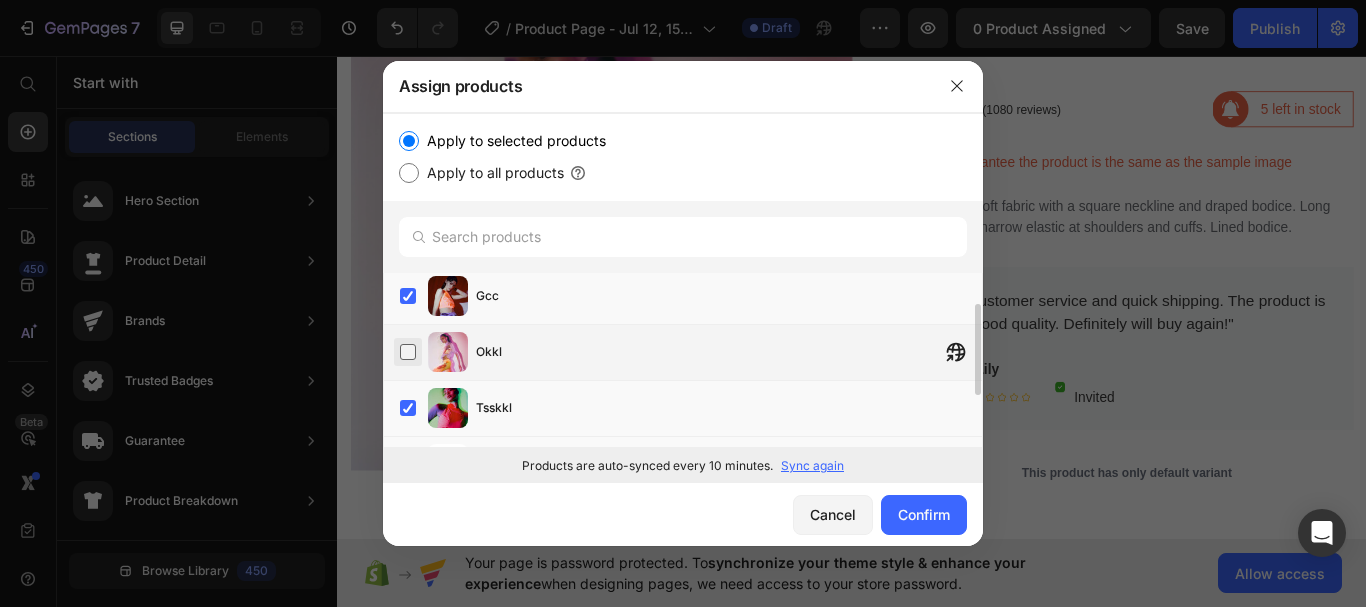 click at bounding box center (408, 352) 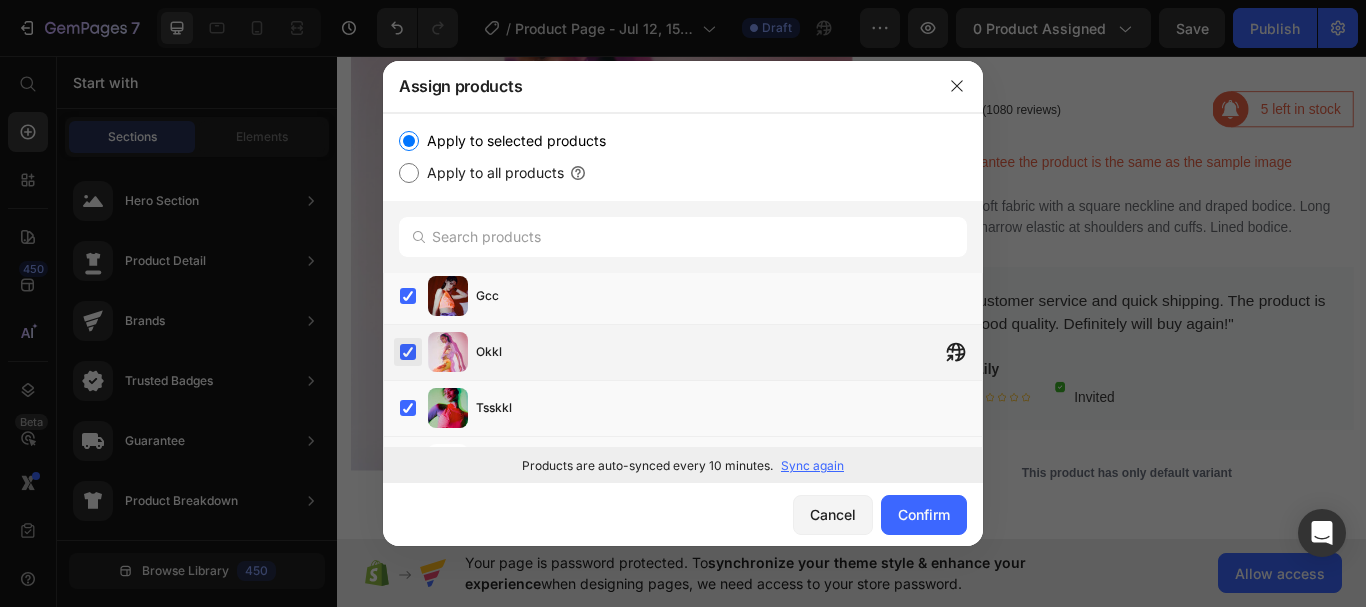 scroll, scrollTop: 161, scrollLeft: 0, axis: vertical 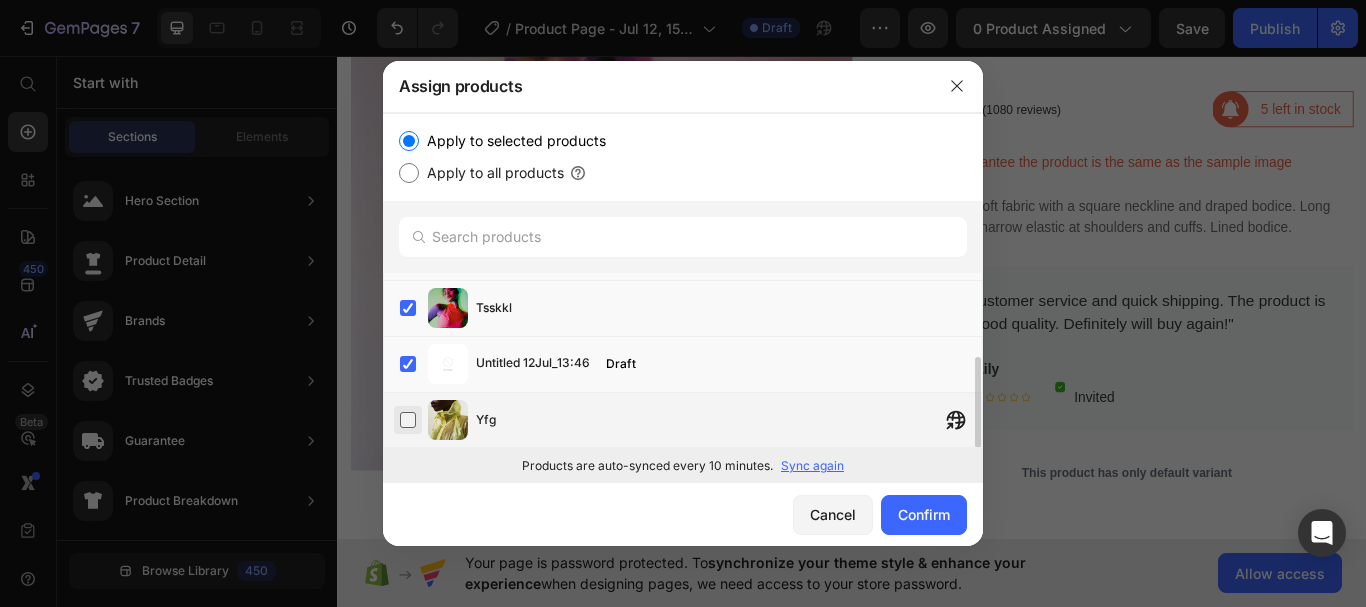 click at bounding box center (408, 420) 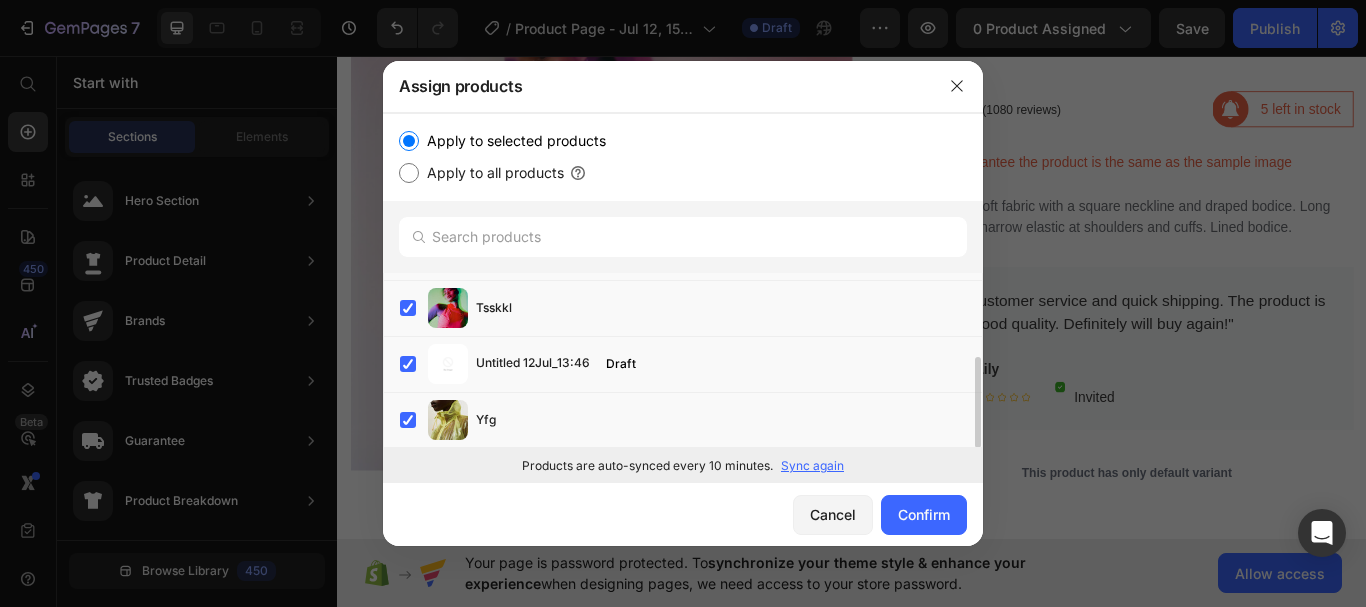 scroll, scrollTop: 0, scrollLeft: 0, axis: both 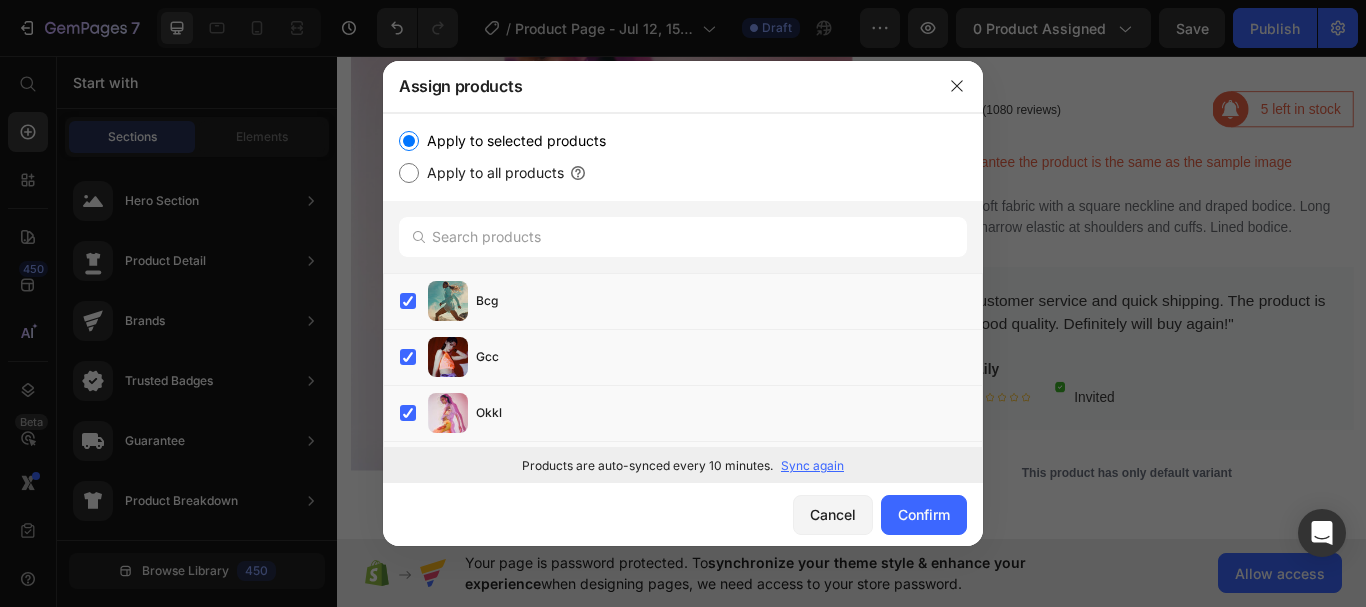 click on "Apply to all products" at bounding box center (409, 173) 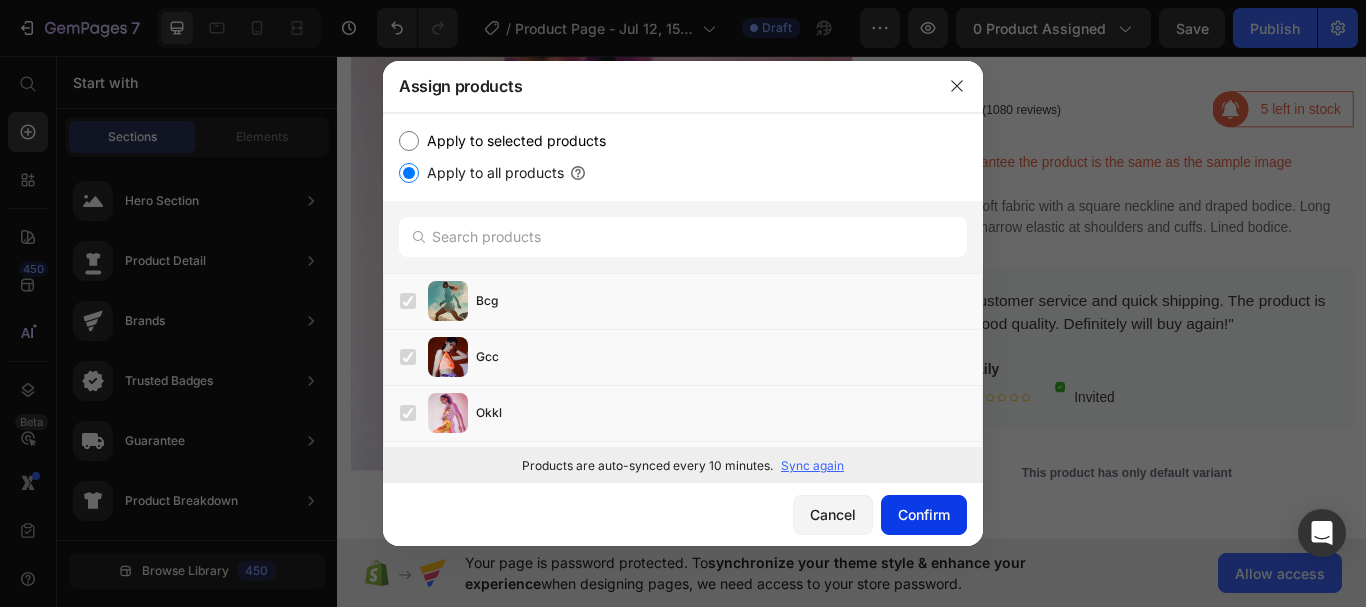 click on "Confirm" at bounding box center [924, 514] 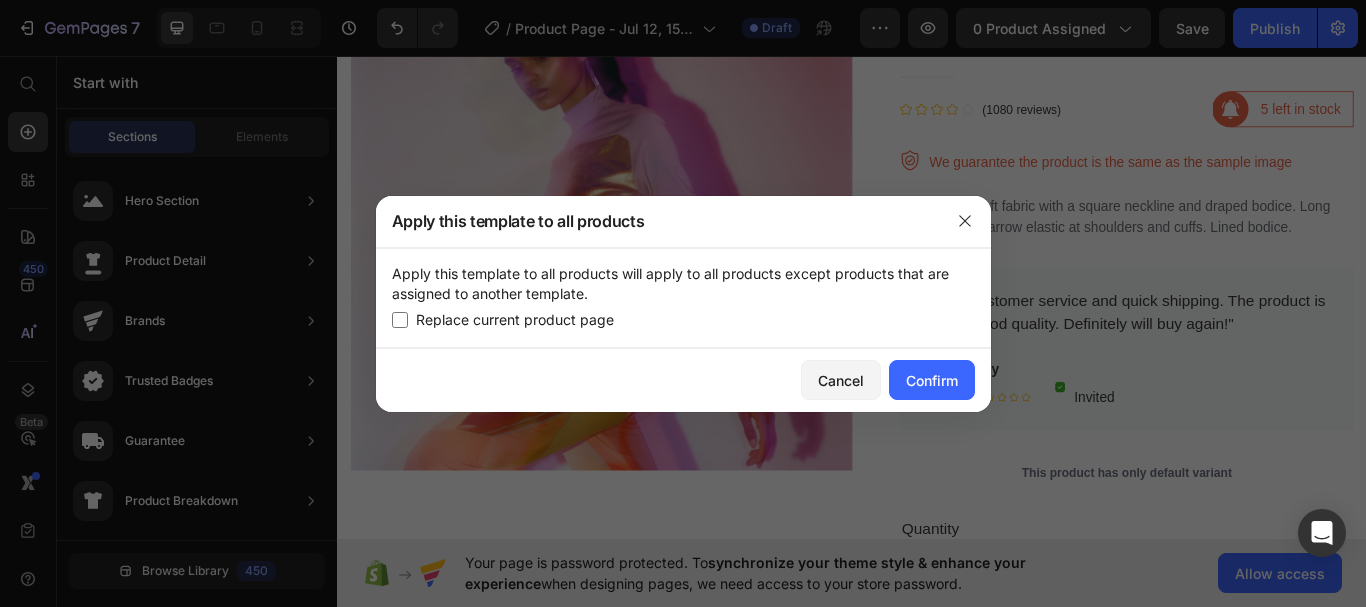 click at bounding box center (400, 320) 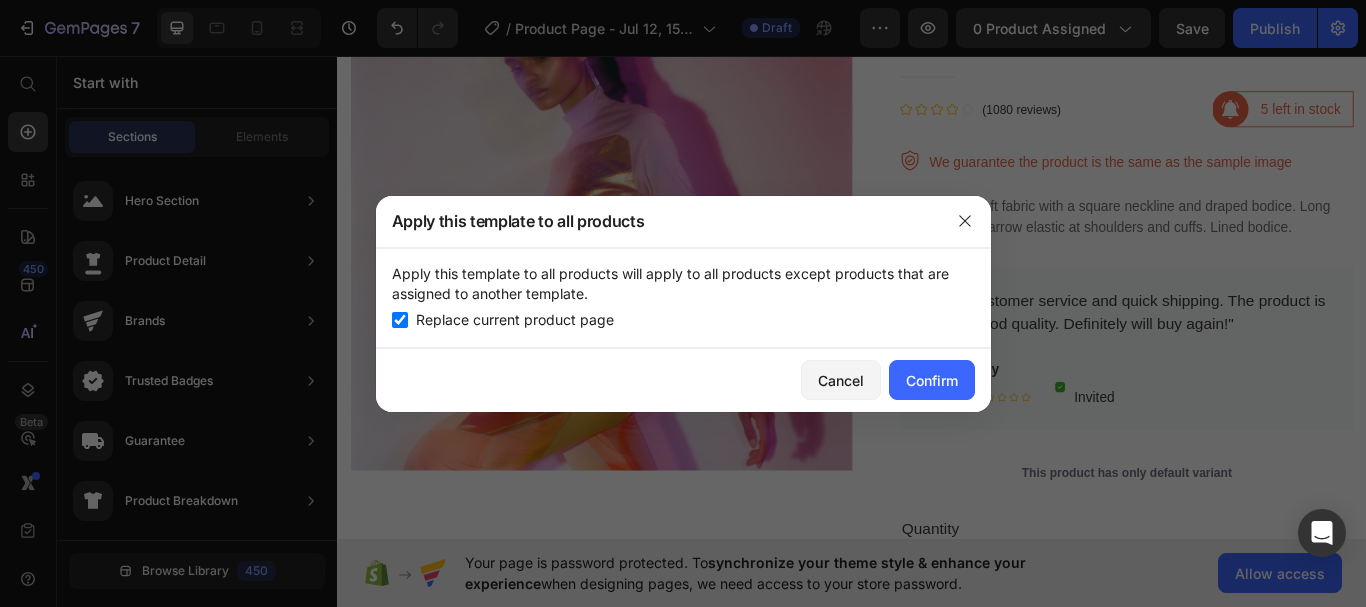 checkbox on "true" 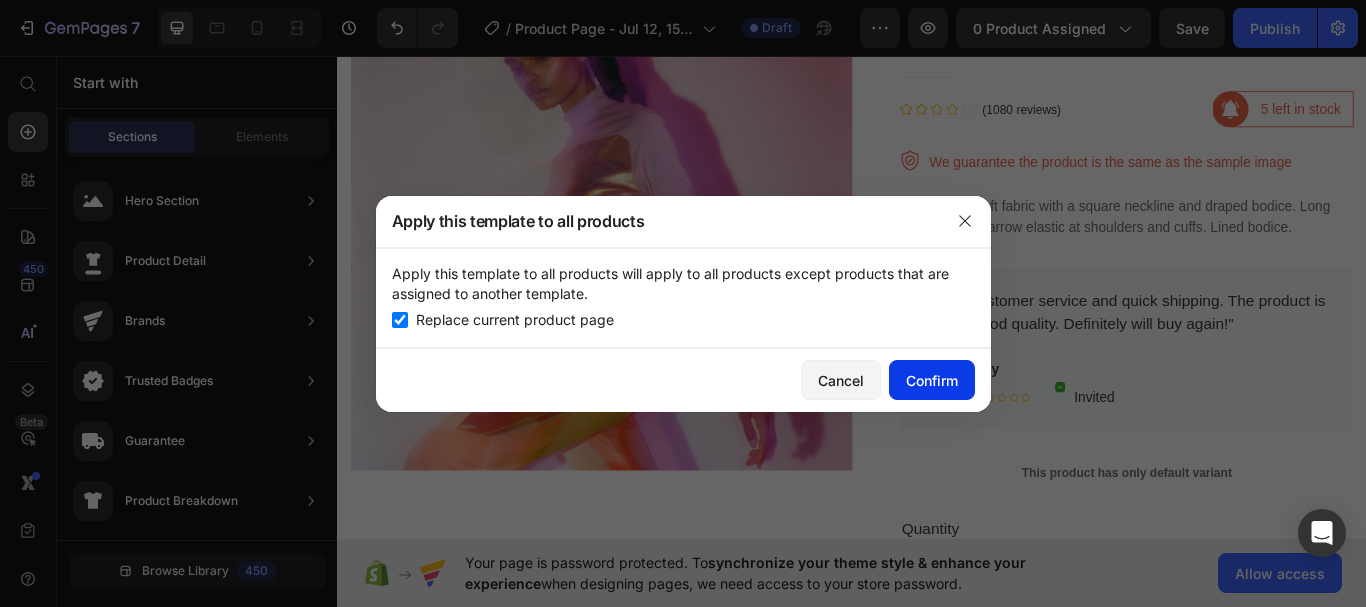 click on "Confirm" at bounding box center (932, 380) 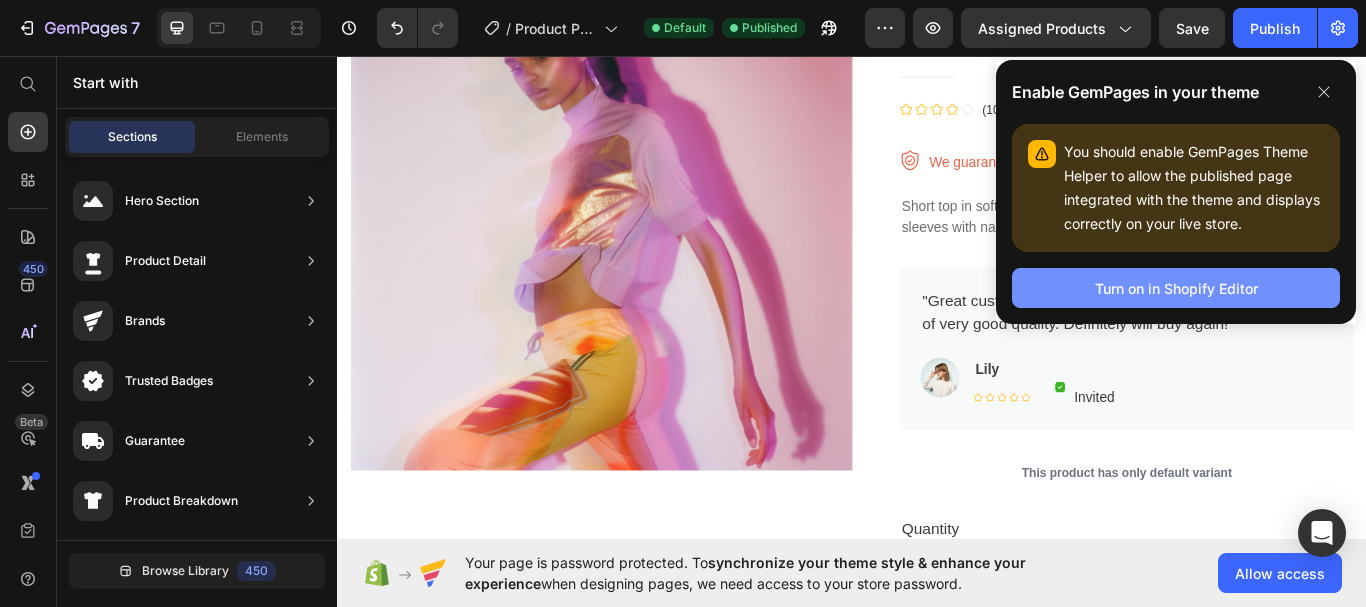 click on "Turn on in Shopify Editor" at bounding box center [1176, 288] 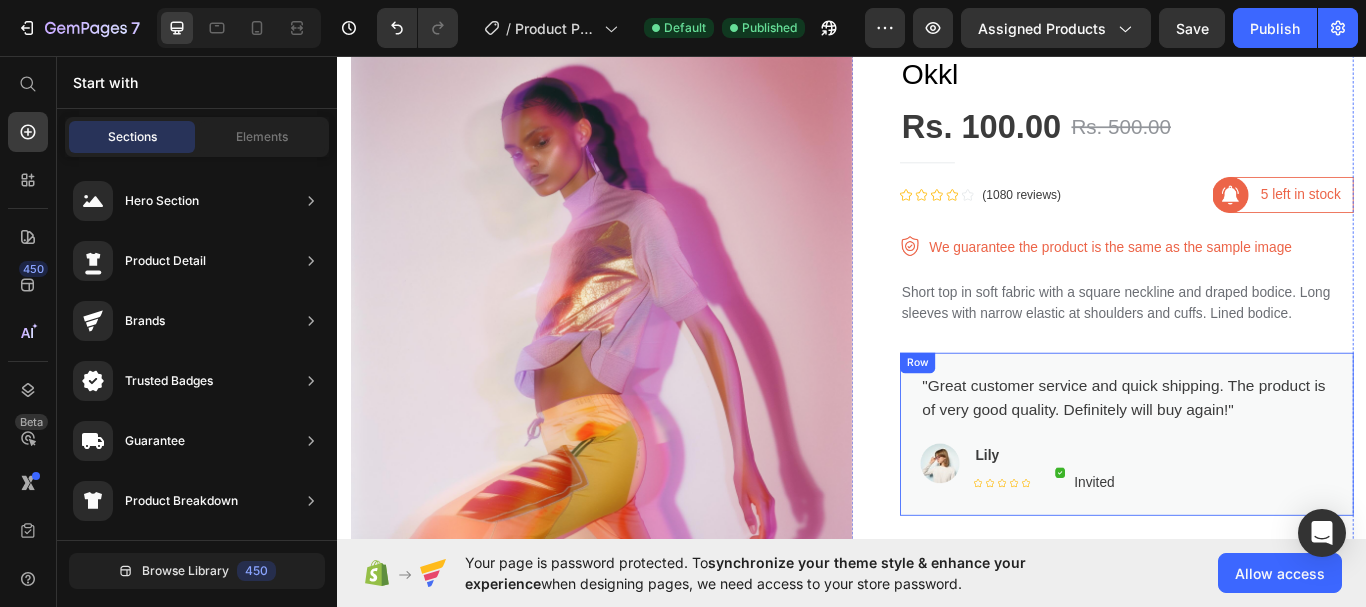 scroll, scrollTop: 0, scrollLeft: 0, axis: both 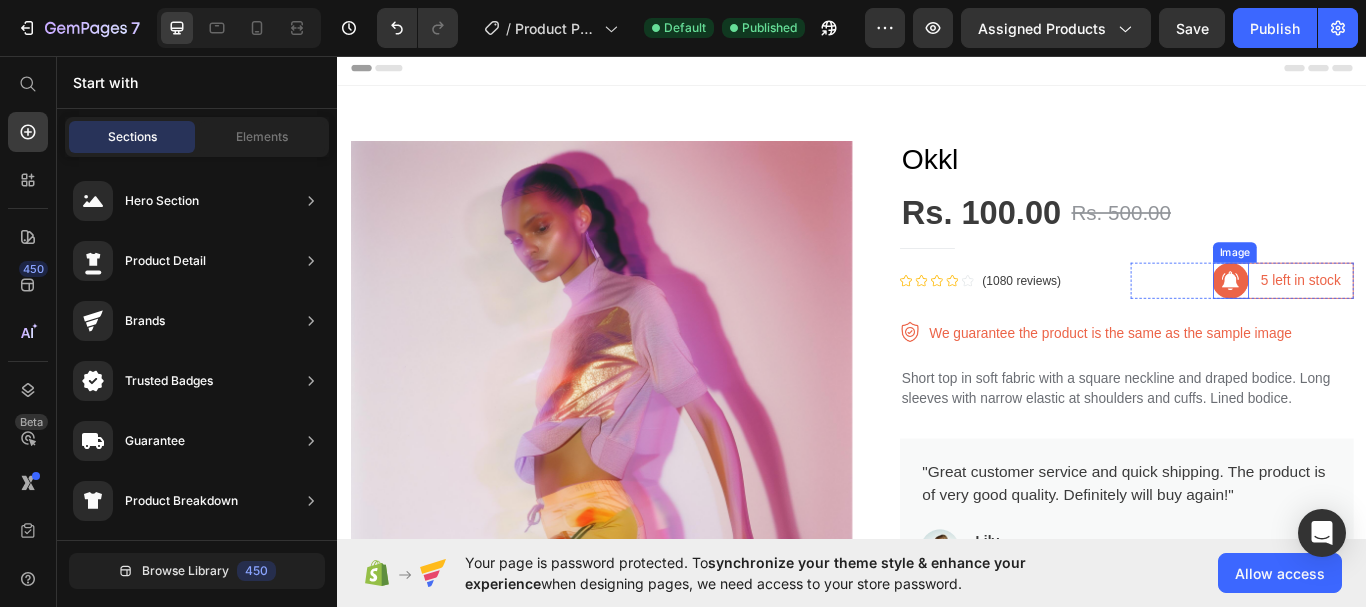 click at bounding box center (1379, 319) 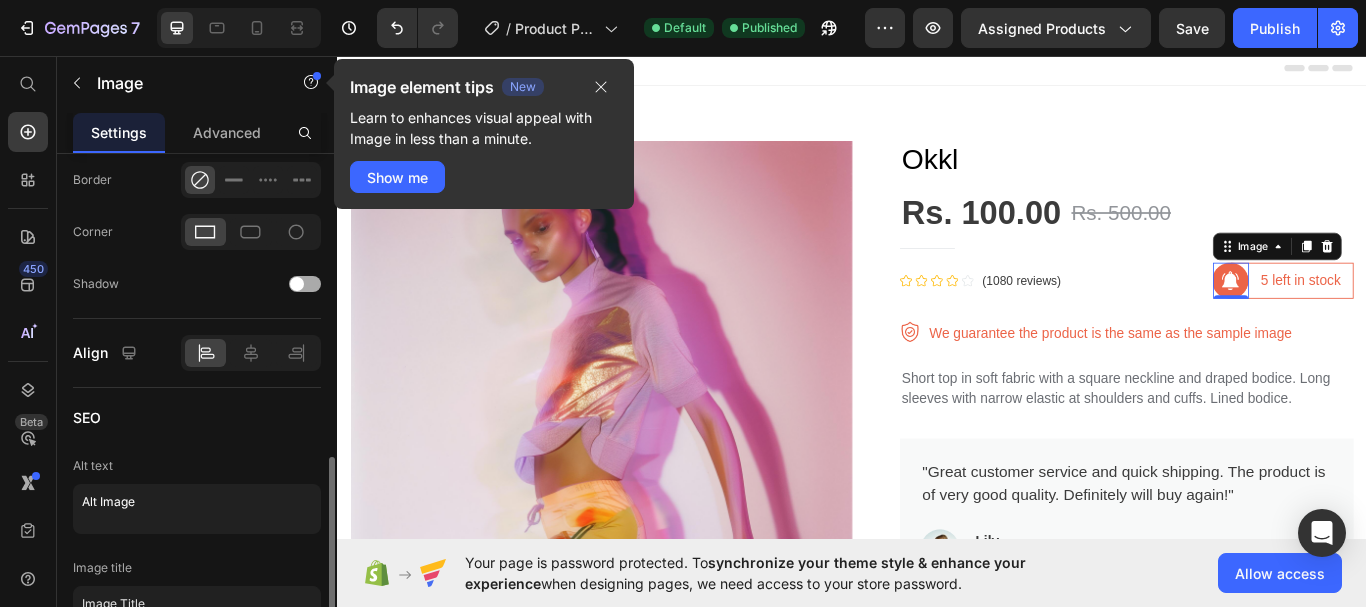 scroll, scrollTop: 1000, scrollLeft: 0, axis: vertical 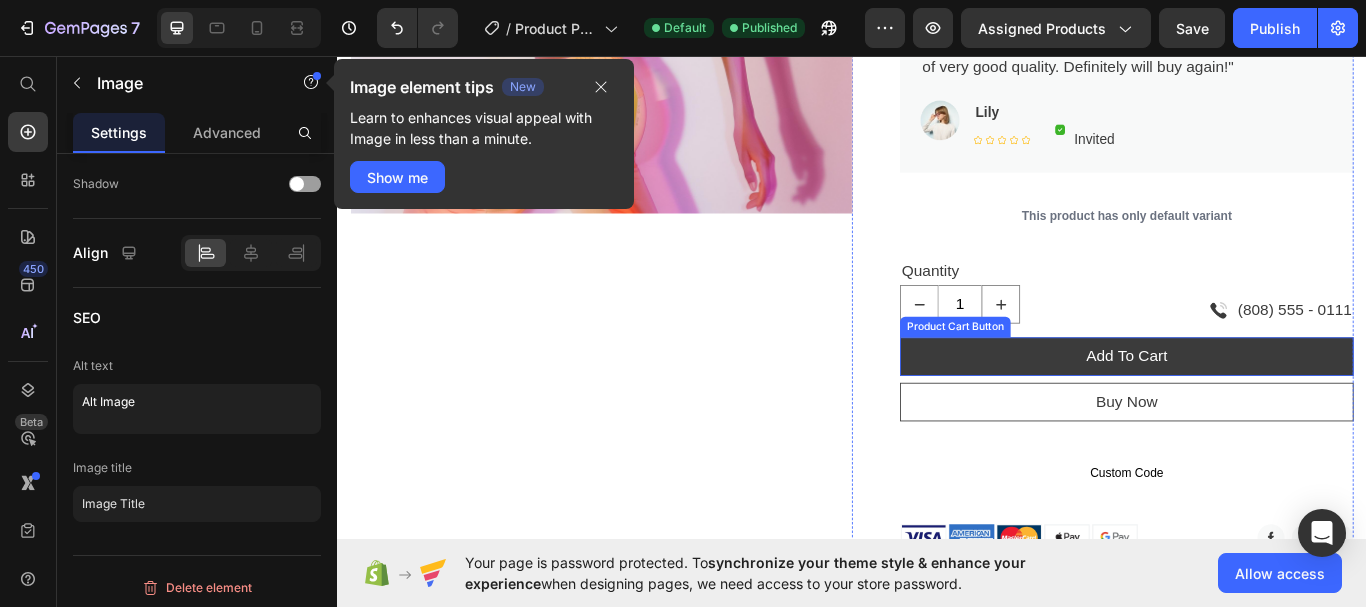 click on "add to cart" at bounding box center (1257, 407) 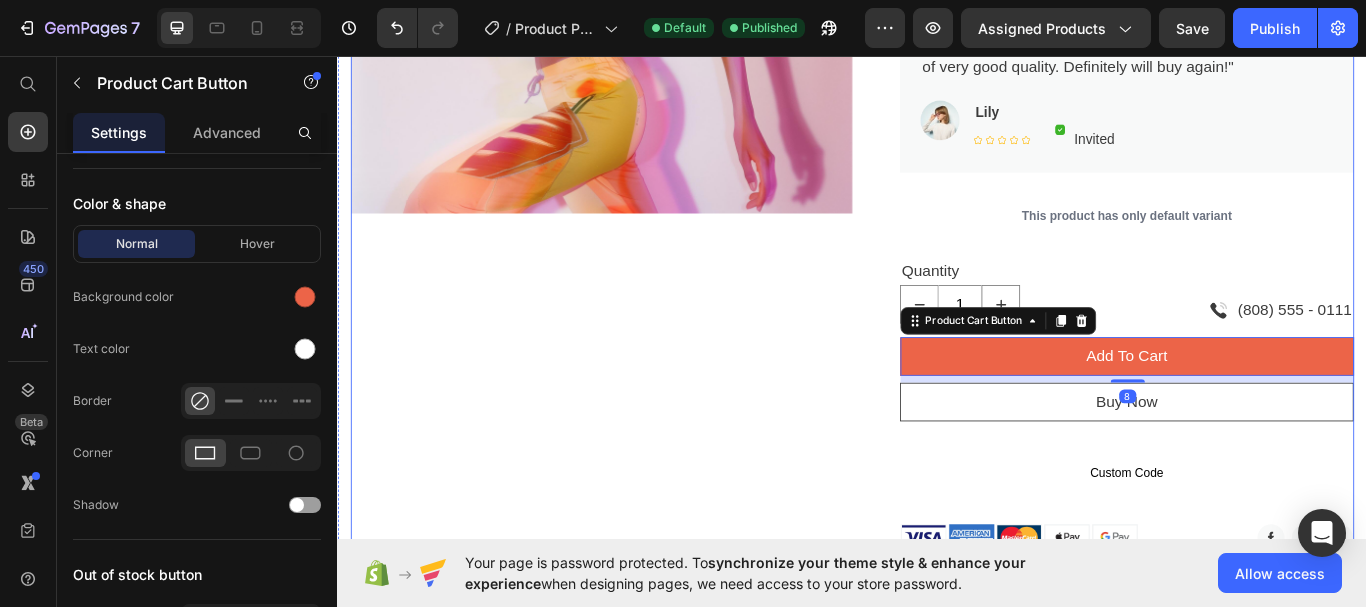 scroll, scrollTop: 0, scrollLeft: 0, axis: both 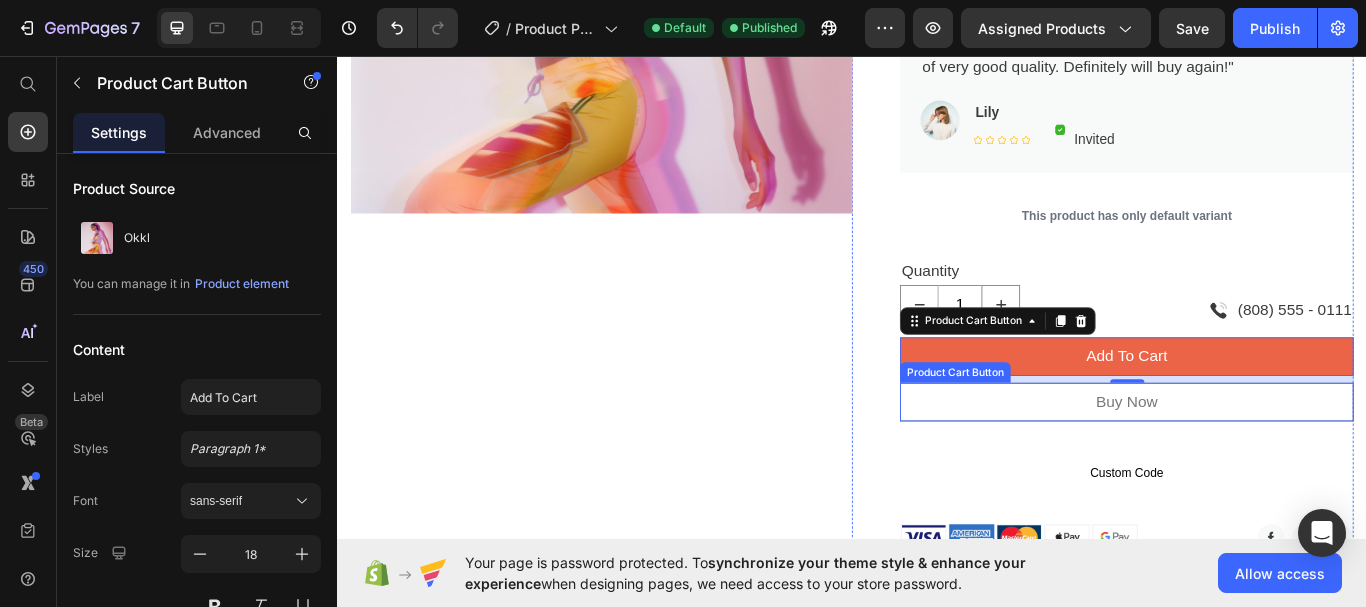 click on "buy now" at bounding box center [1257, 460] 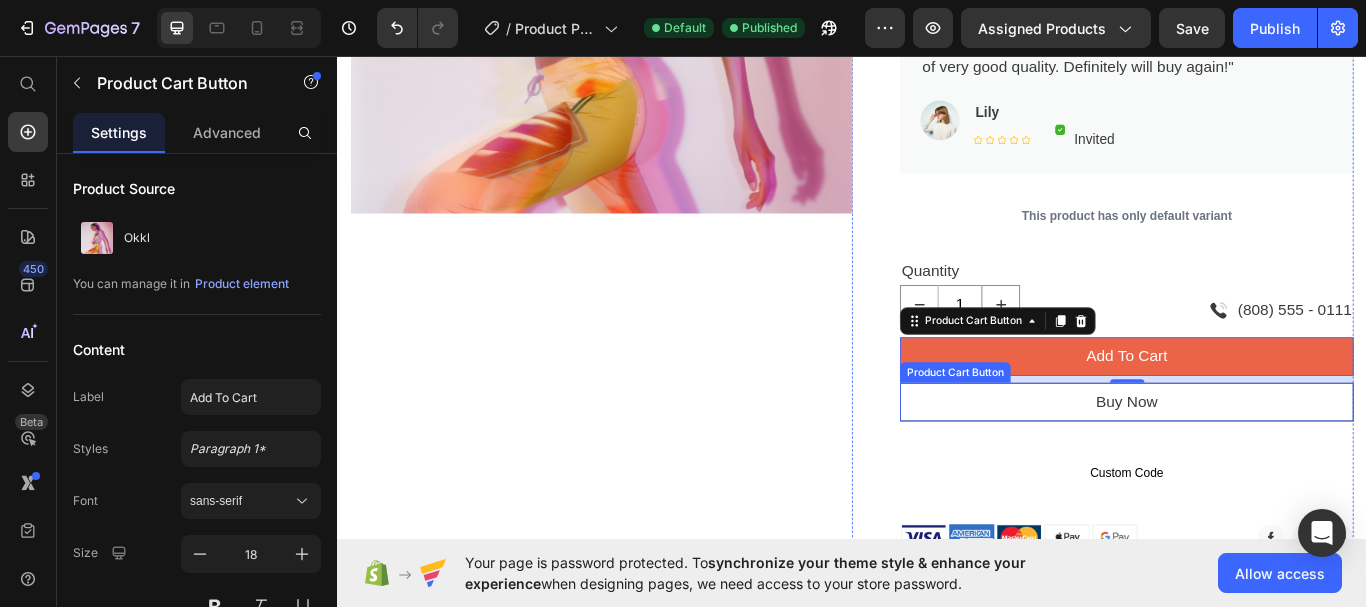 click on "Product Cart Button" at bounding box center [1057, 426] 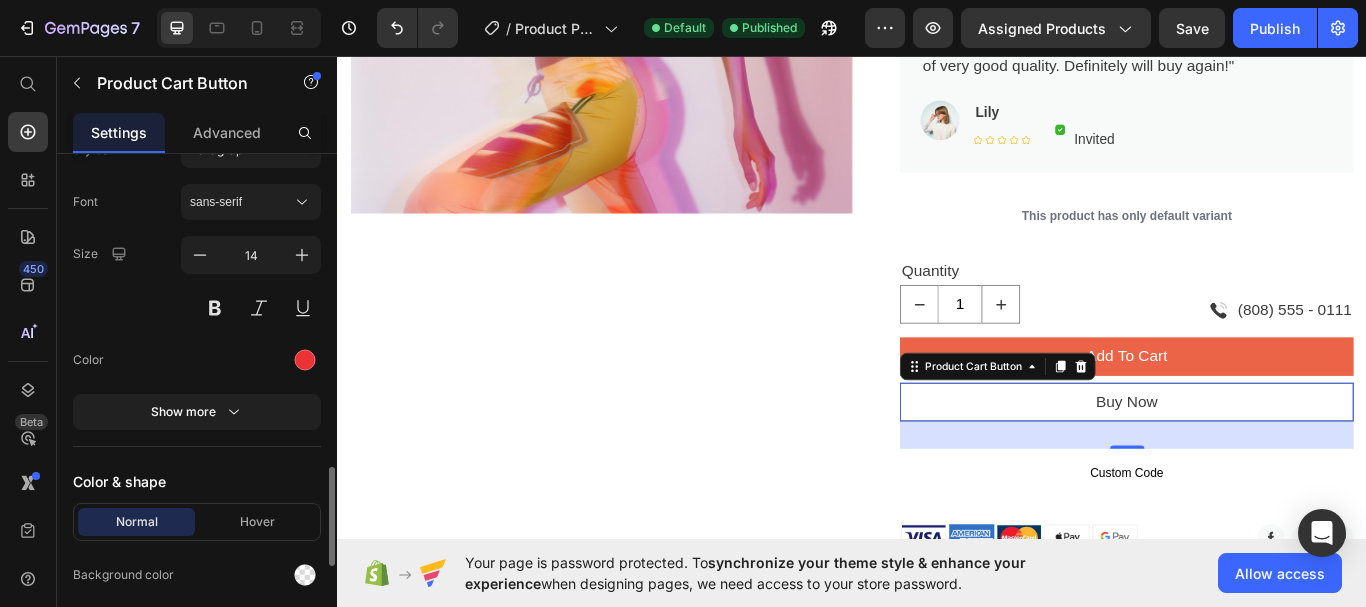 scroll, scrollTop: 1700, scrollLeft: 0, axis: vertical 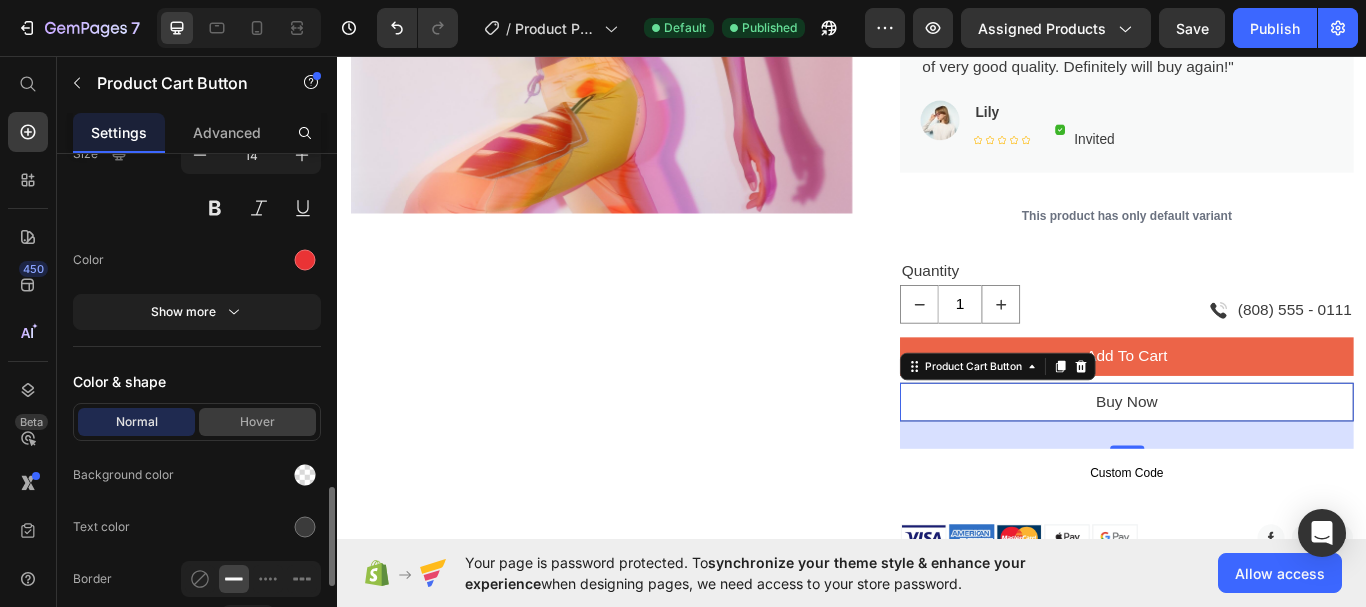 click on "Hover" at bounding box center (257, 422) 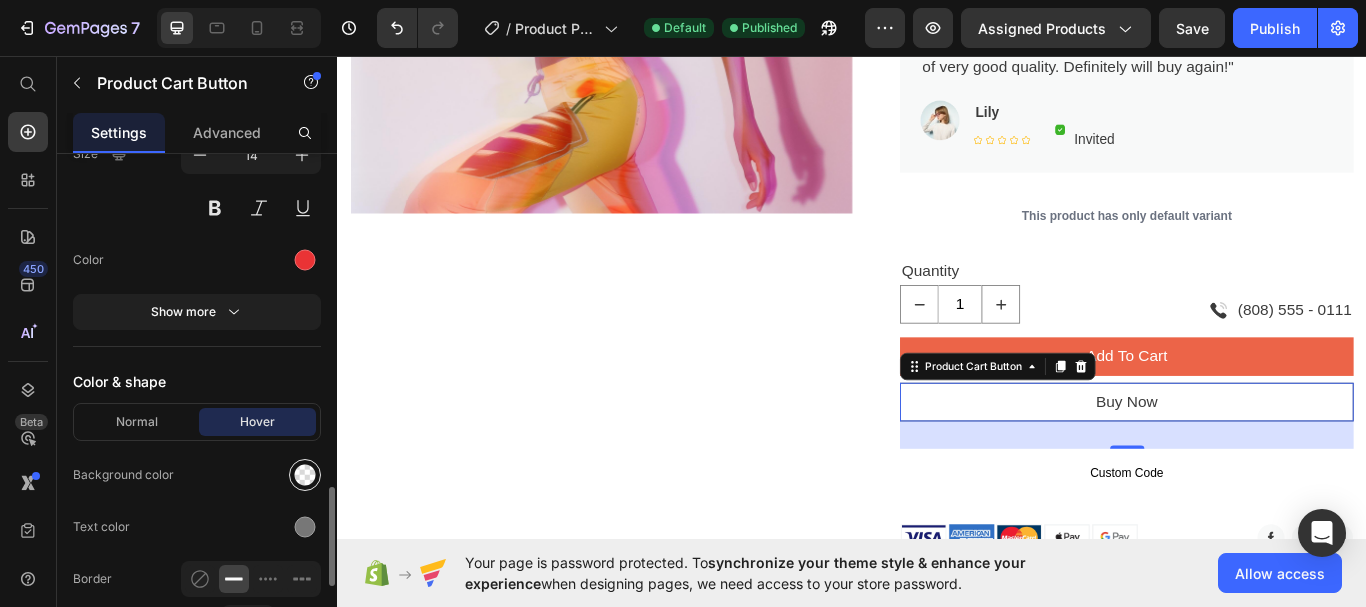 click at bounding box center (305, 475) 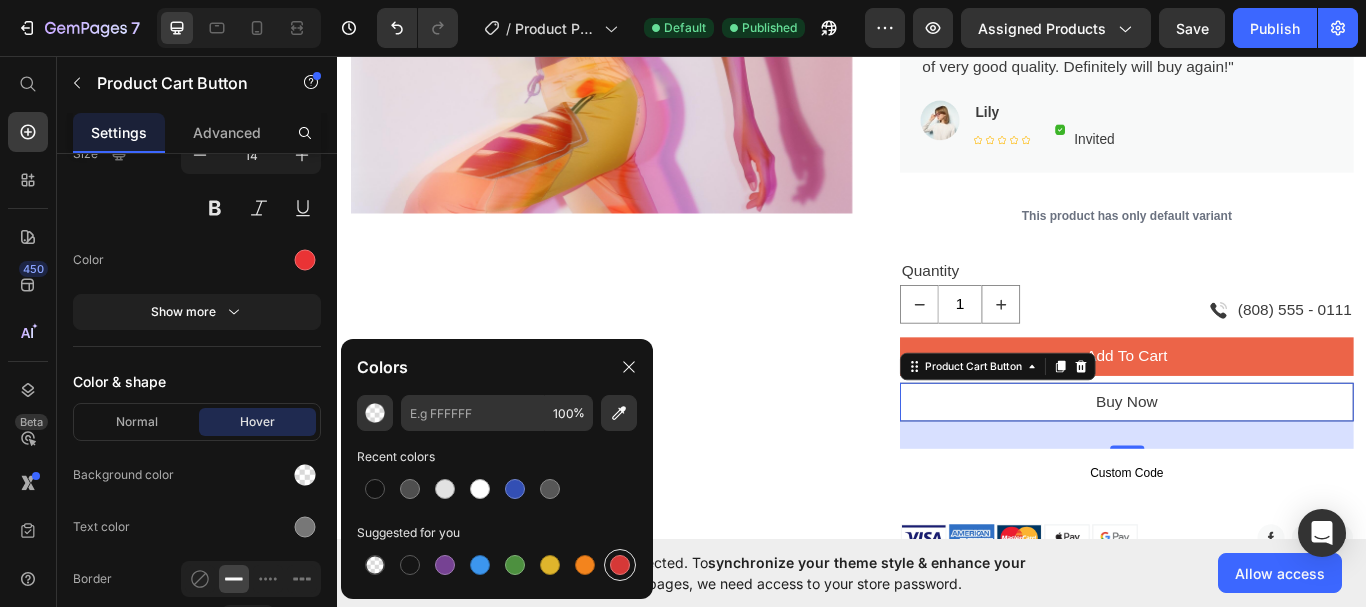 click at bounding box center (620, 565) 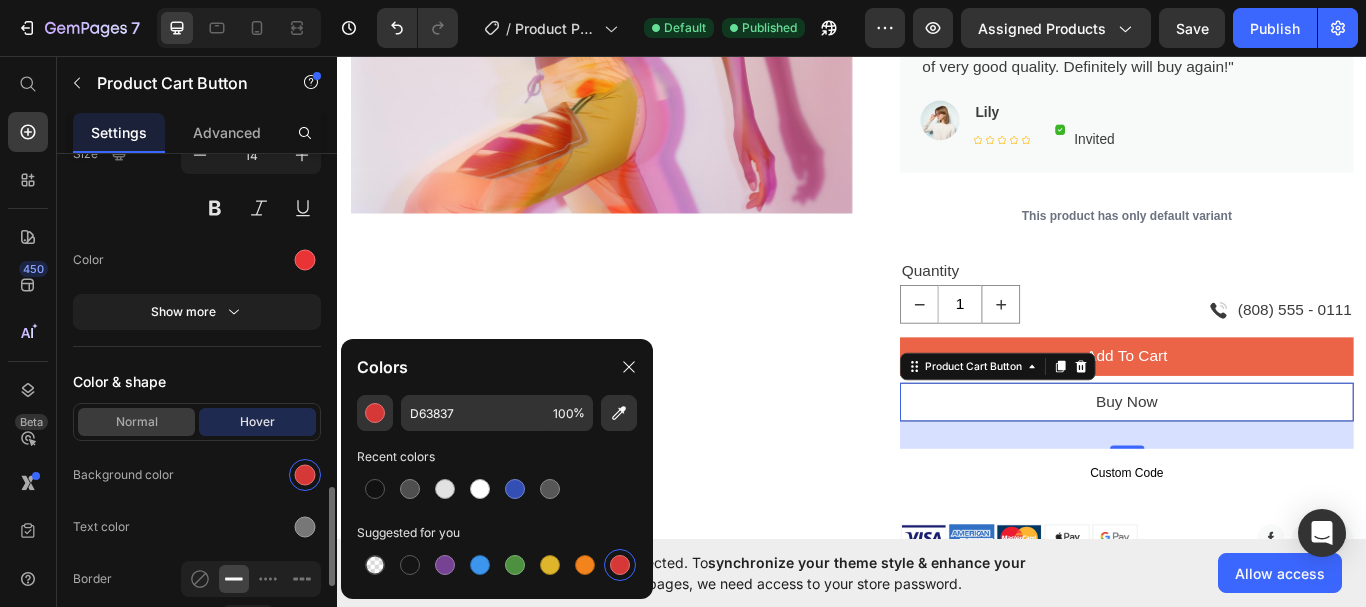 click on "Normal" at bounding box center (136, 422) 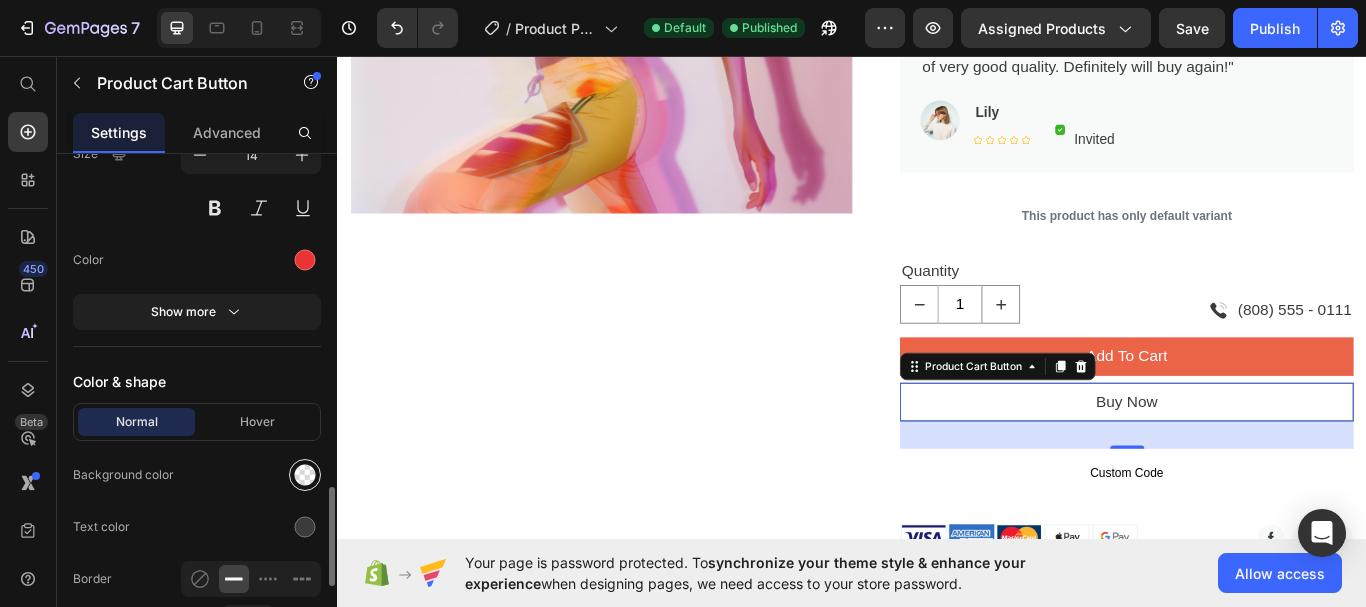 click at bounding box center (305, 475) 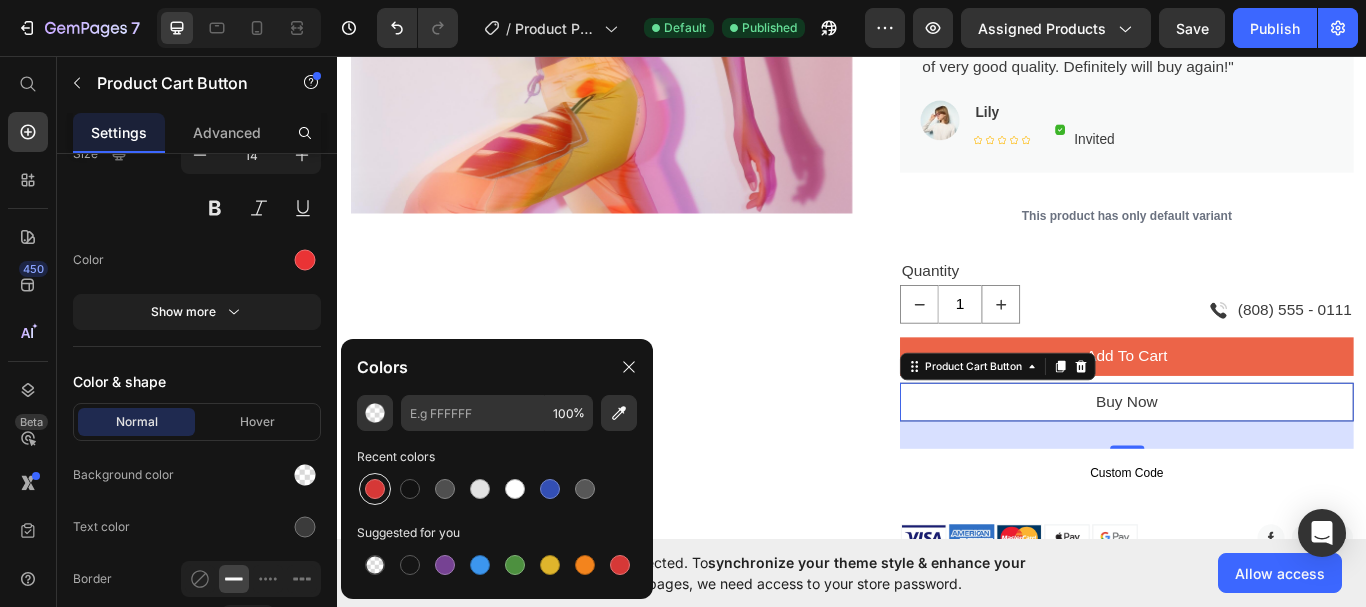 click at bounding box center [375, 489] 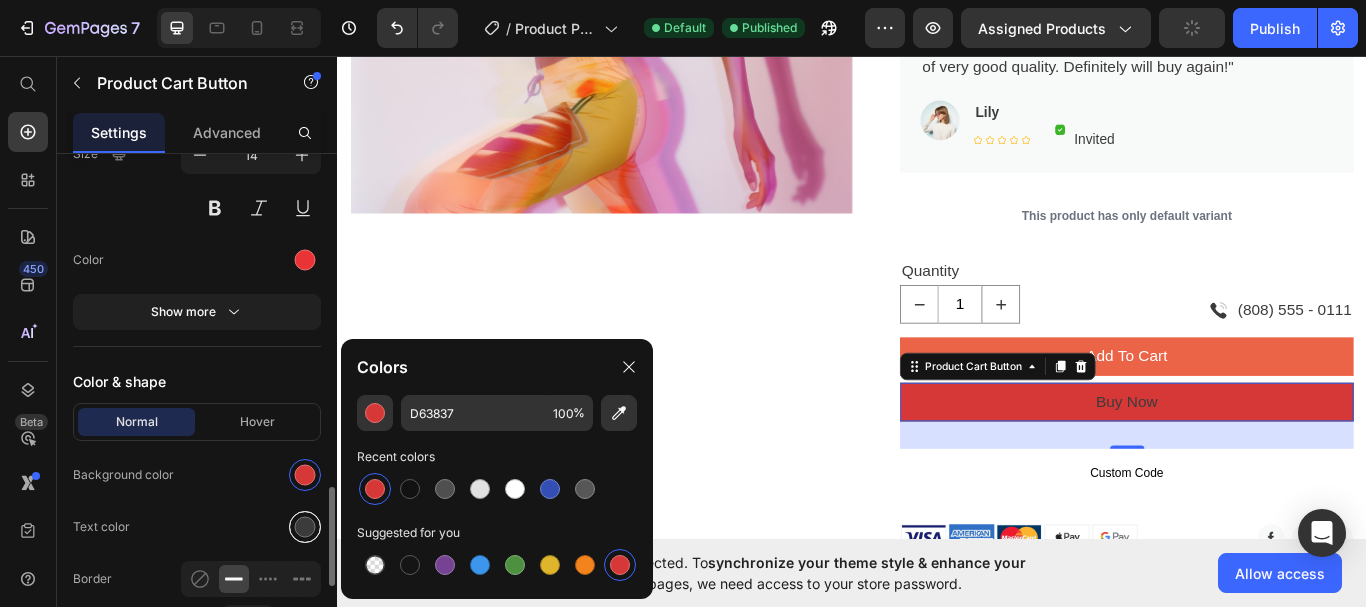 click at bounding box center (305, 527) 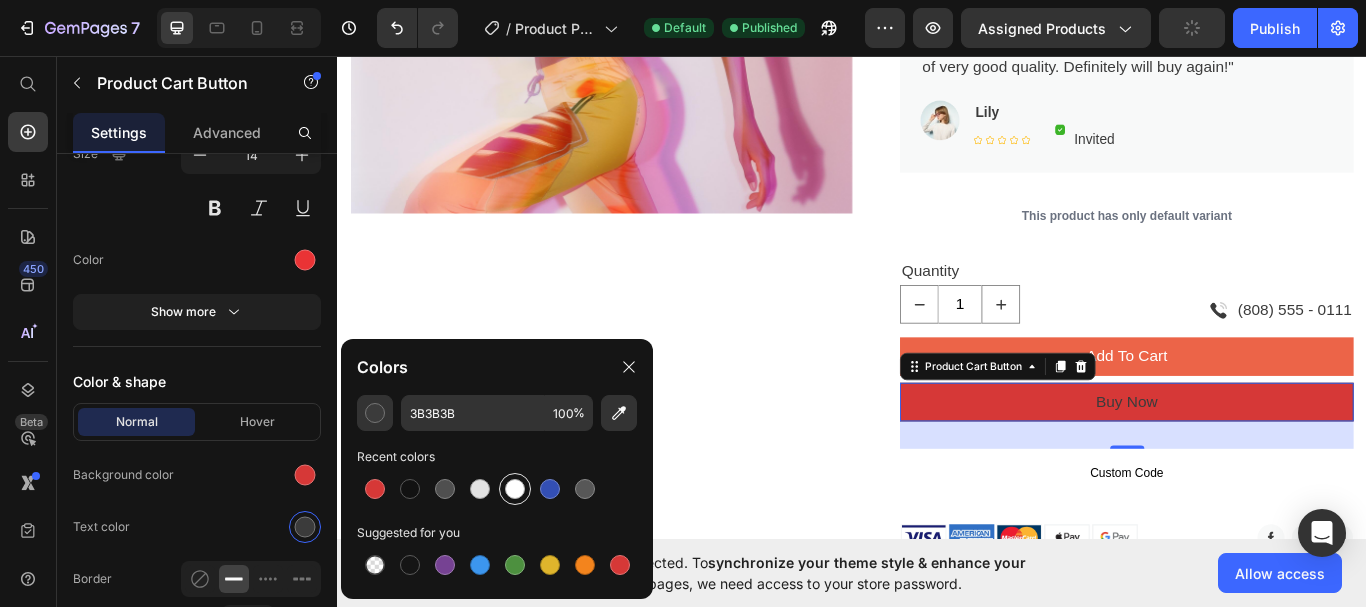 click at bounding box center (515, 489) 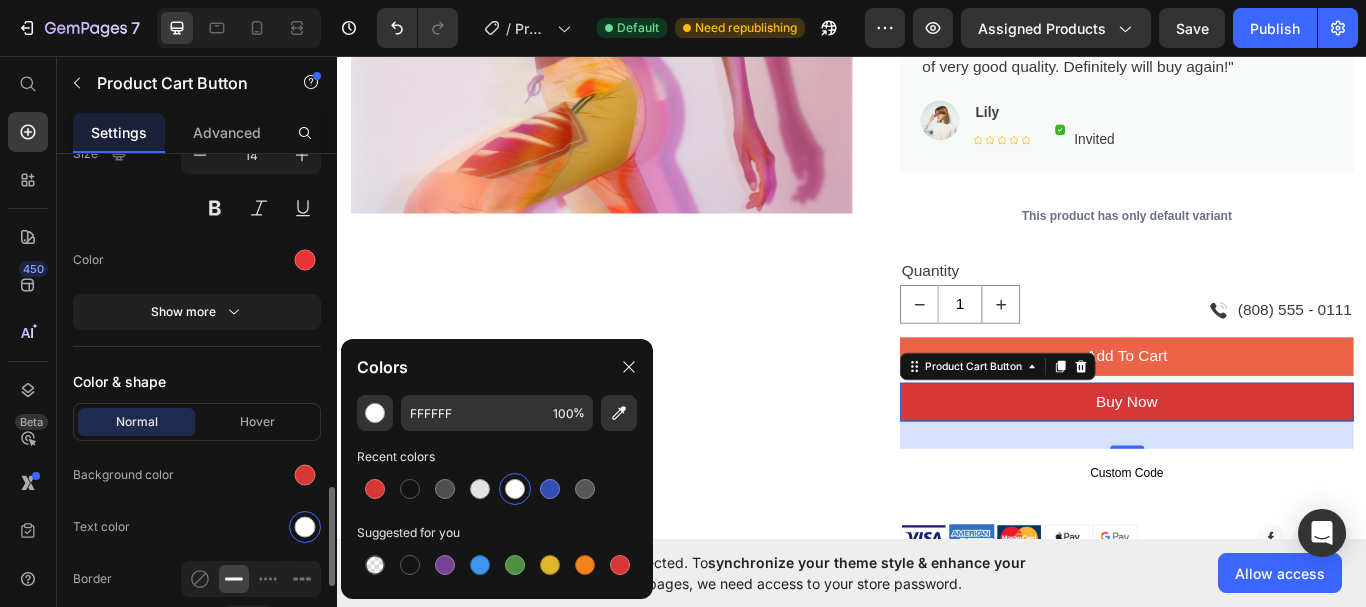 scroll, scrollTop: 1800, scrollLeft: 0, axis: vertical 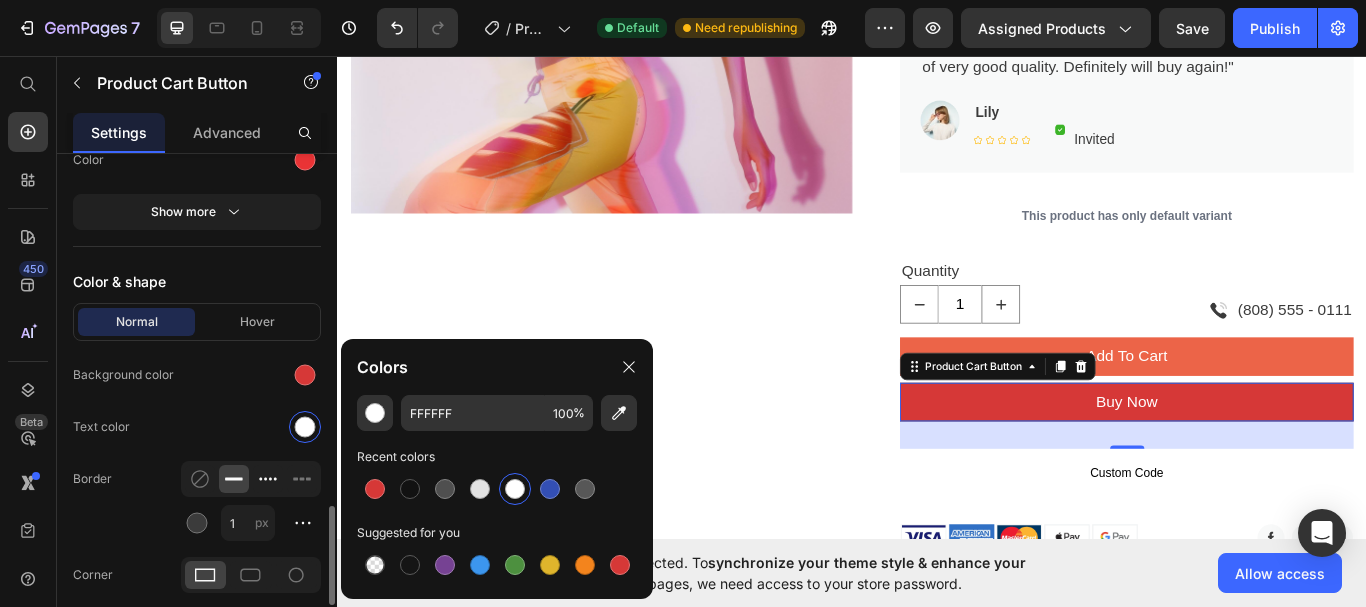 click 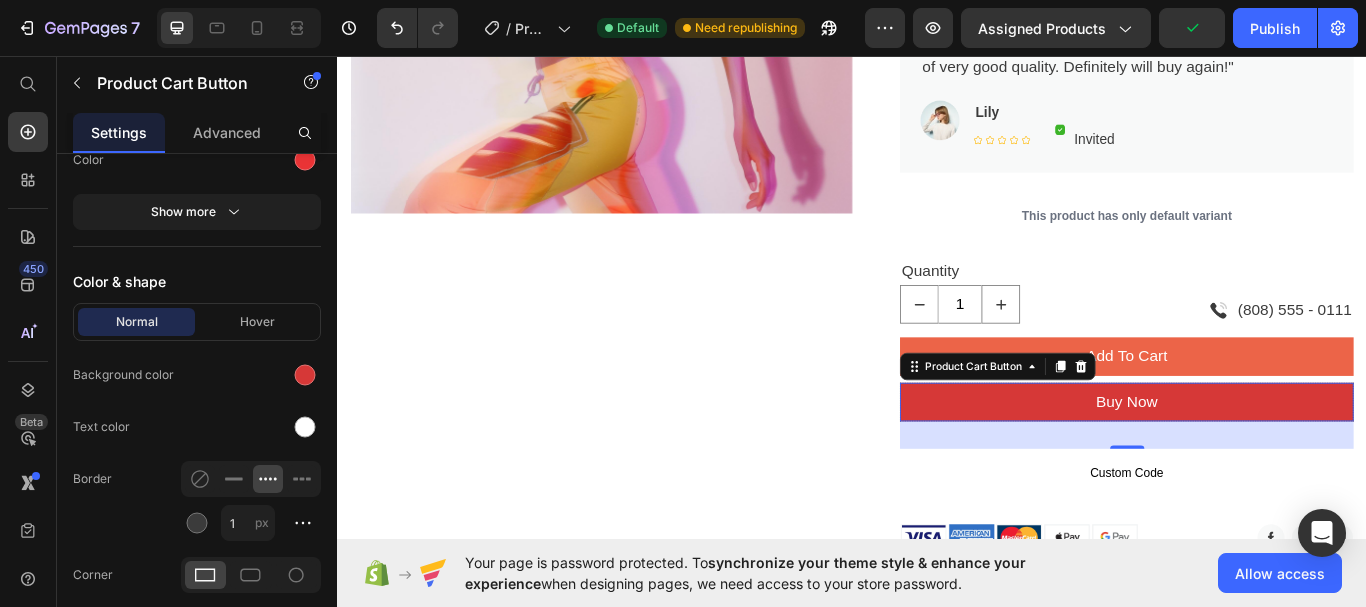 scroll, scrollTop: 1900, scrollLeft: 0, axis: vertical 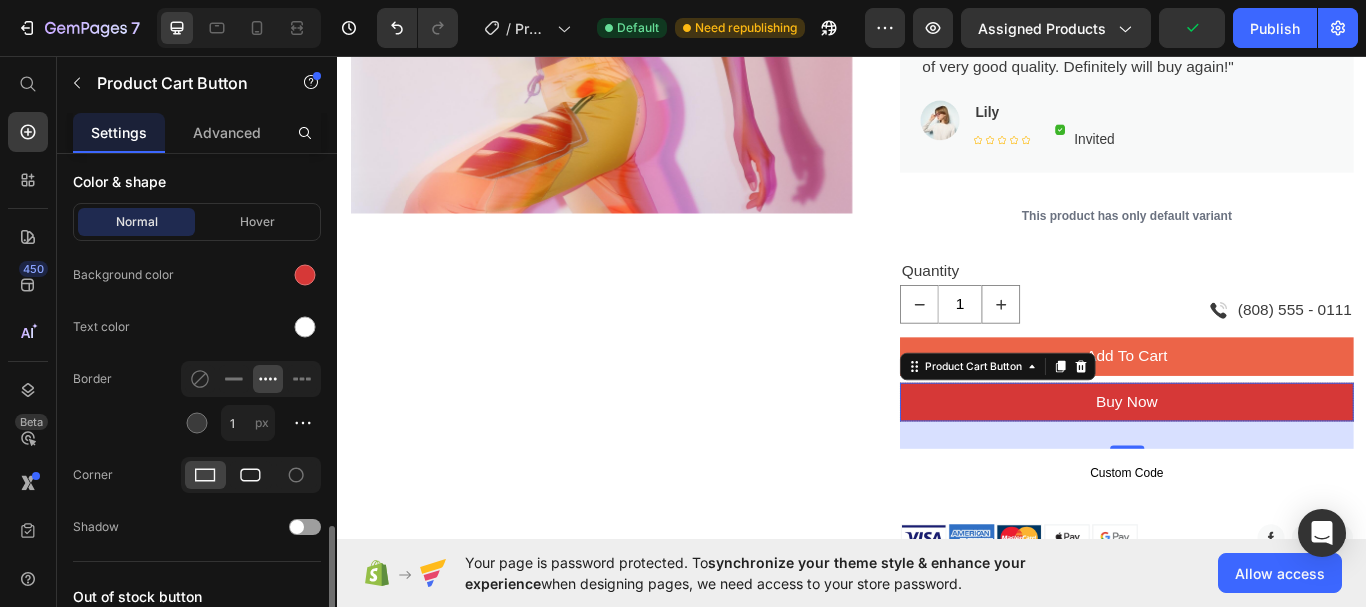 click 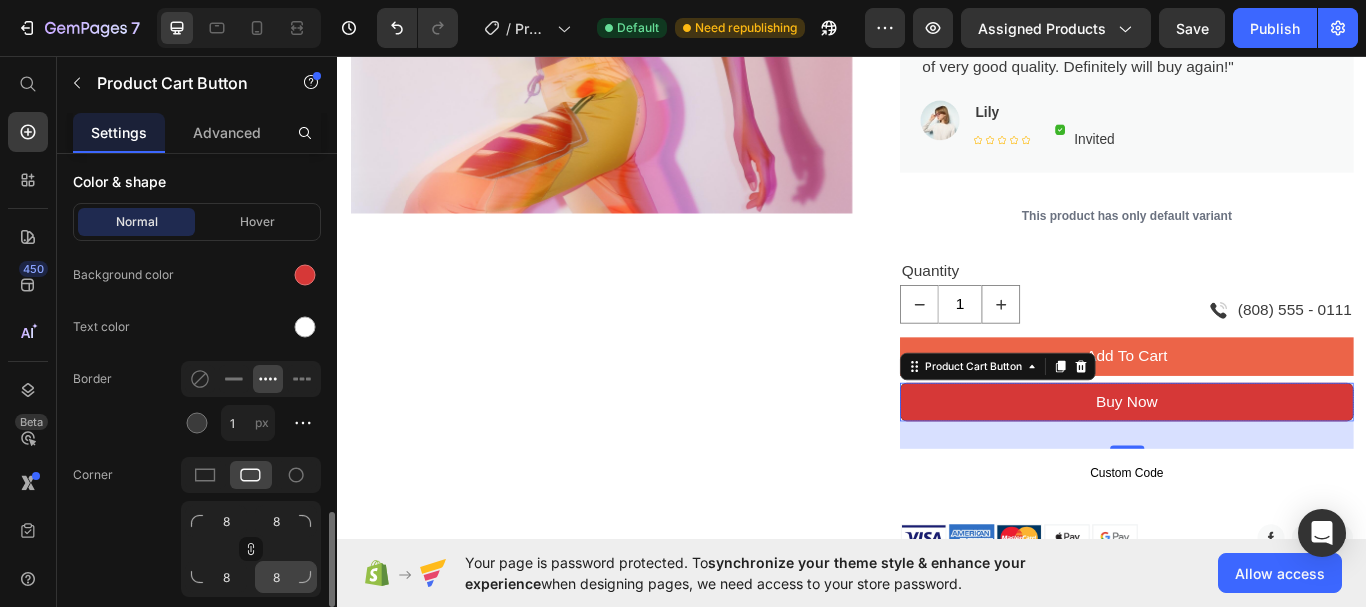 scroll, scrollTop: 2000, scrollLeft: 0, axis: vertical 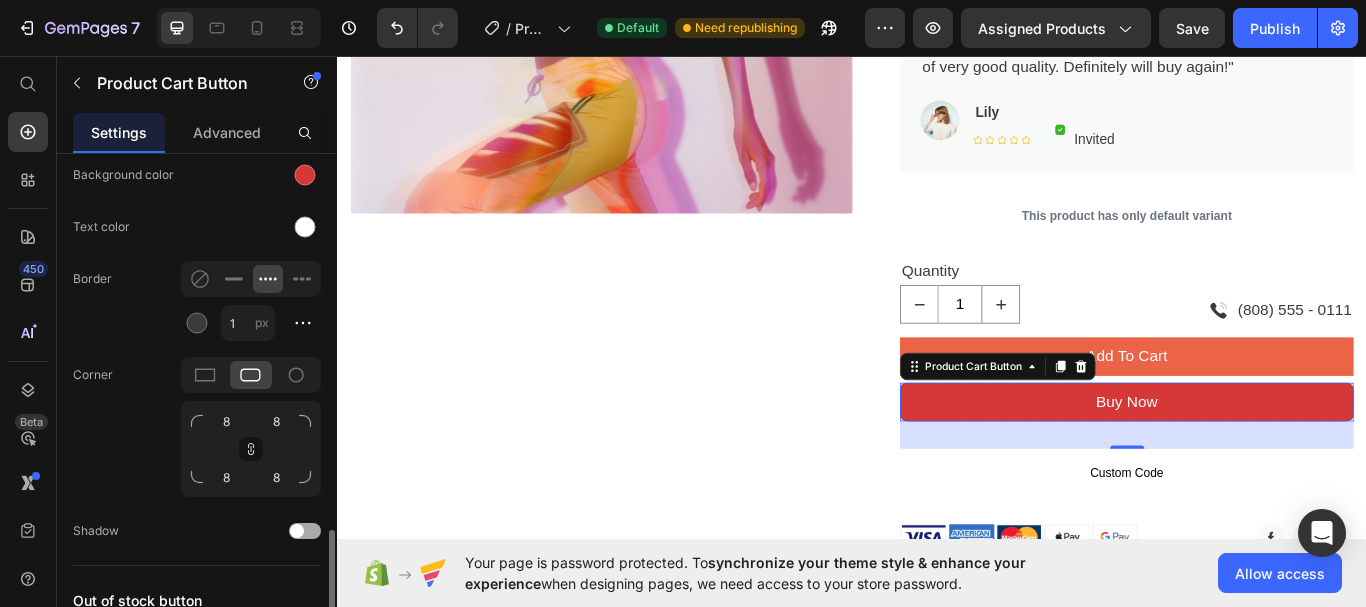 click at bounding box center (297, 531) 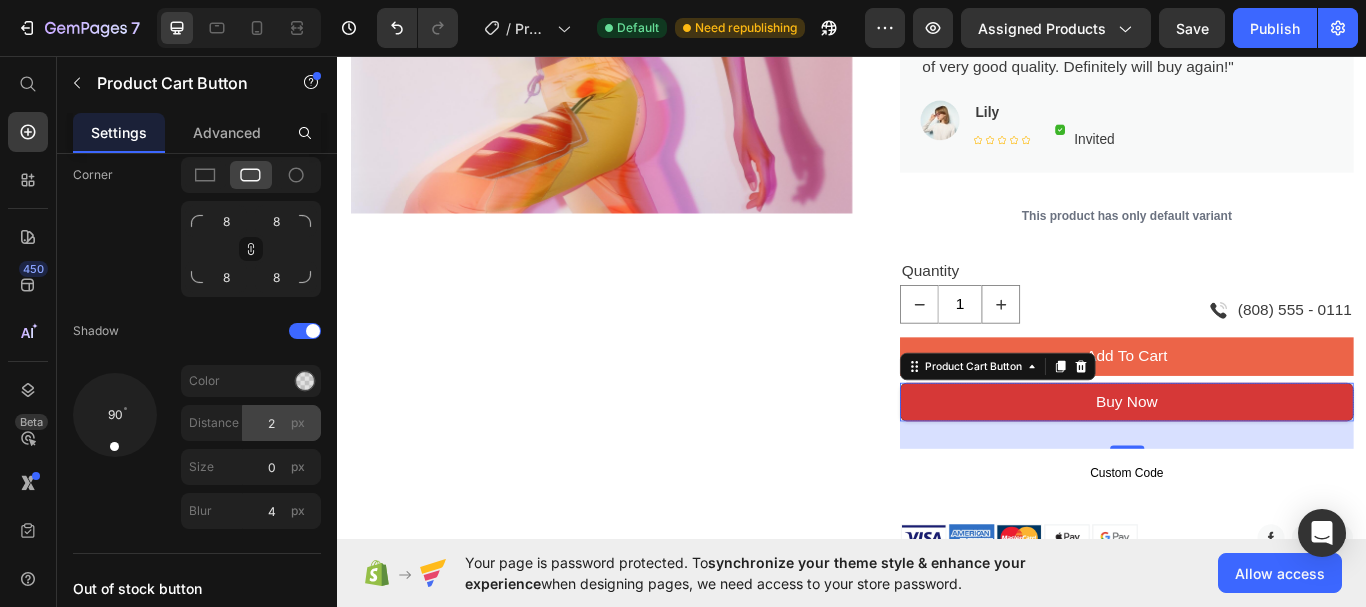 scroll, scrollTop: 2390, scrollLeft: 0, axis: vertical 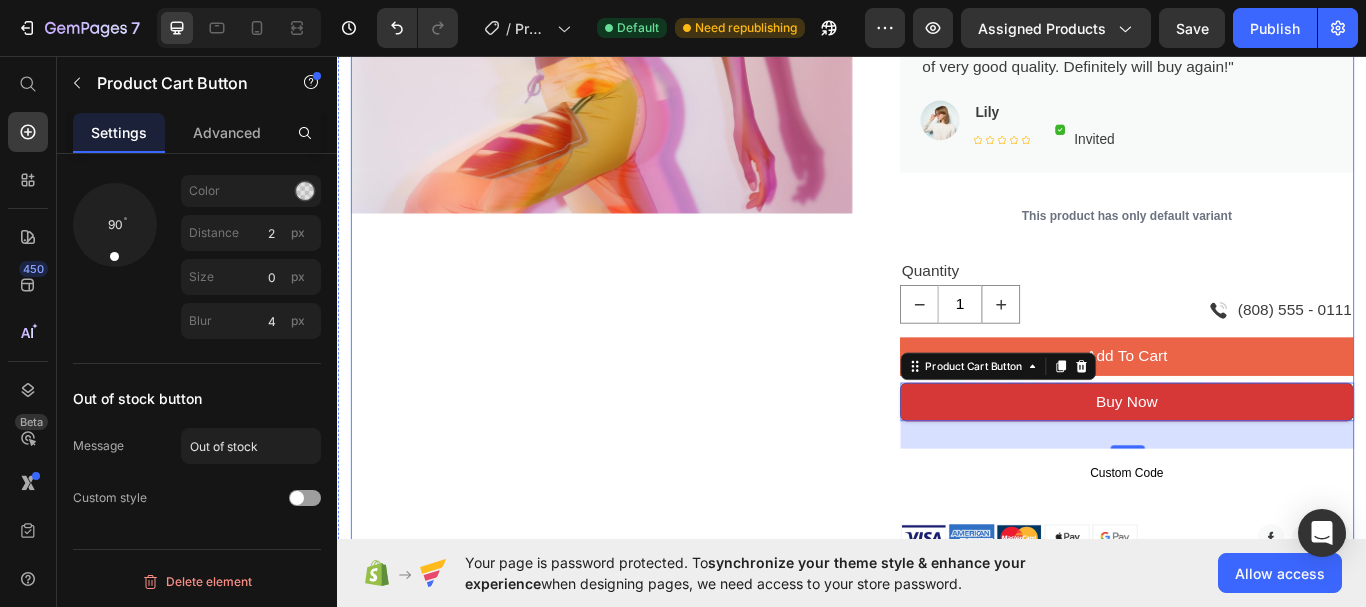 click on "Product Images" at bounding box center (644, 317) 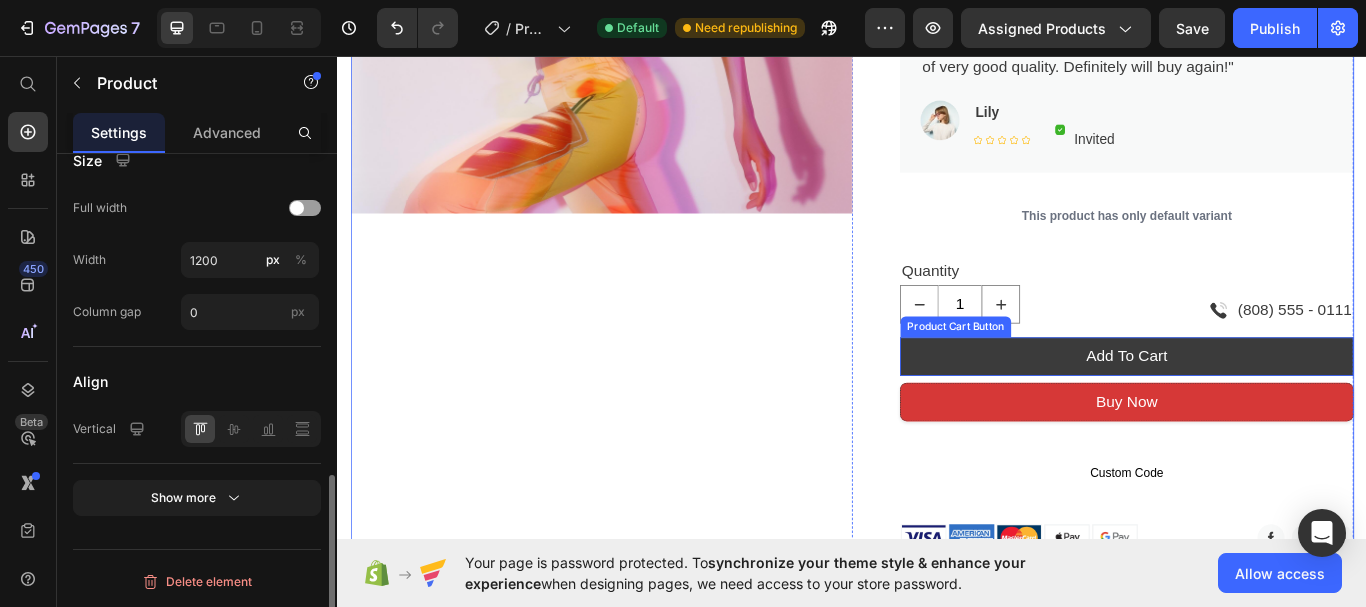 scroll, scrollTop: 0, scrollLeft: 0, axis: both 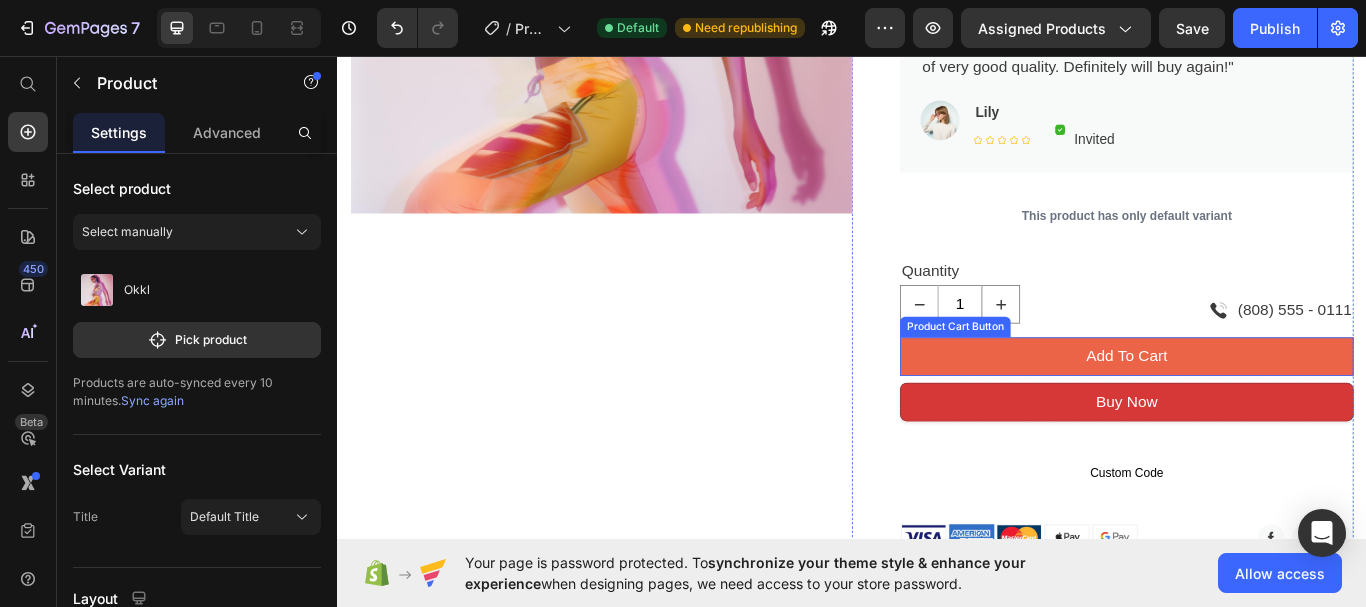 click on "Product Cart Button" at bounding box center (1057, 373) 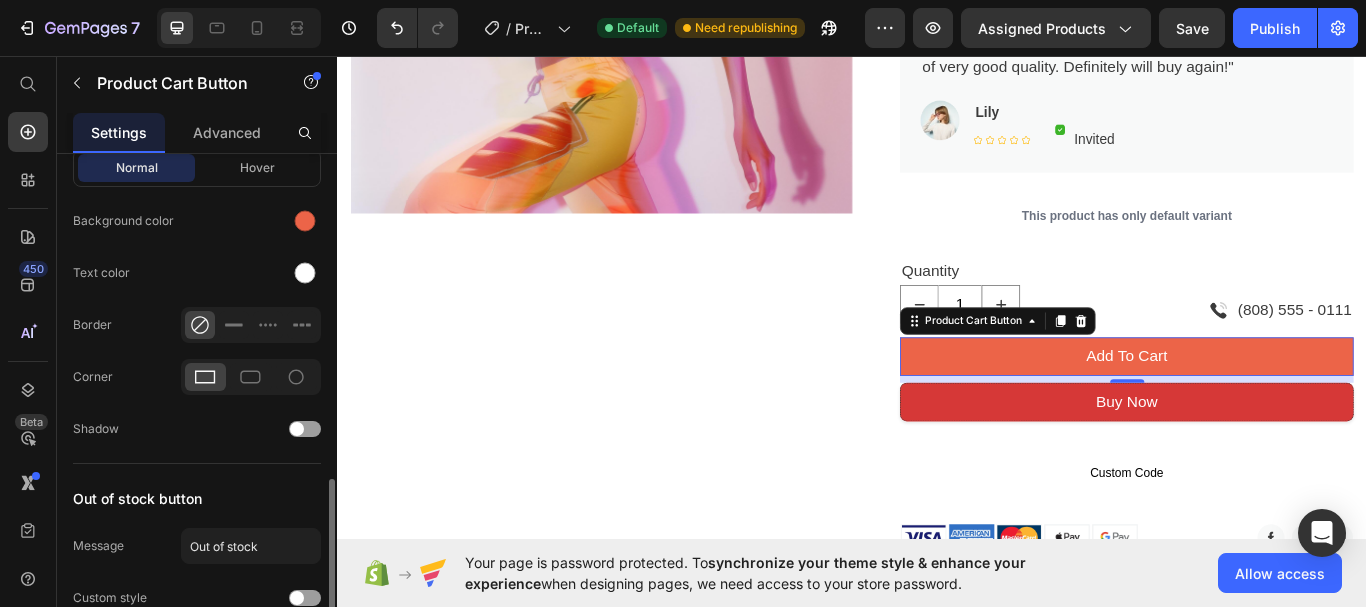 scroll, scrollTop: 976, scrollLeft: 0, axis: vertical 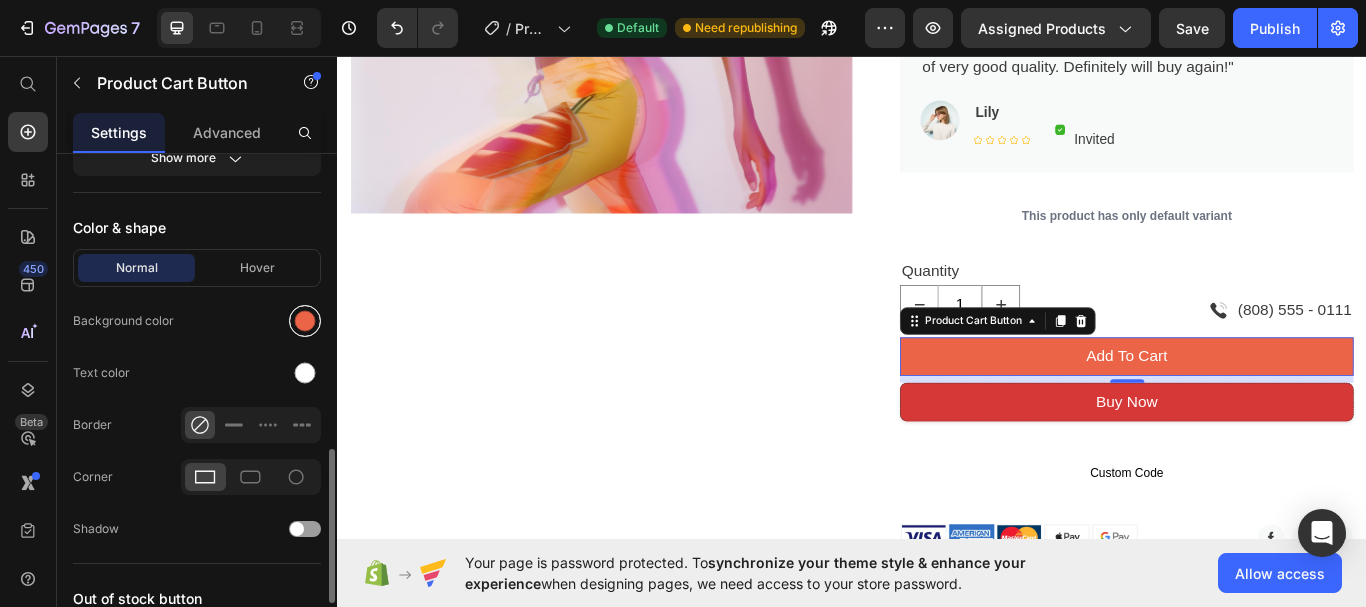 click at bounding box center [305, 321] 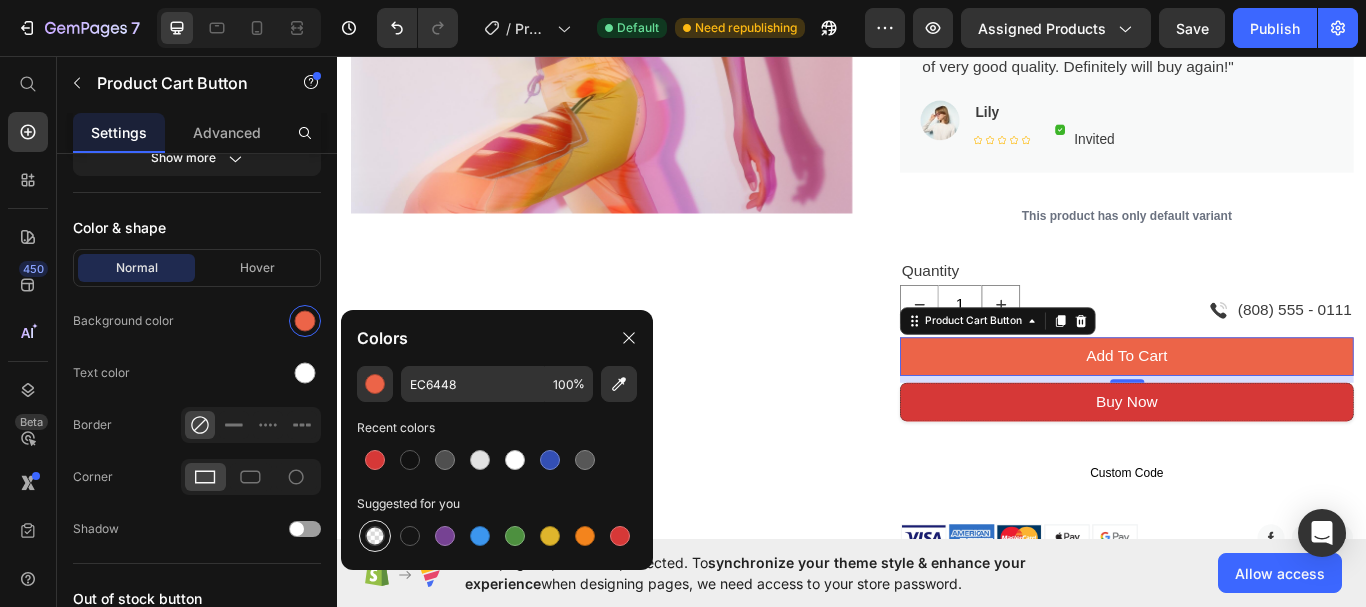 click at bounding box center (375, 536) 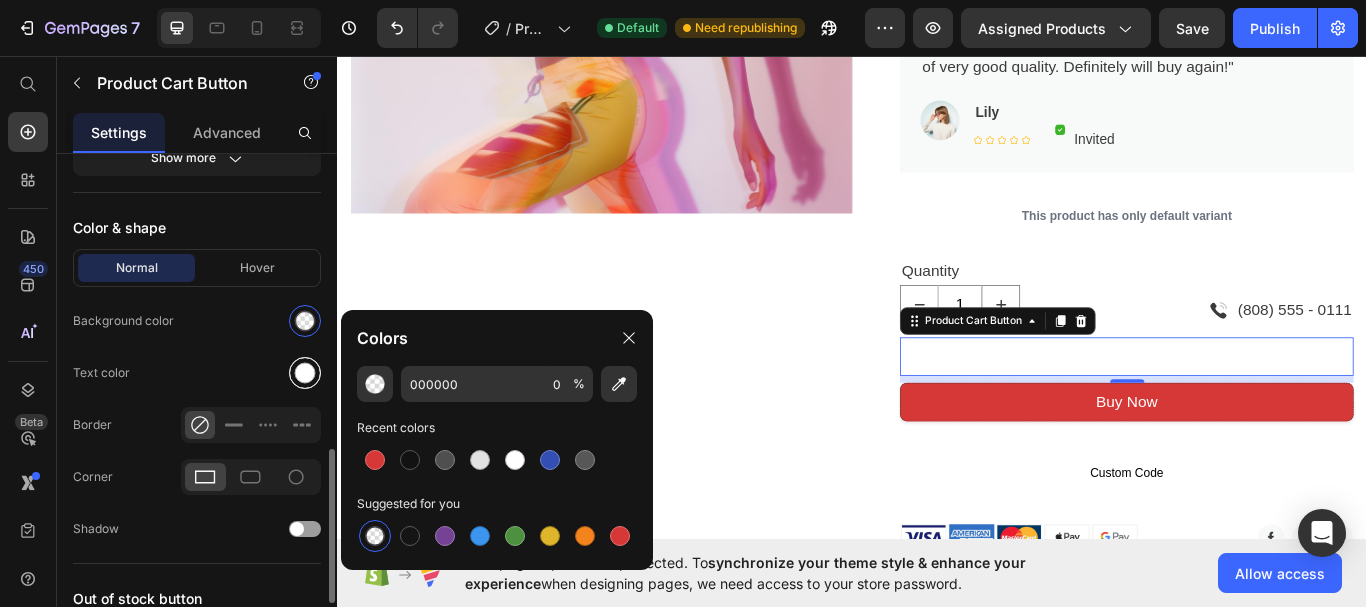 click at bounding box center (305, 373) 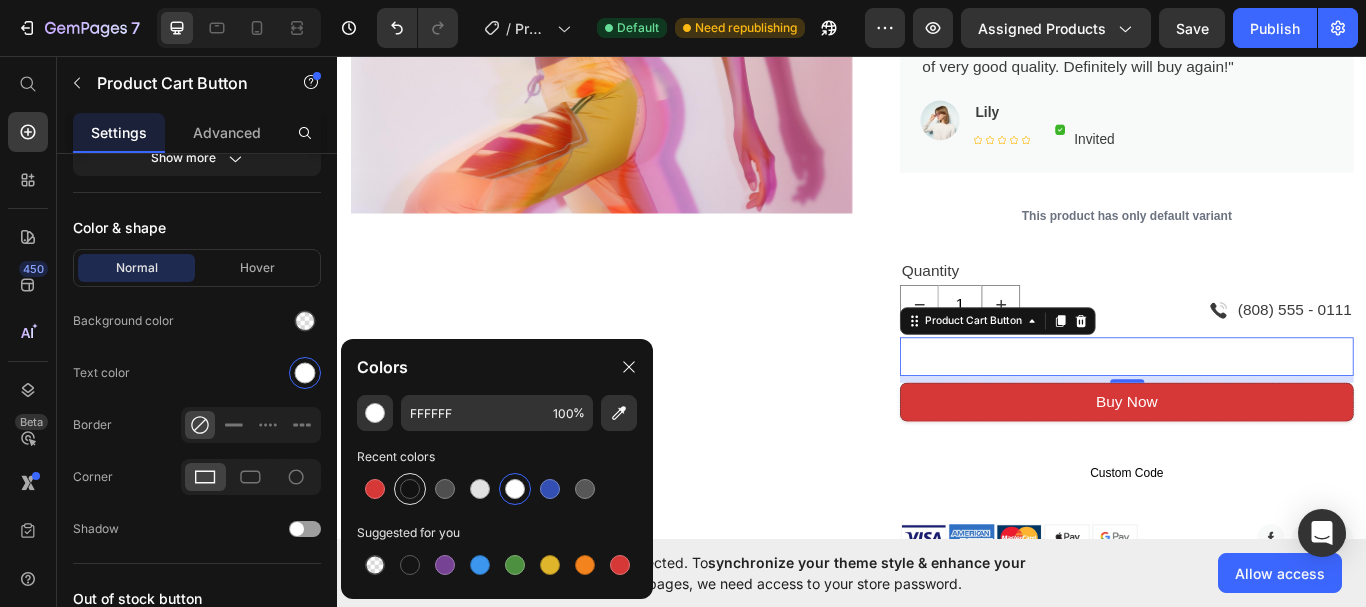 click at bounding box center [410, 489] 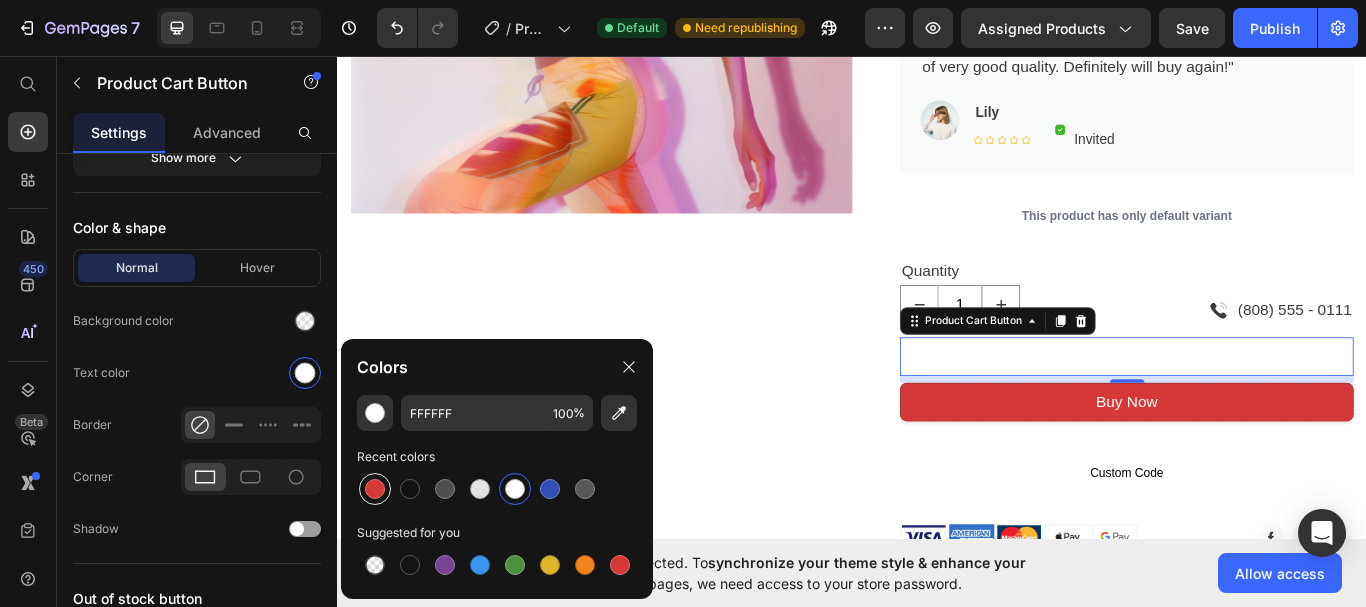 type on "121212" 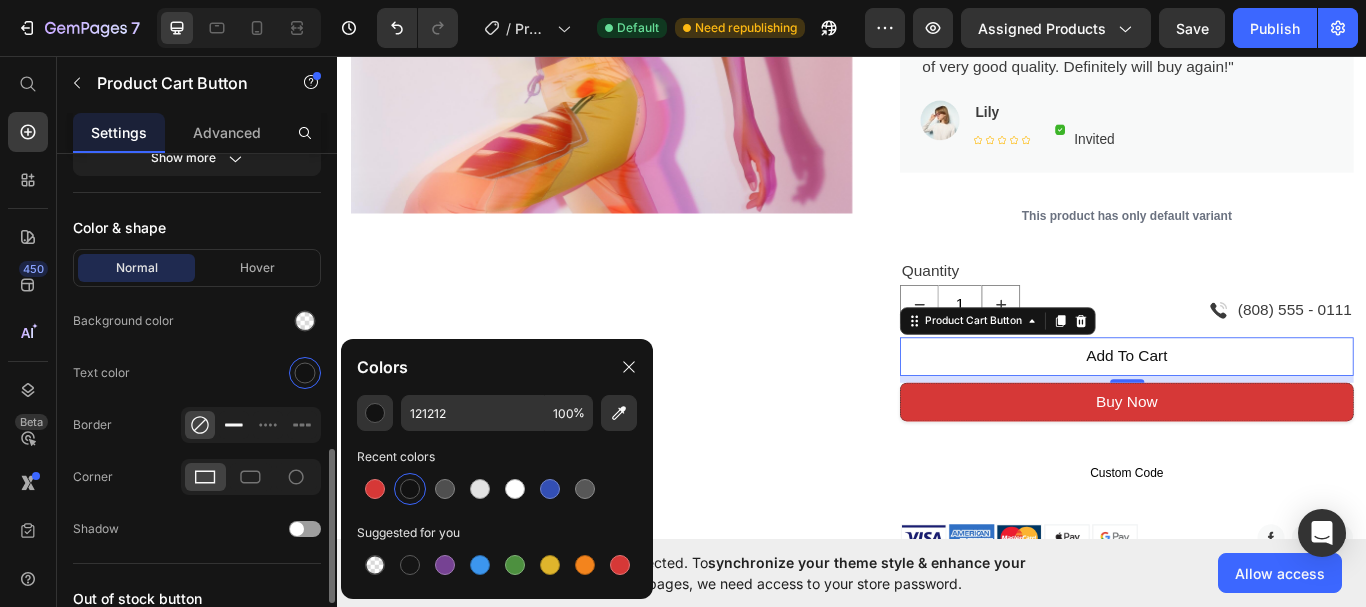 click 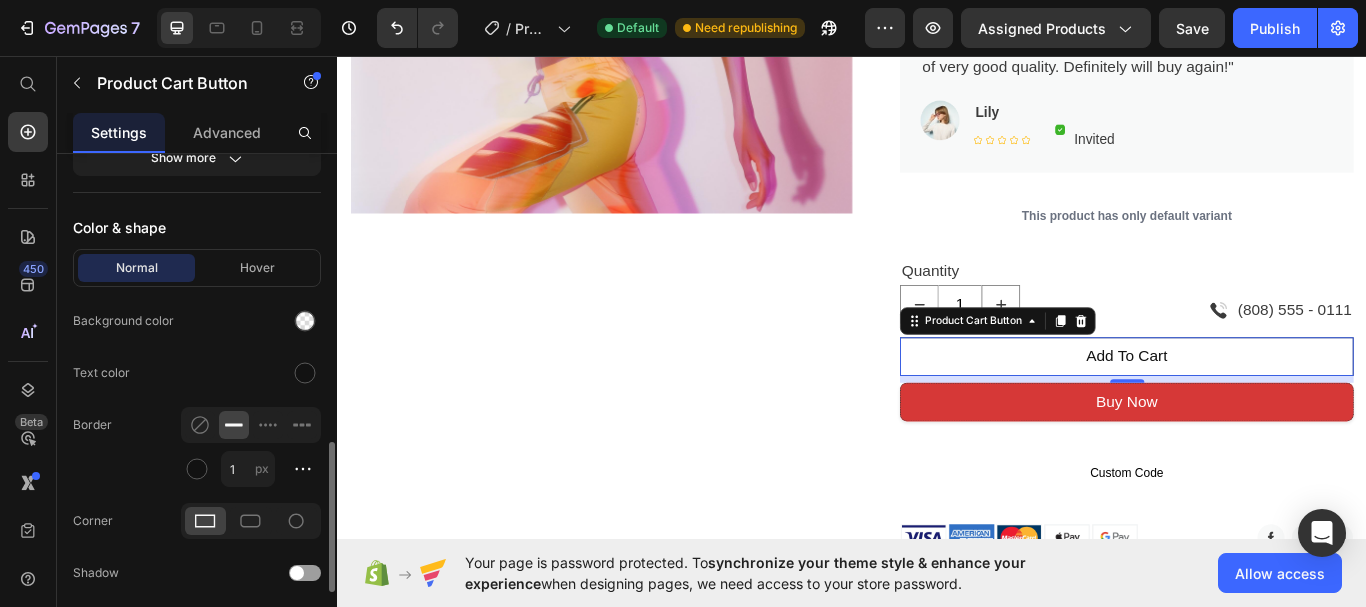scroll, scrollTop: 1076, scrollLeft: 0, axis: vertical 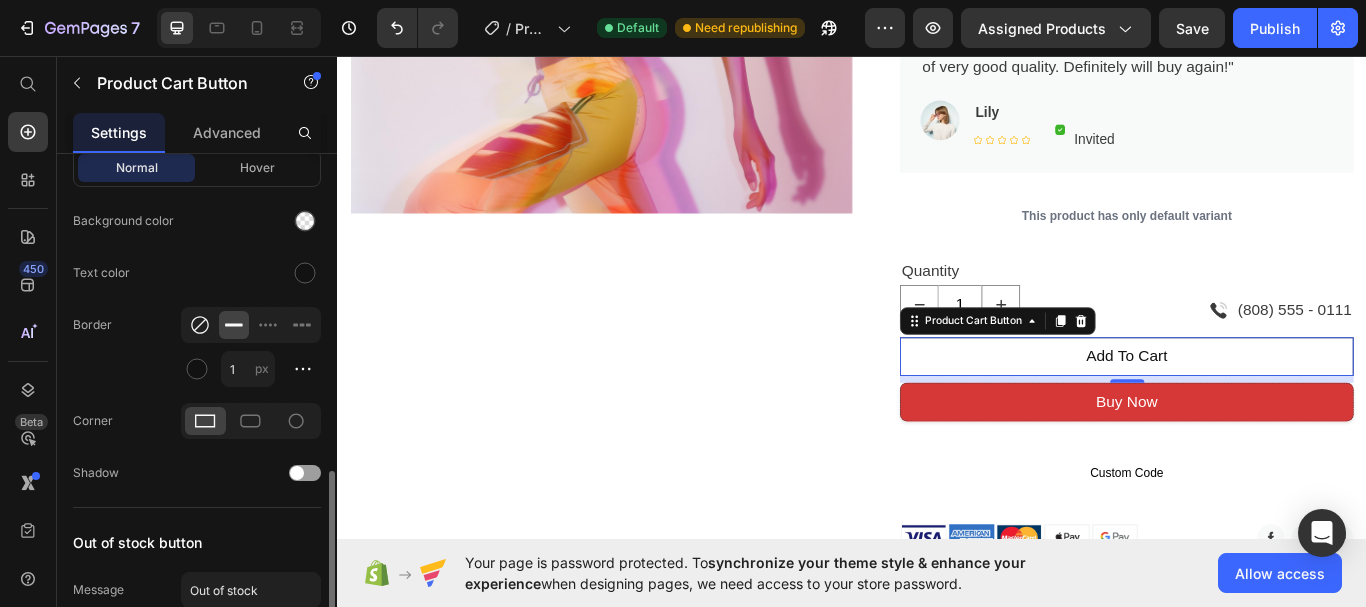 click 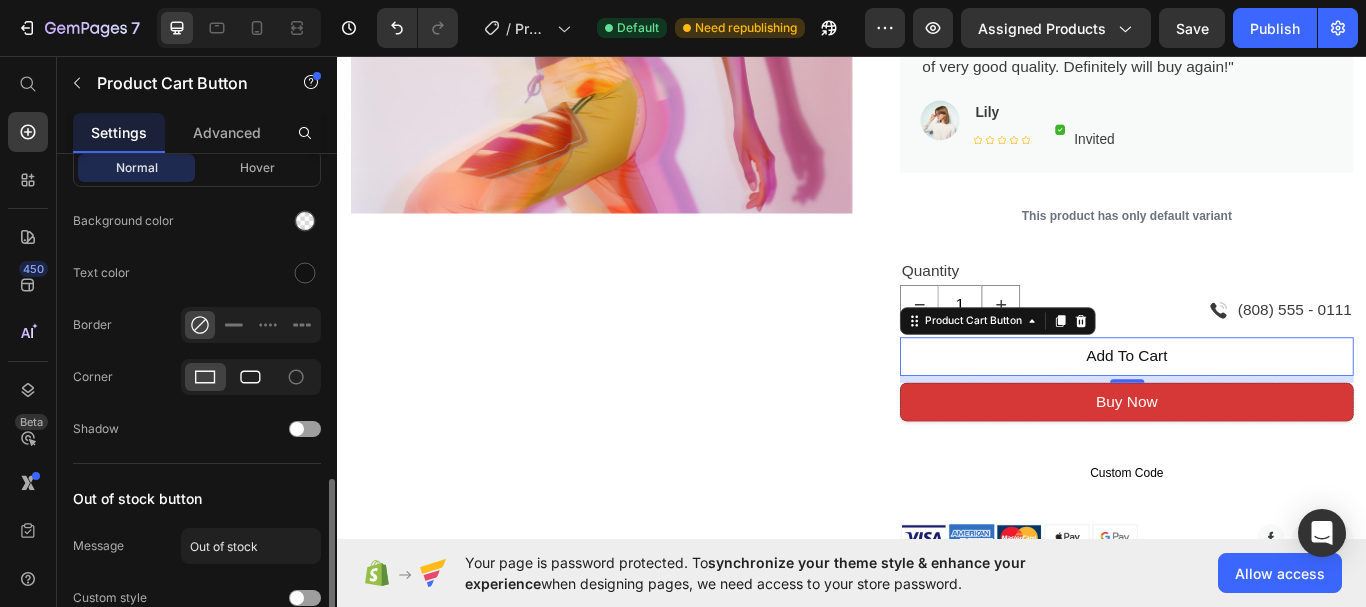 click 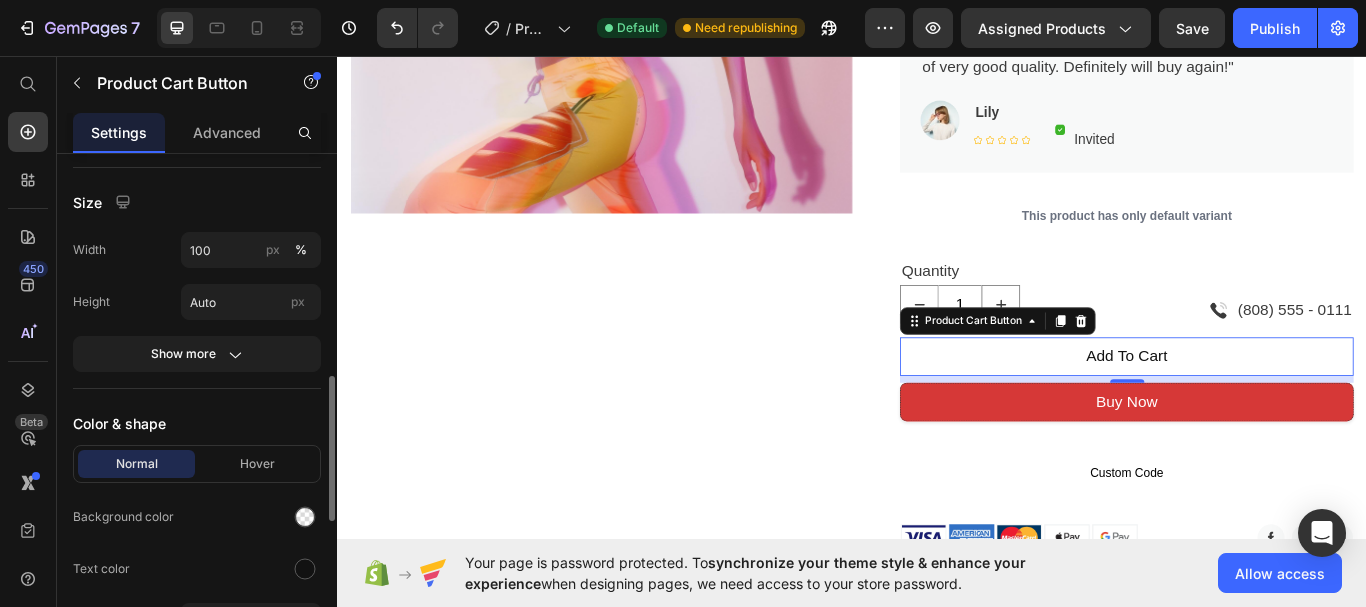 scroll, scrollTop: 880, scrollLeft: 0, axis: vertical 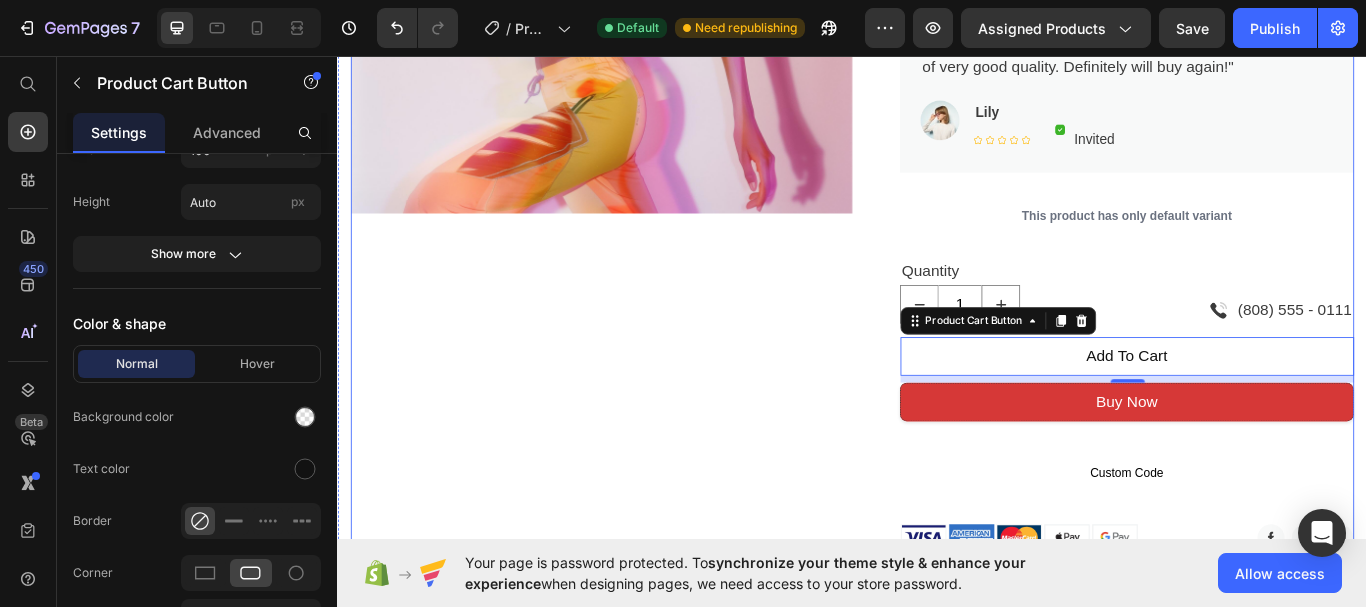 click on "Product Images" at bounding box center (644, 317) 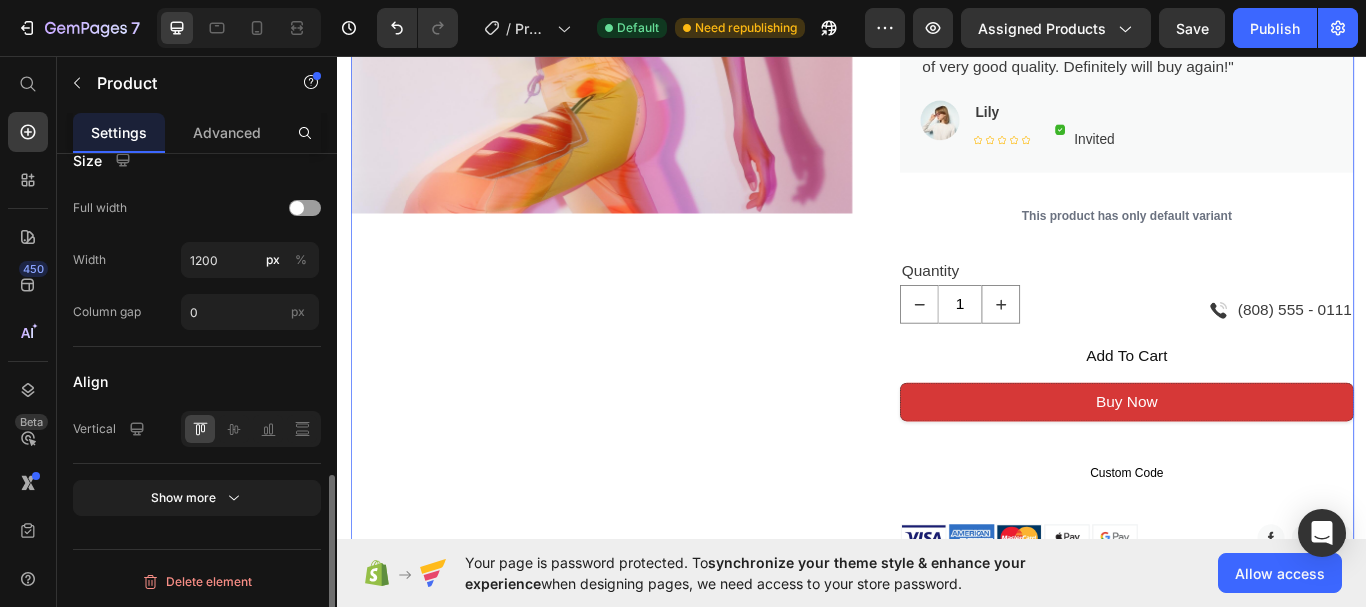 scroll, scrollTop: 0, scrollLeft: 0, axis: both 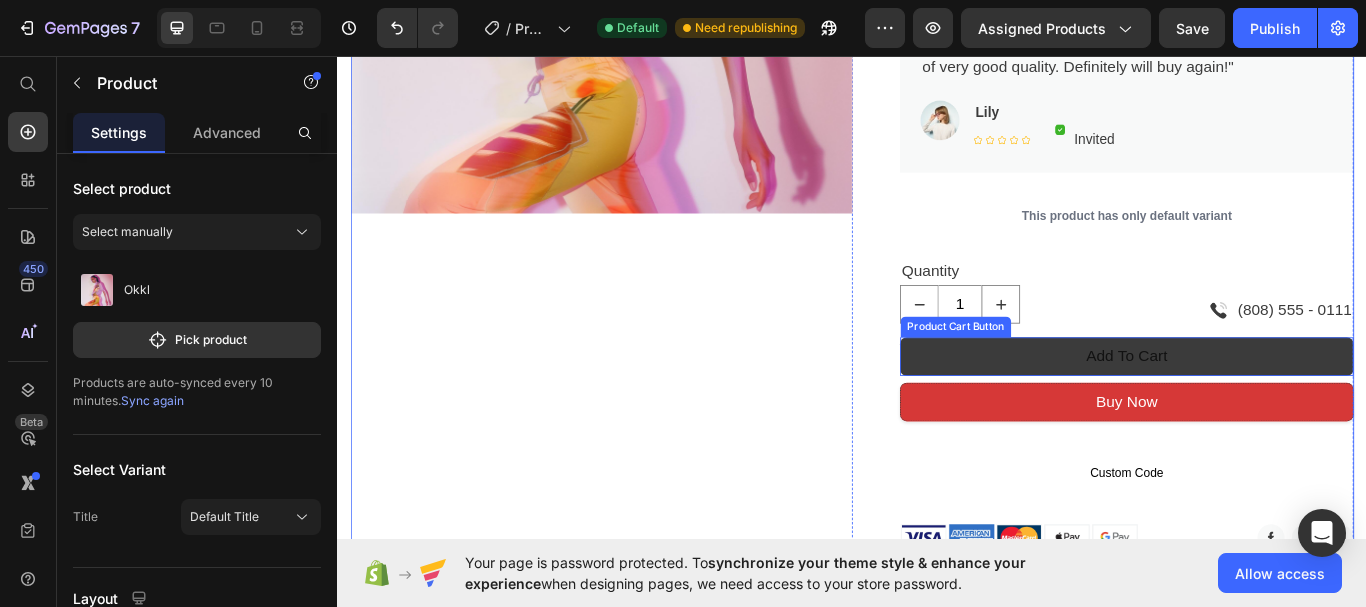 click on "add to cart" at bounding box center (1257, 407) 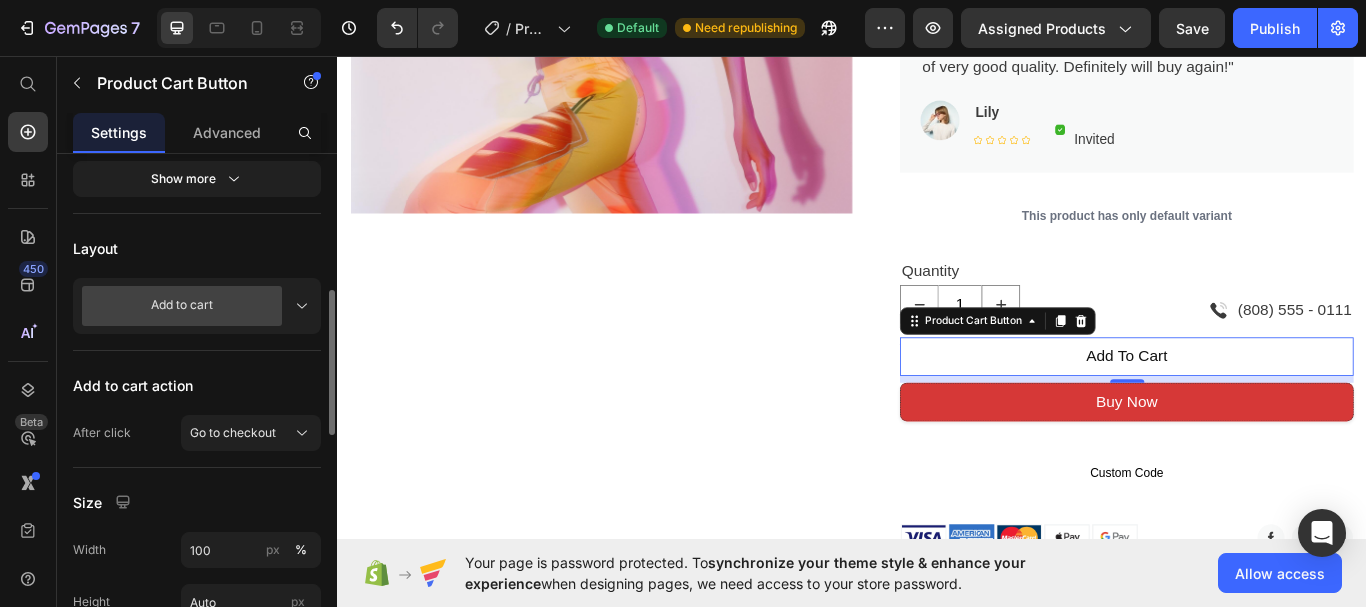 scroll, scrollTop: 380, scrollLeft: 0, axis: vertical 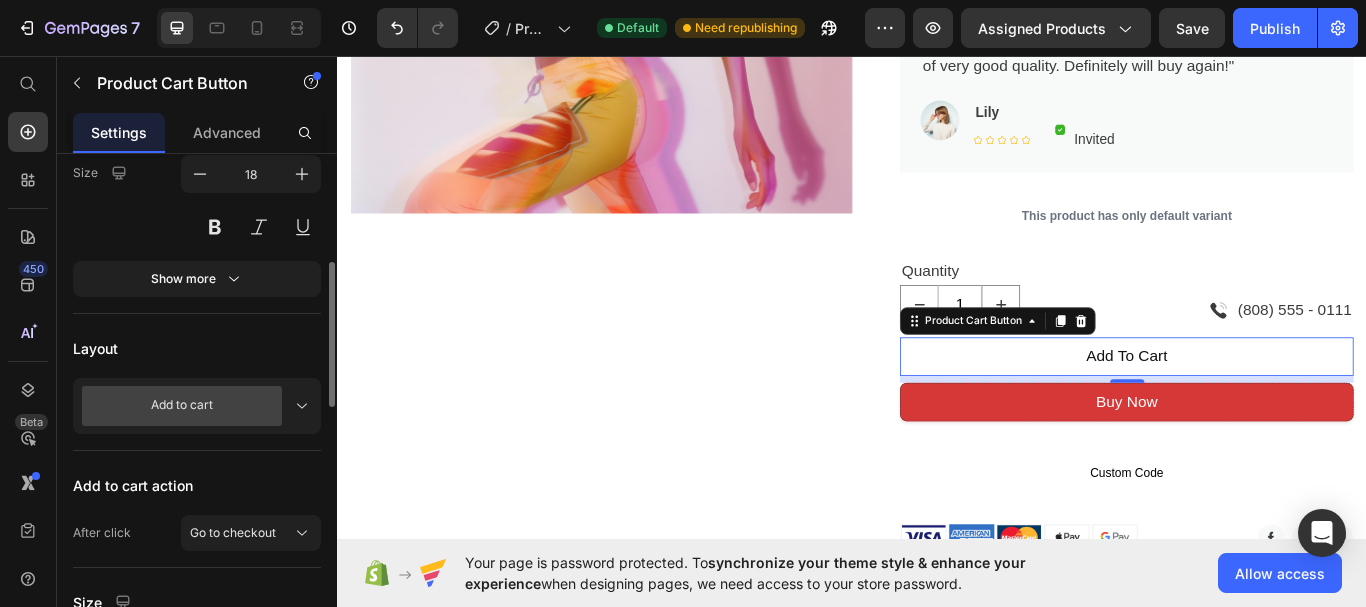 click on "Add to cart" at bounding box center [182, 406] 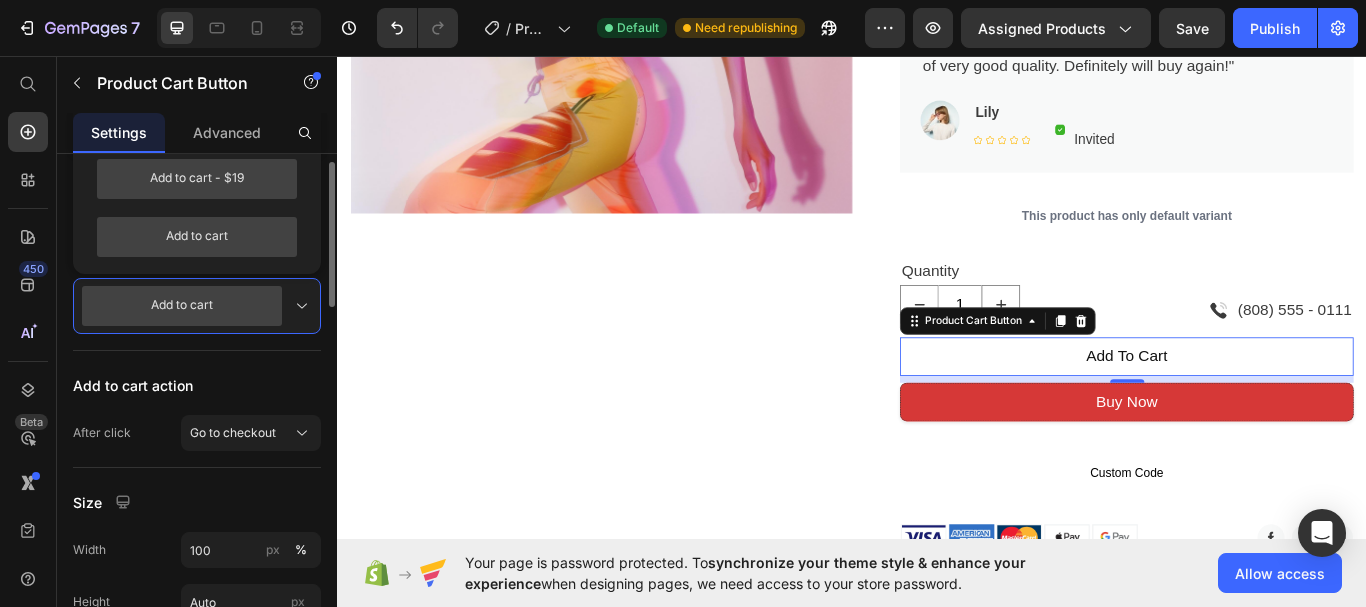 scroll, scrollTop: 280, scrollLeft: 0, axis: vertical 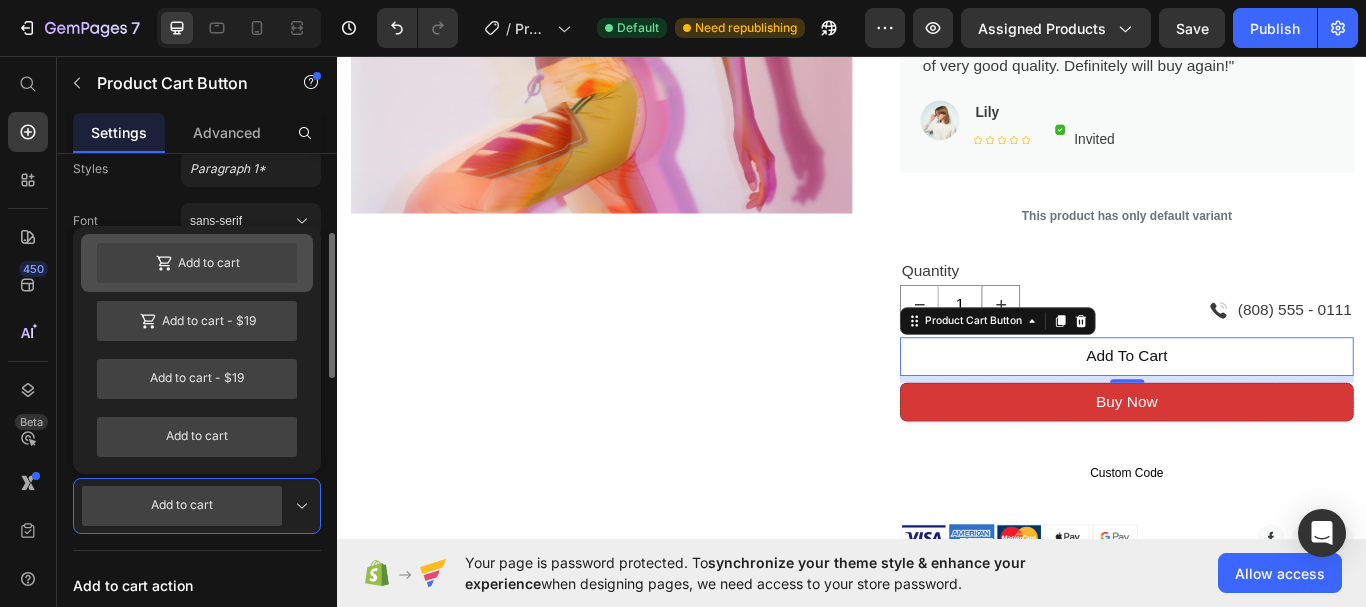 click on "Add to cart" at bounding box center [197, 263] 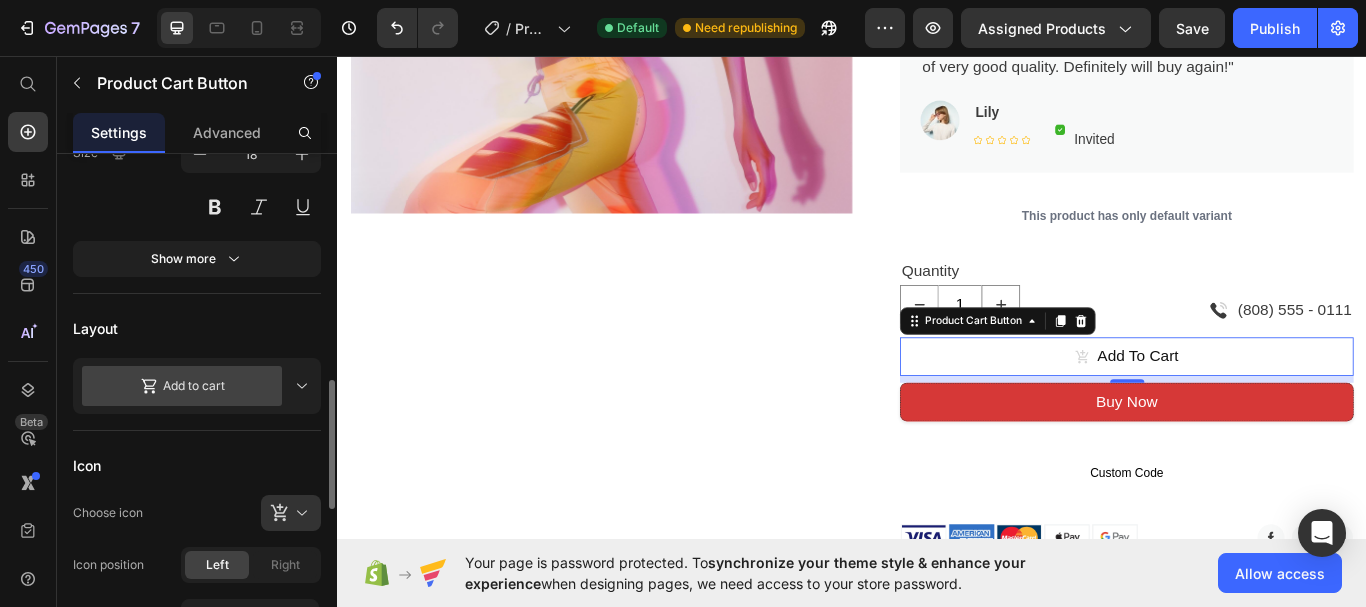 scroll, scrollTop: 600, scrollLeft: 0, axis: vertical 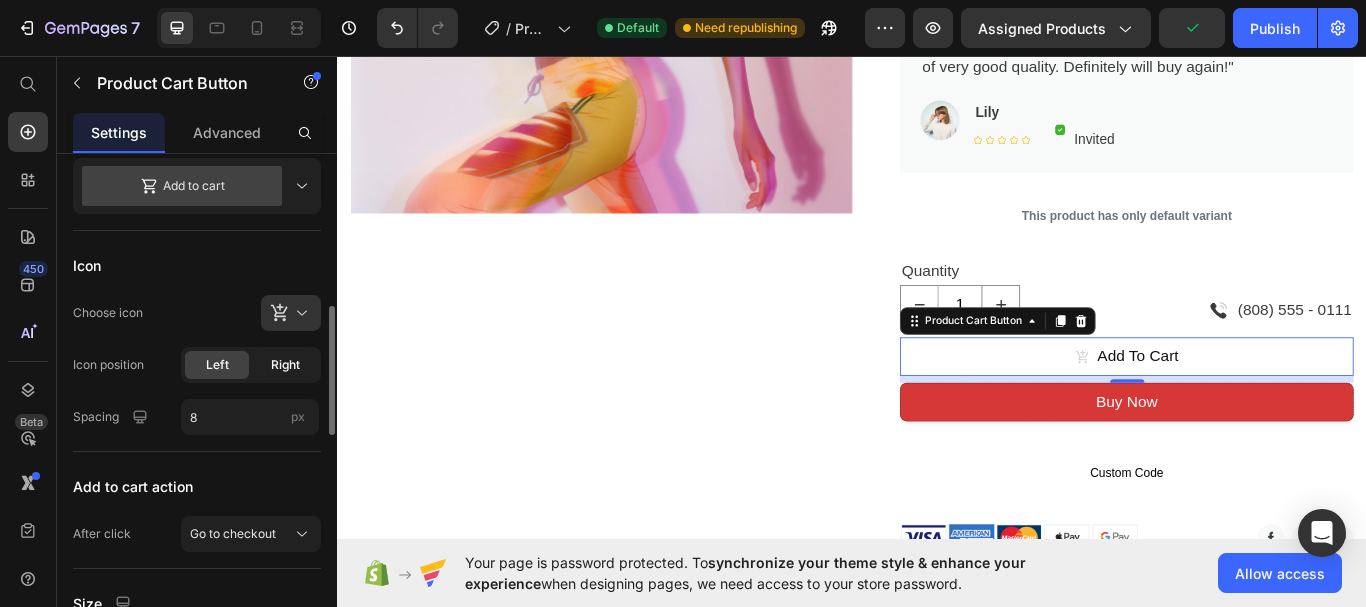 click on "Right" 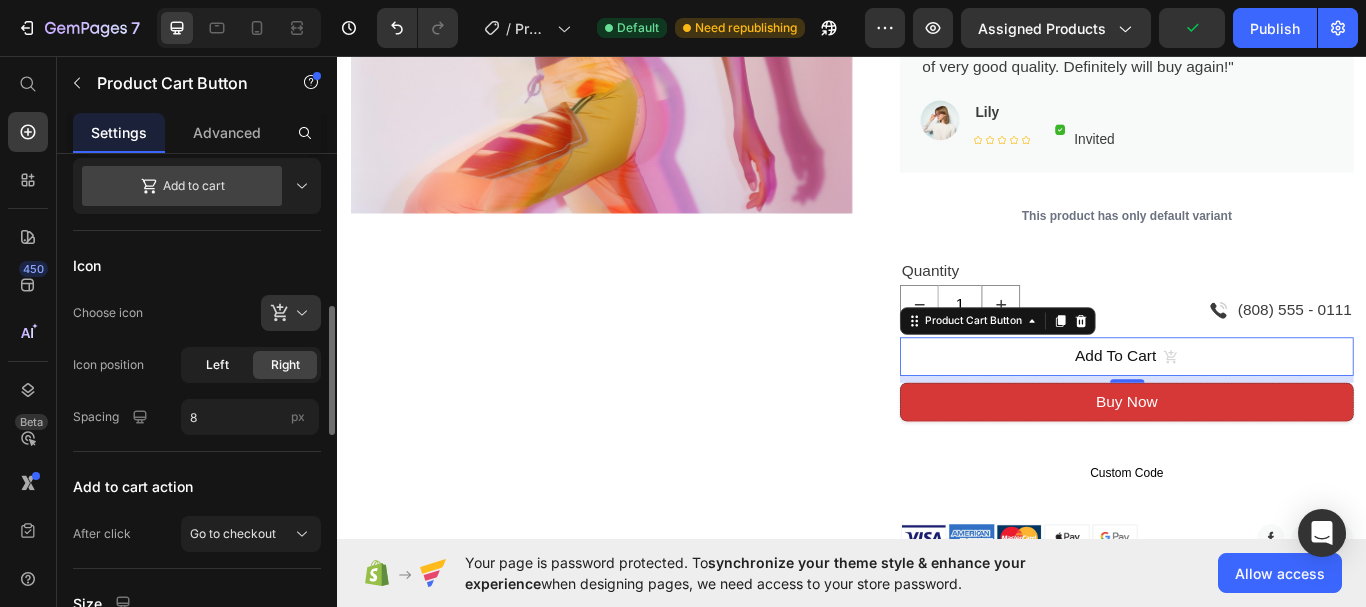 click on "Left" 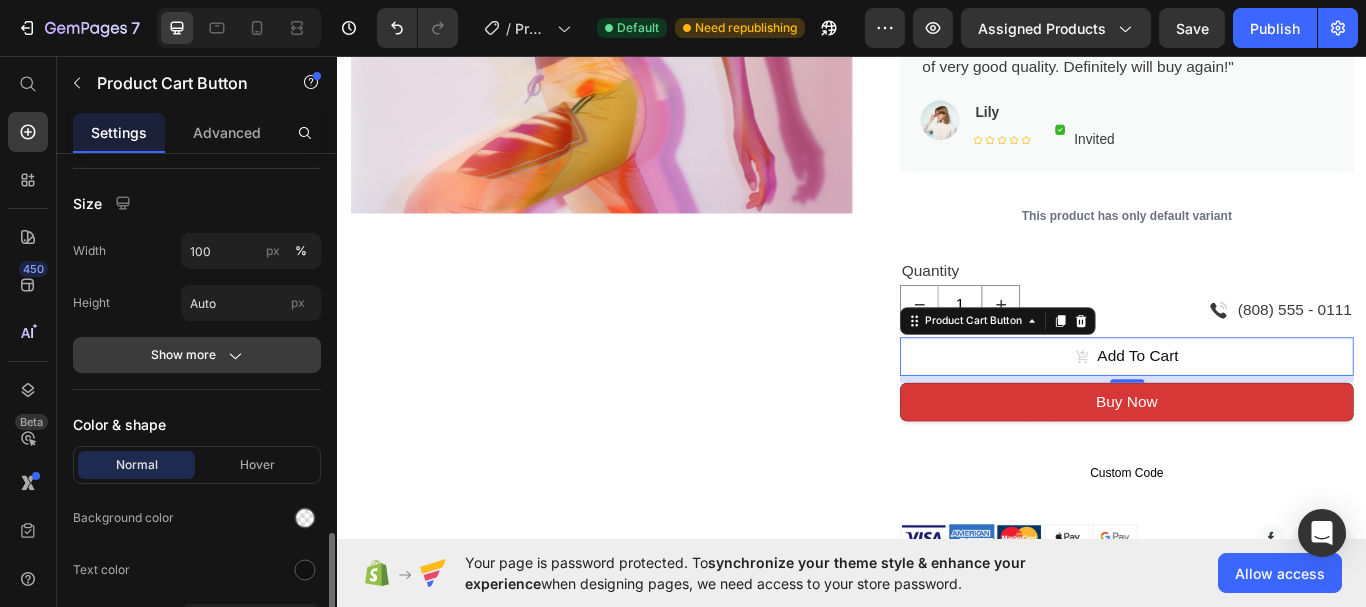 scroll, scrollTop: 1200, scrollLeft: 0, axis: vertical 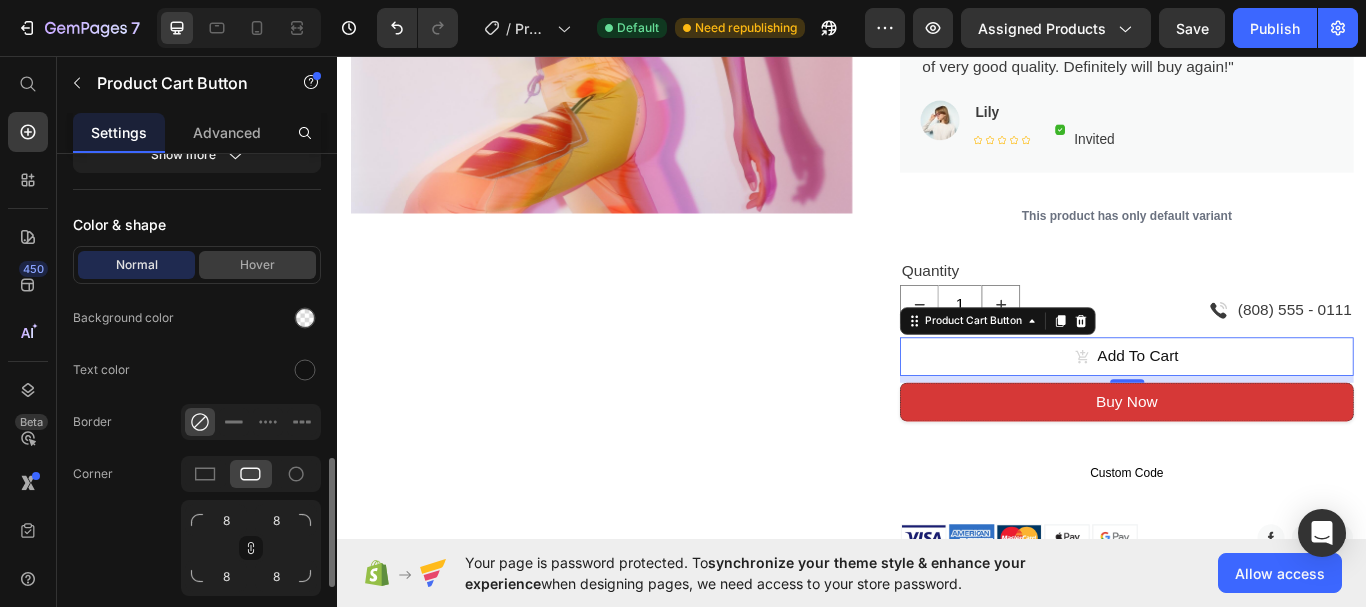 click on "Hover" at bounding box center [257, 265] 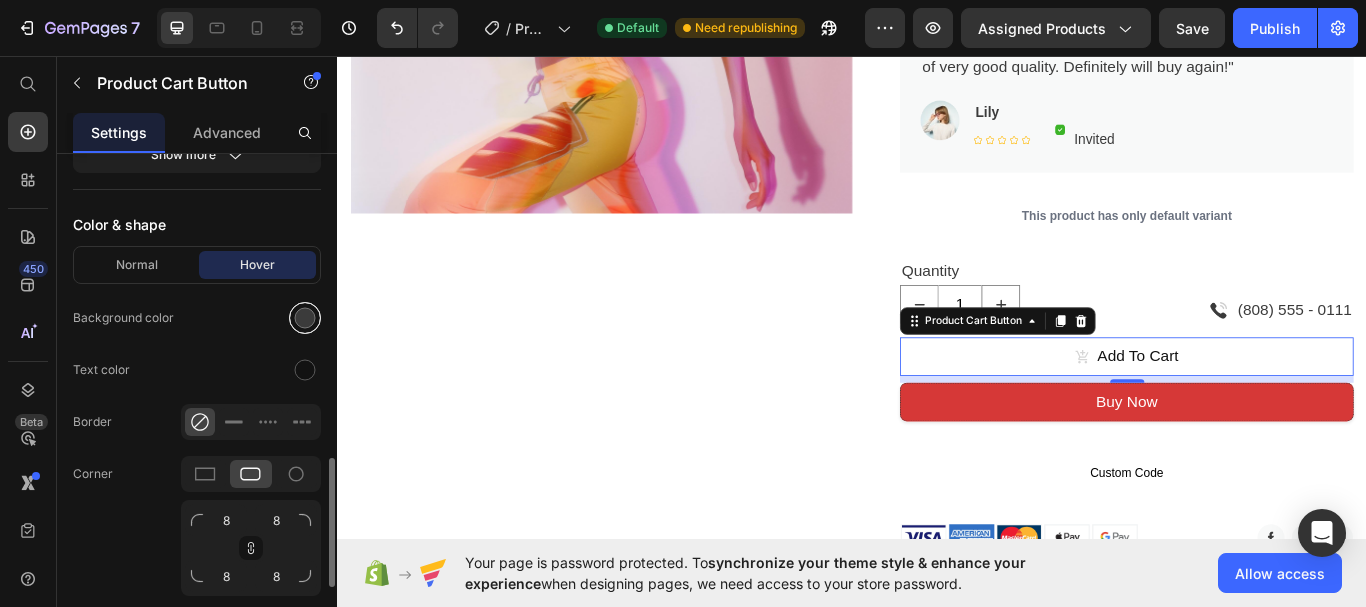 click at bounding box center (305, 318) 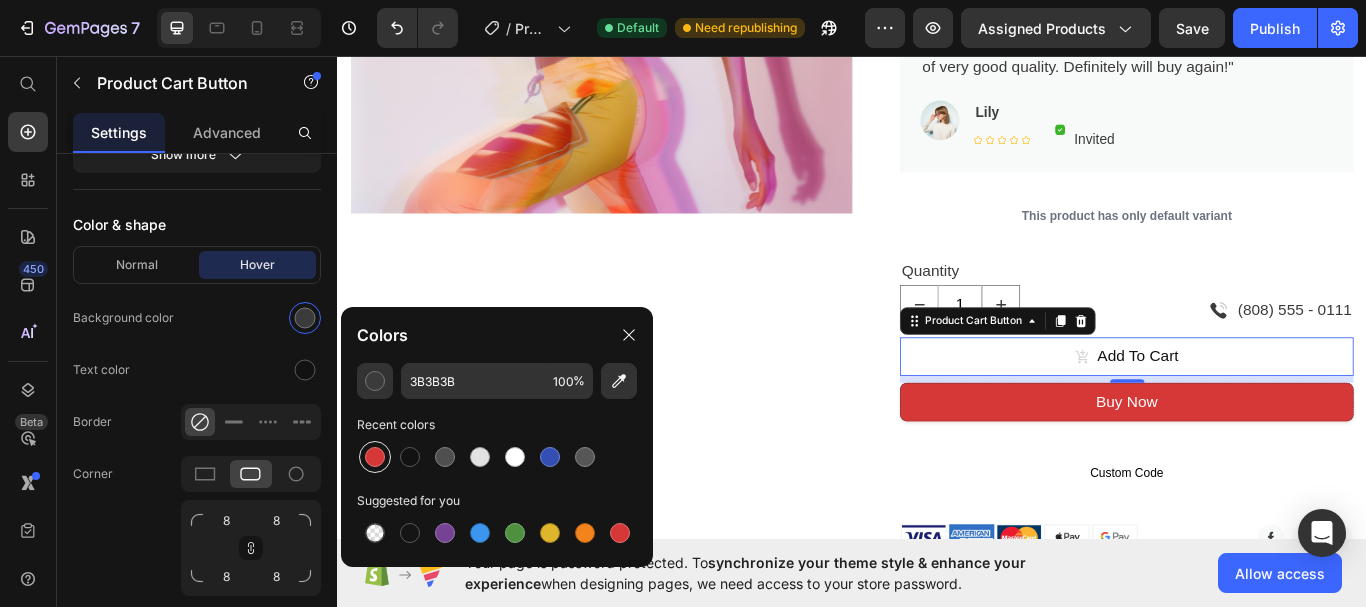 click at bounding box center [375, 457] 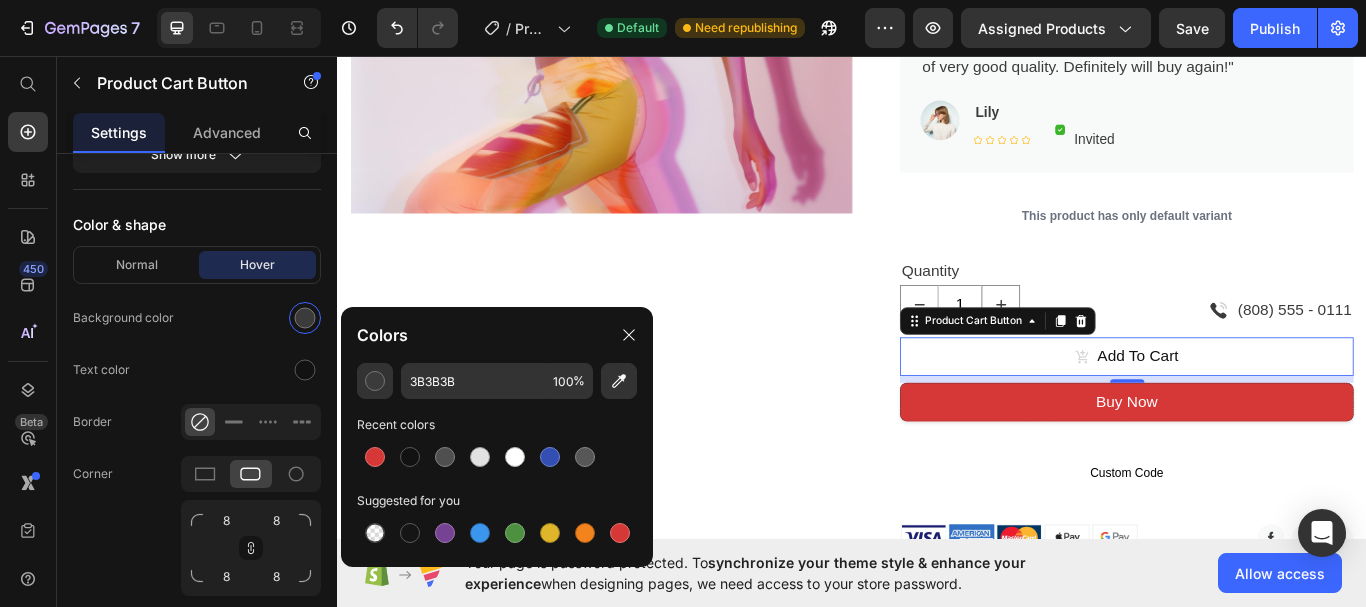 type on "D63837" 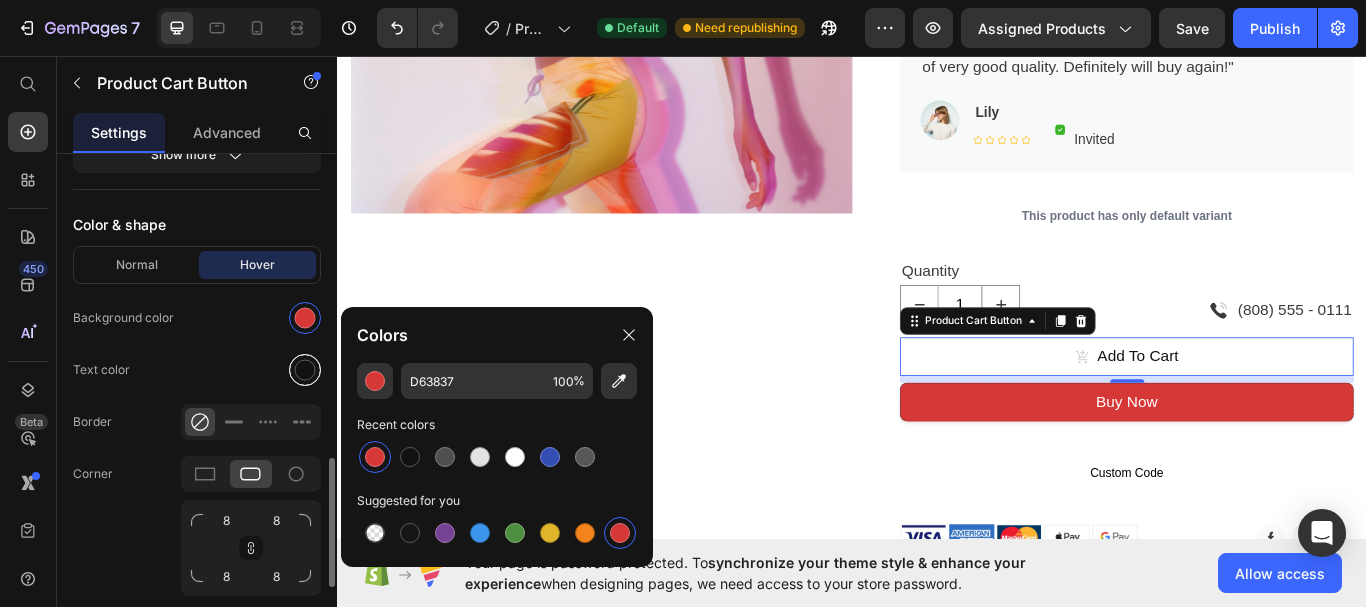 click at bounding box center (305, 370) 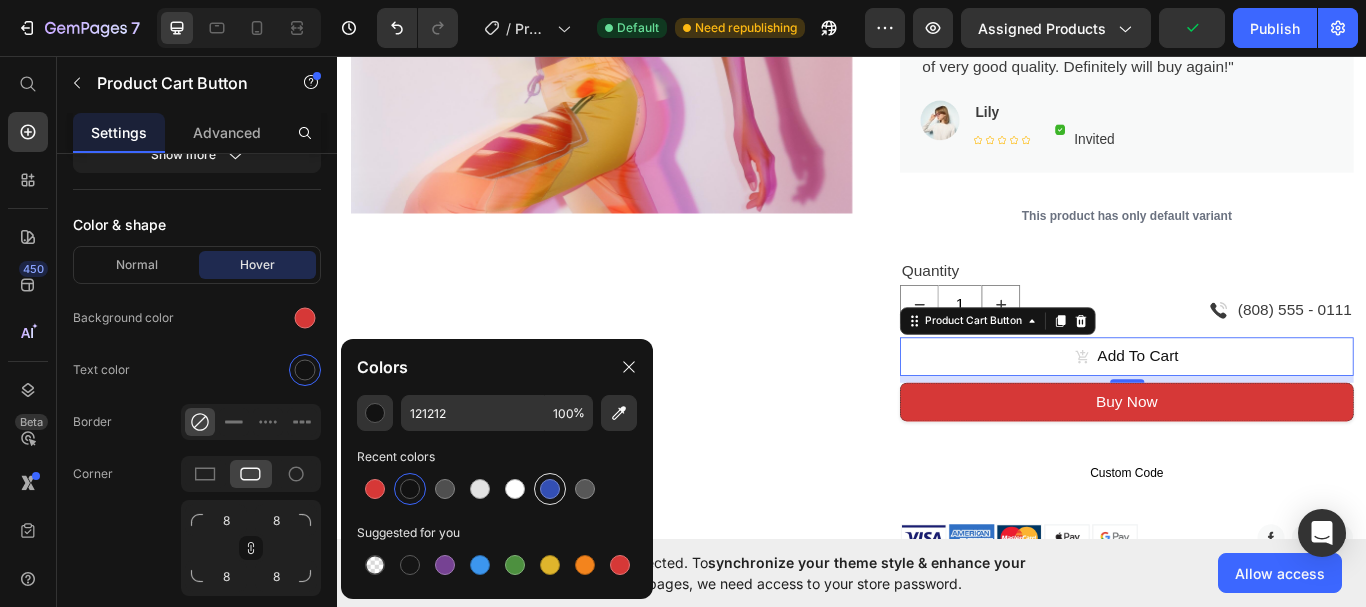 click at bounding box center [550, 489] 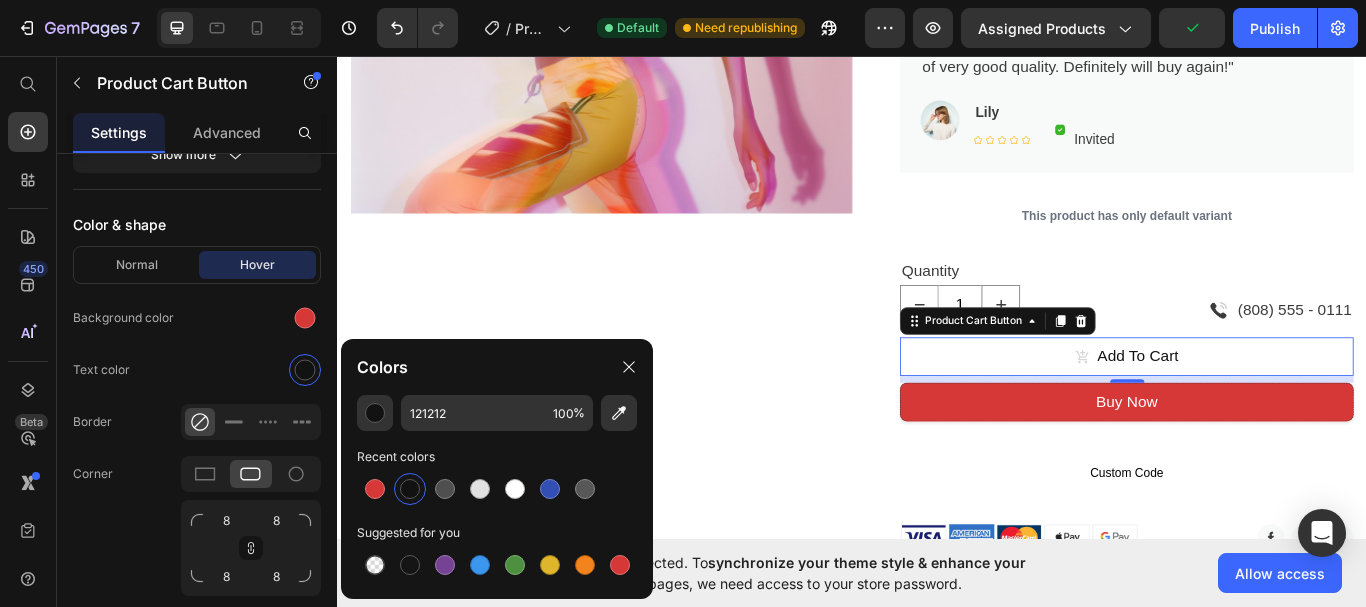 type on "334FB4" 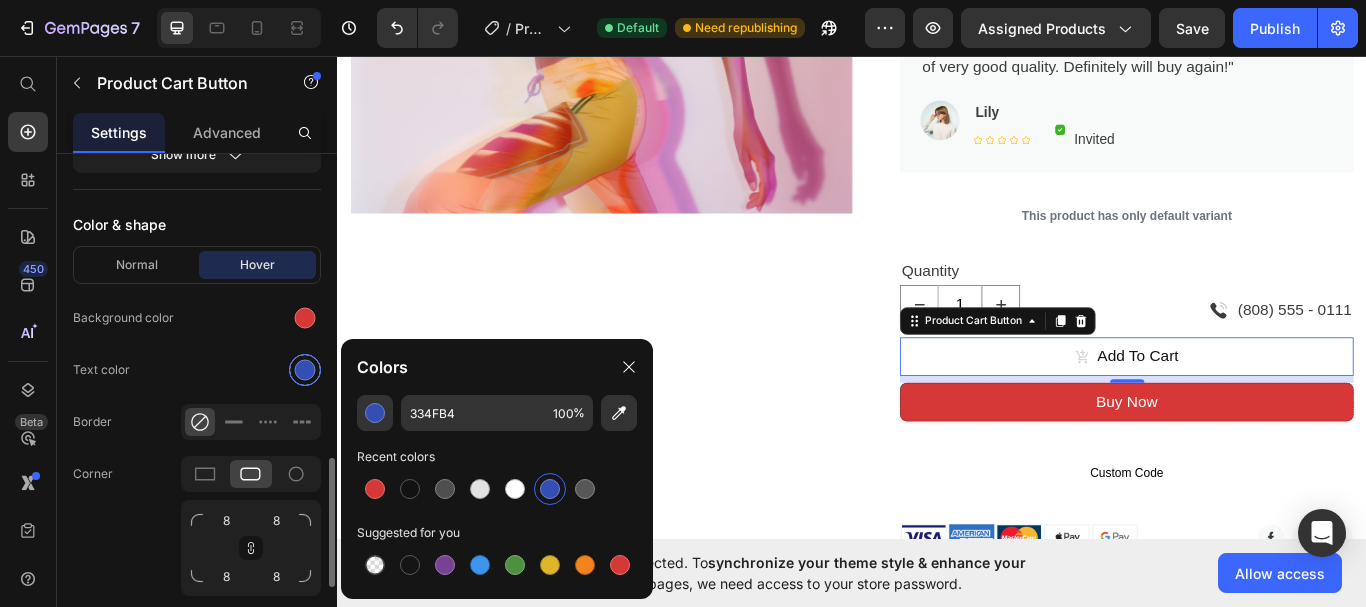 click at bounding box center [305, 370] 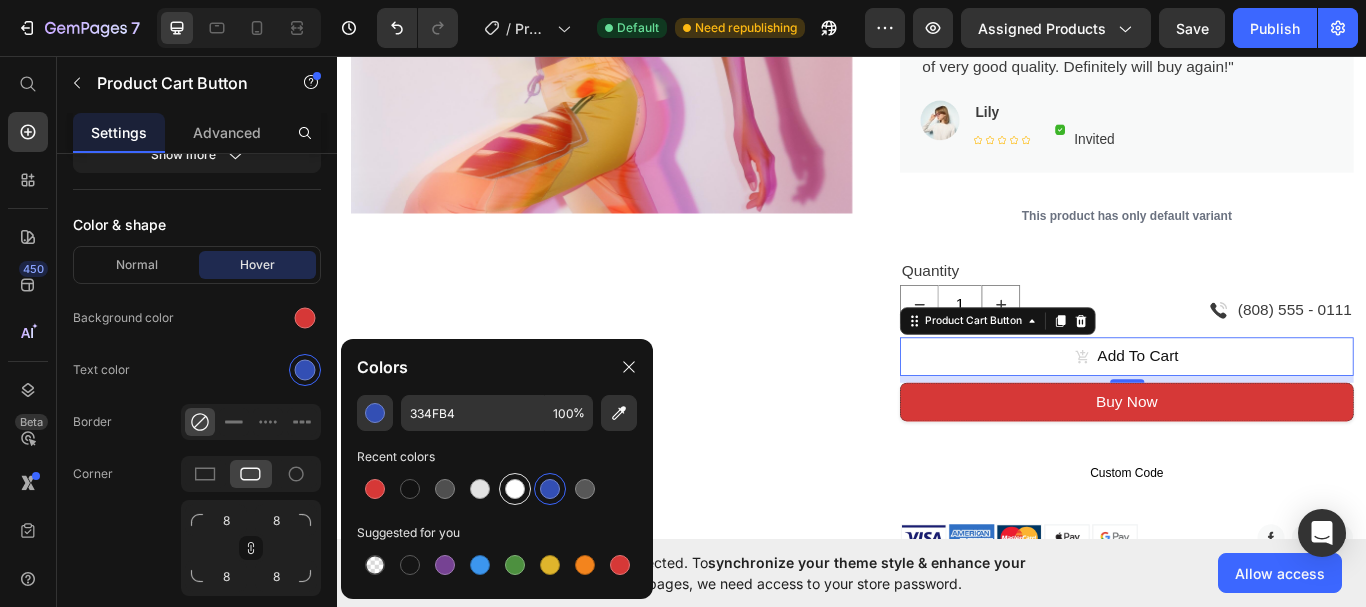 drag, startPoint x: 518, startPoint y: 485, endPoint x: 613, endPoint y: 407, distance: 122.91867 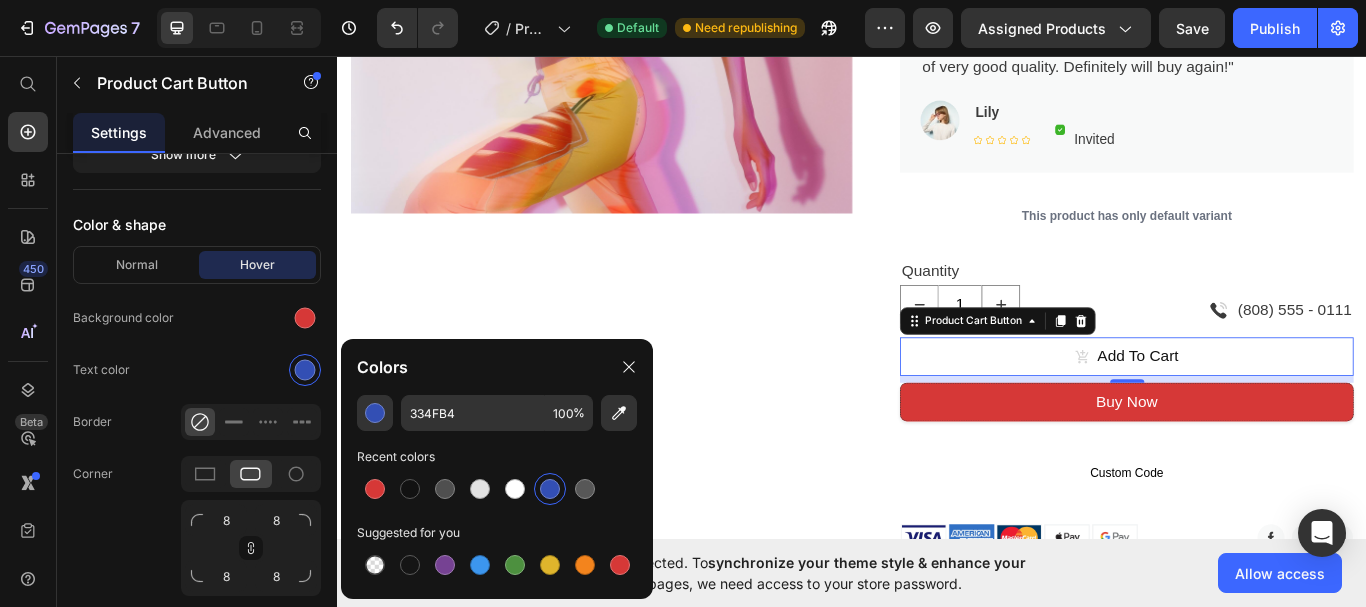 type on "FFFFFF" 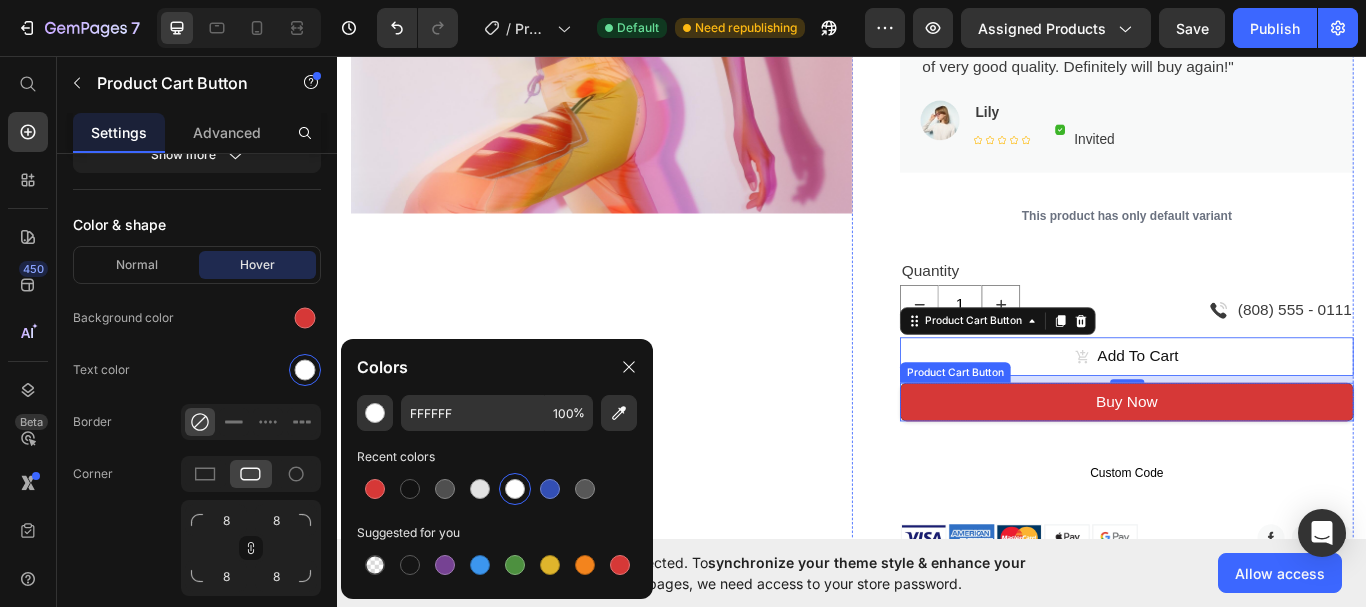 click on "Product Cart Button" at bounding box center [1057, 426] 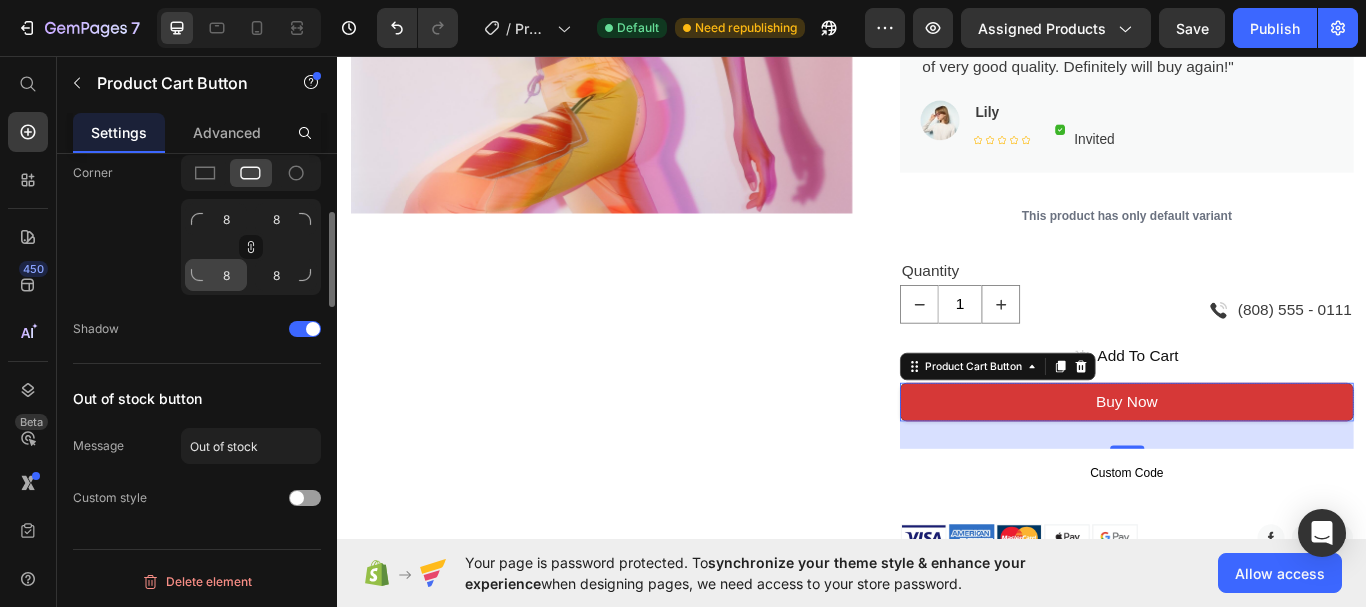 scroll, scrollTop: 1902, scrollLeft: 0, axis: vertical 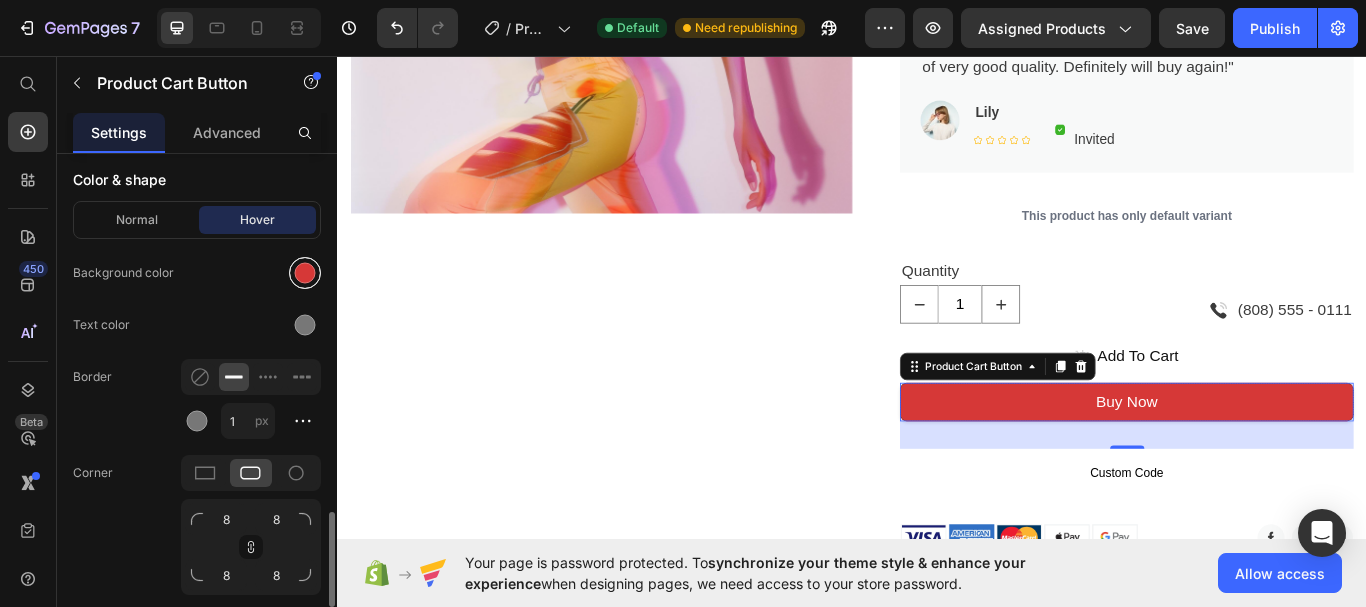 click at bounding box center [305, 273] 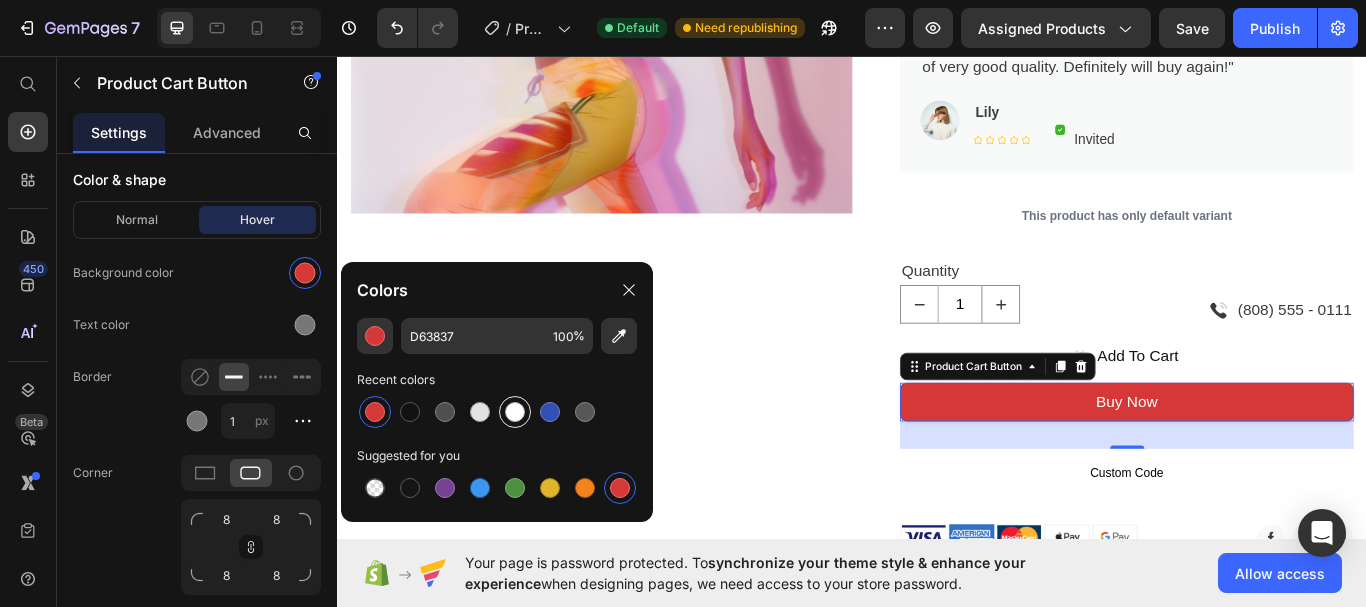 click at bounding box center (515, 412) 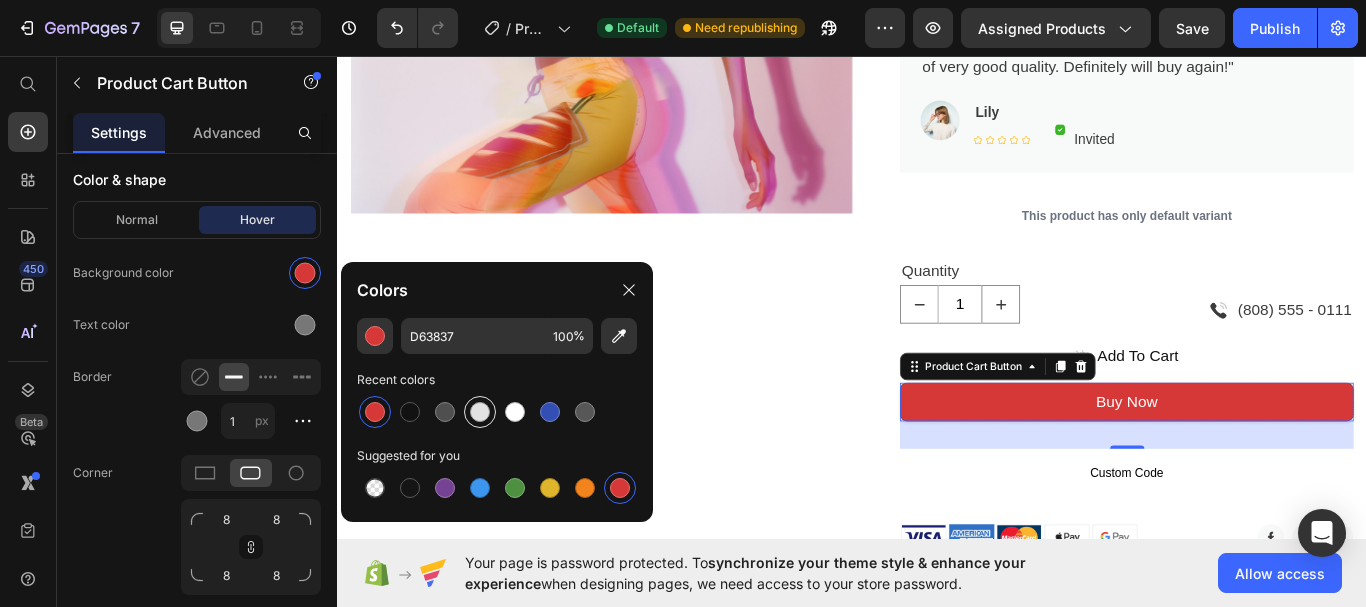 type on "FFFFFF" 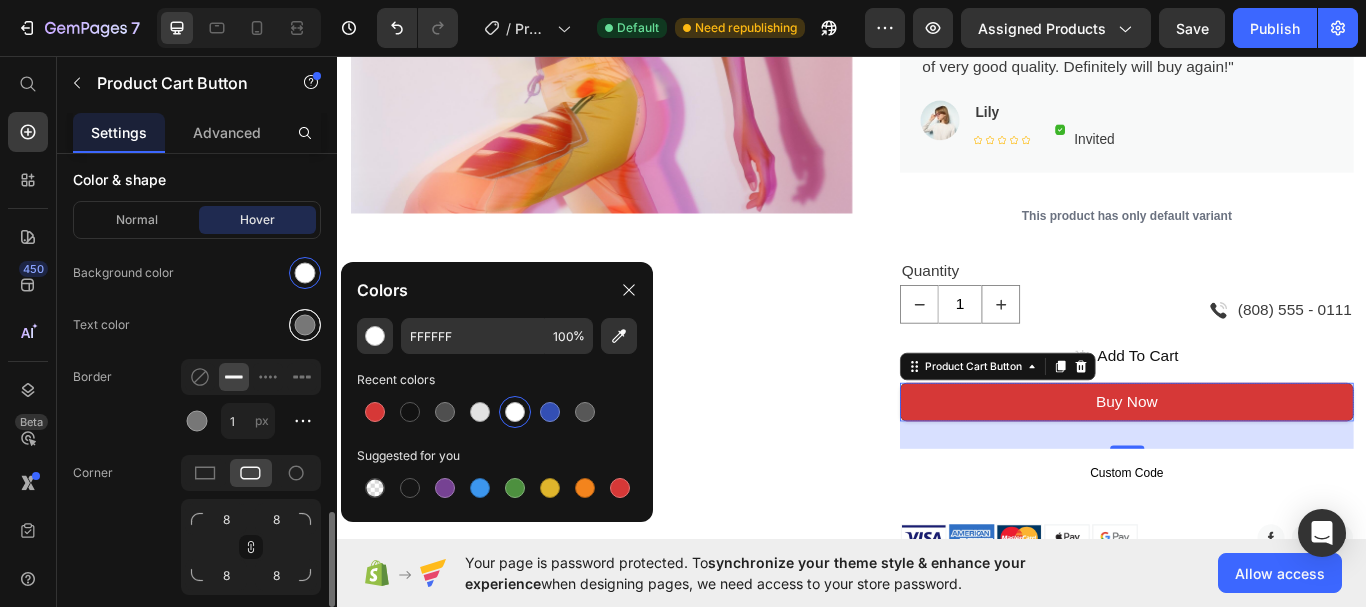 click at bounding box center [305, 325] 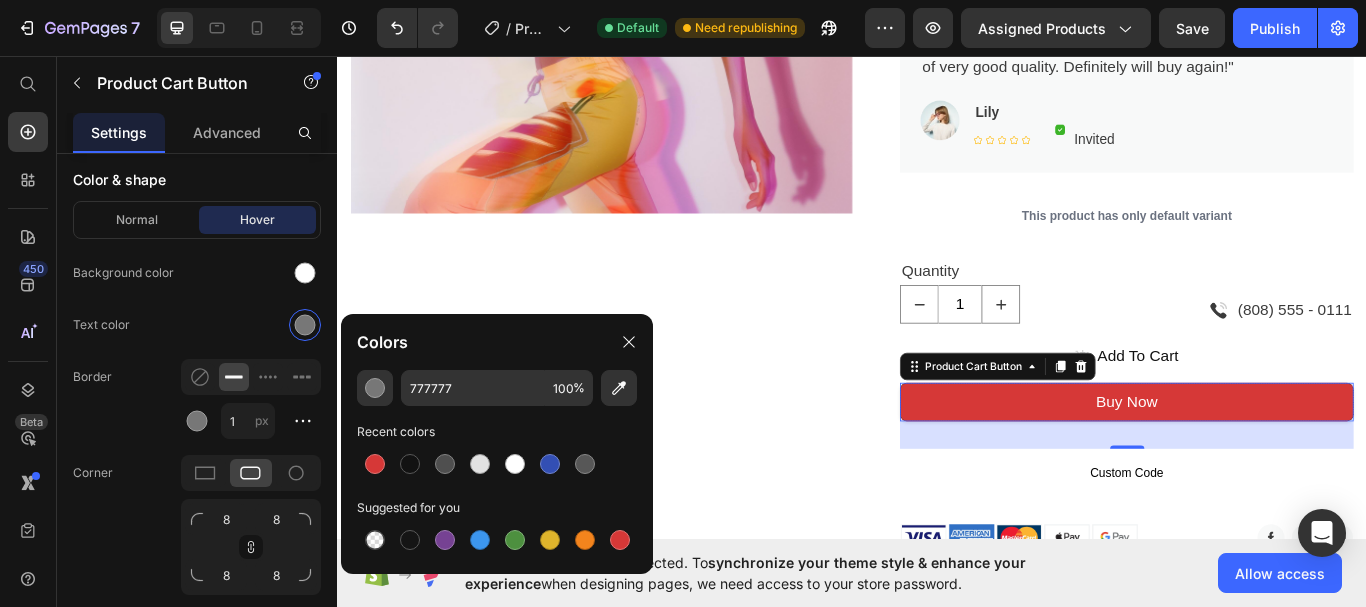 drag, startPoint x: 401, startPoint y: 456, endPoint x: 487, endPoint y: 425, distance: 91.416626 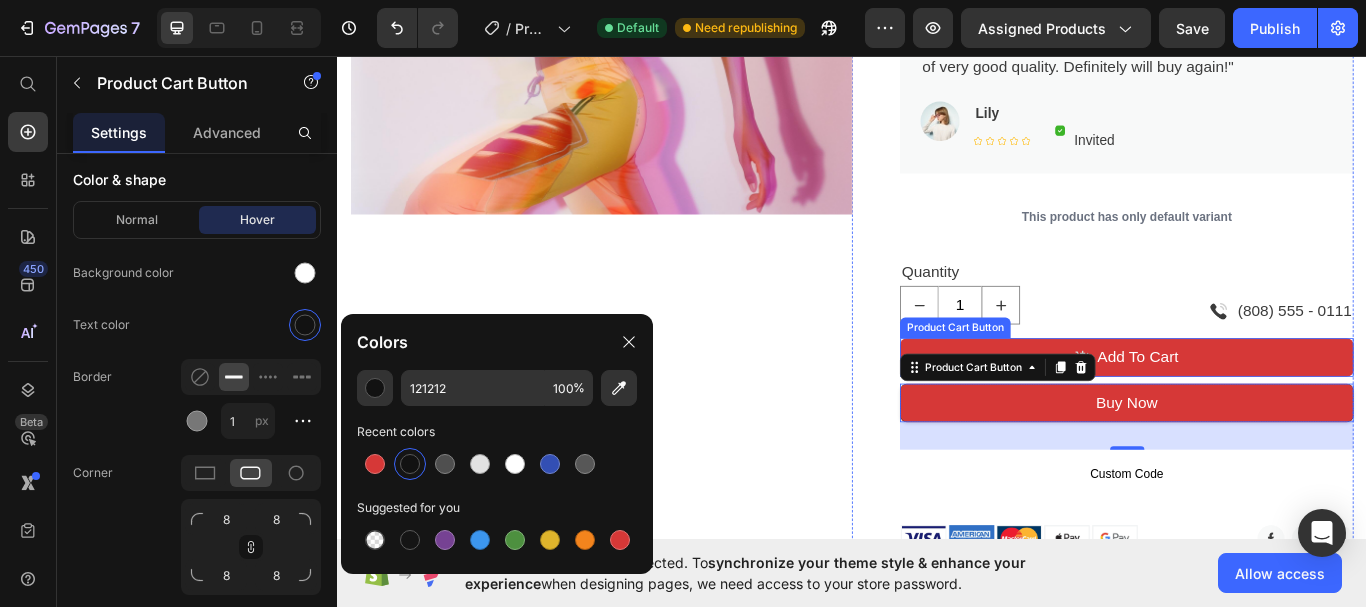 scroll, scrollTop: 500, scrollLeft: 0, axis: vertical 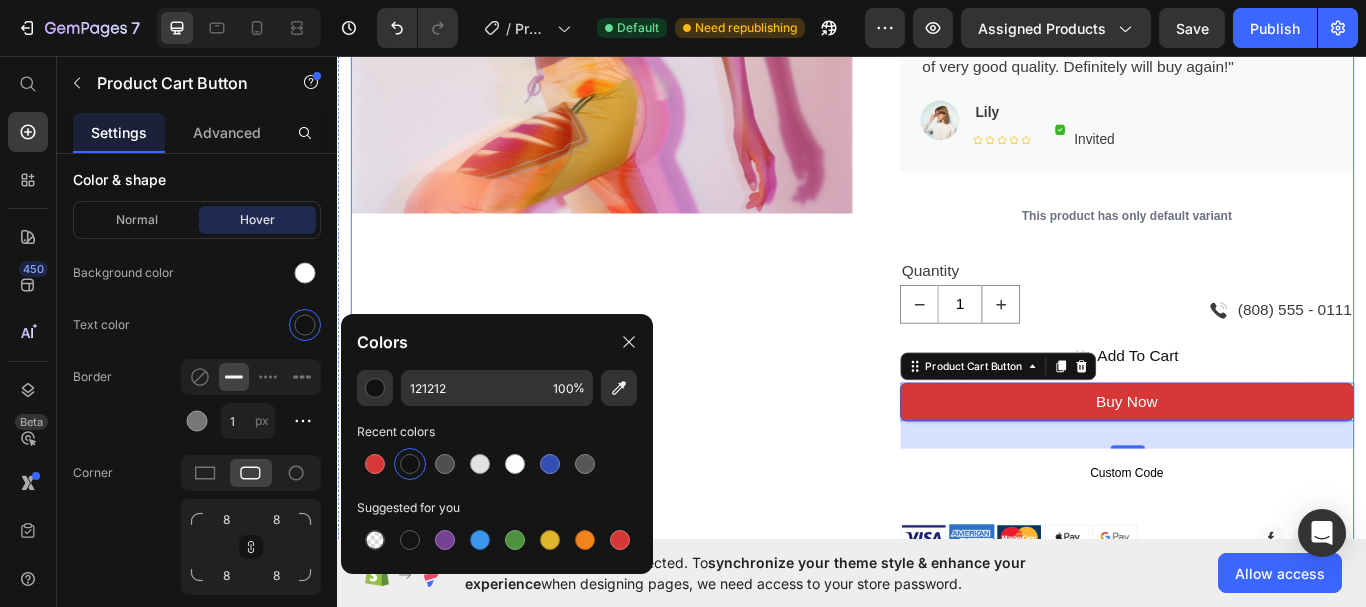 click on "Product Images" at bounding box center (644, 317) 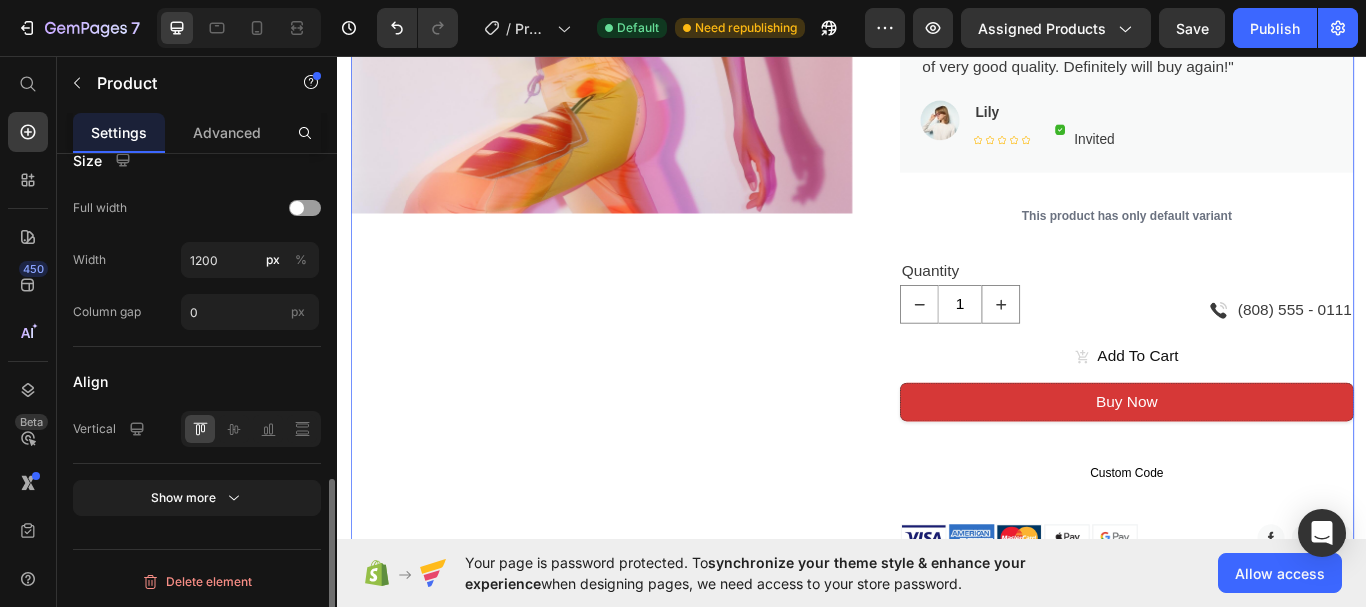 scroll, scrollTop: 0, scrollLeft: 0, axis: both 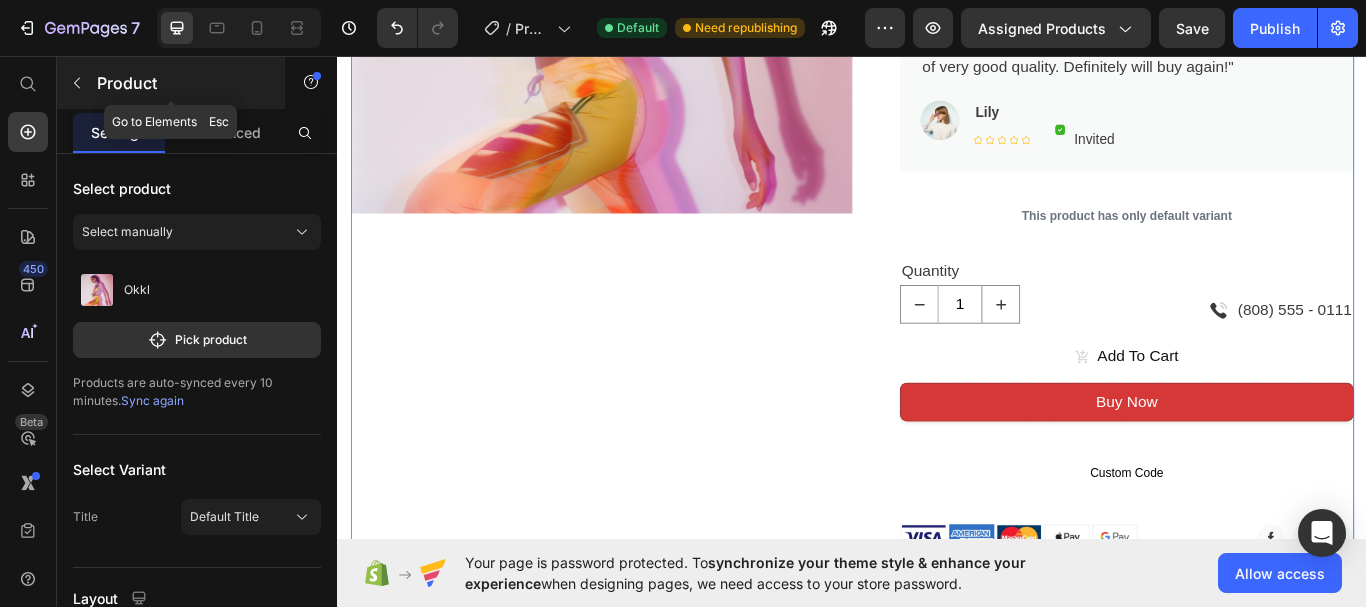 click 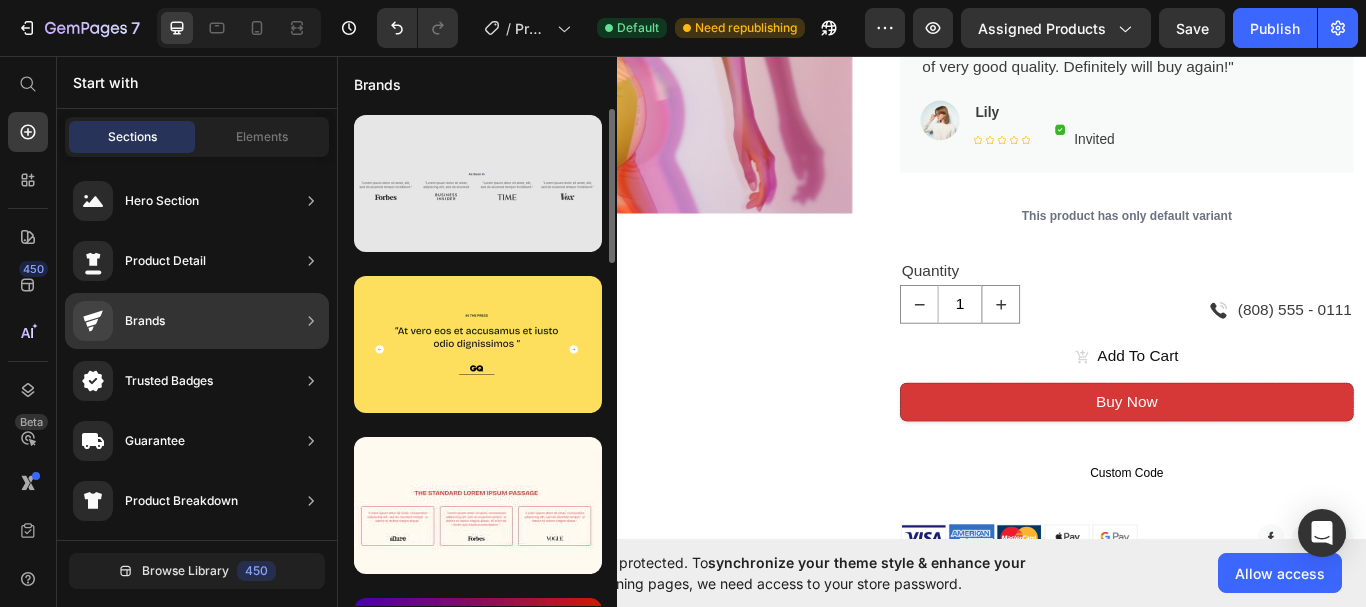 click at bounding box center [478, 183] 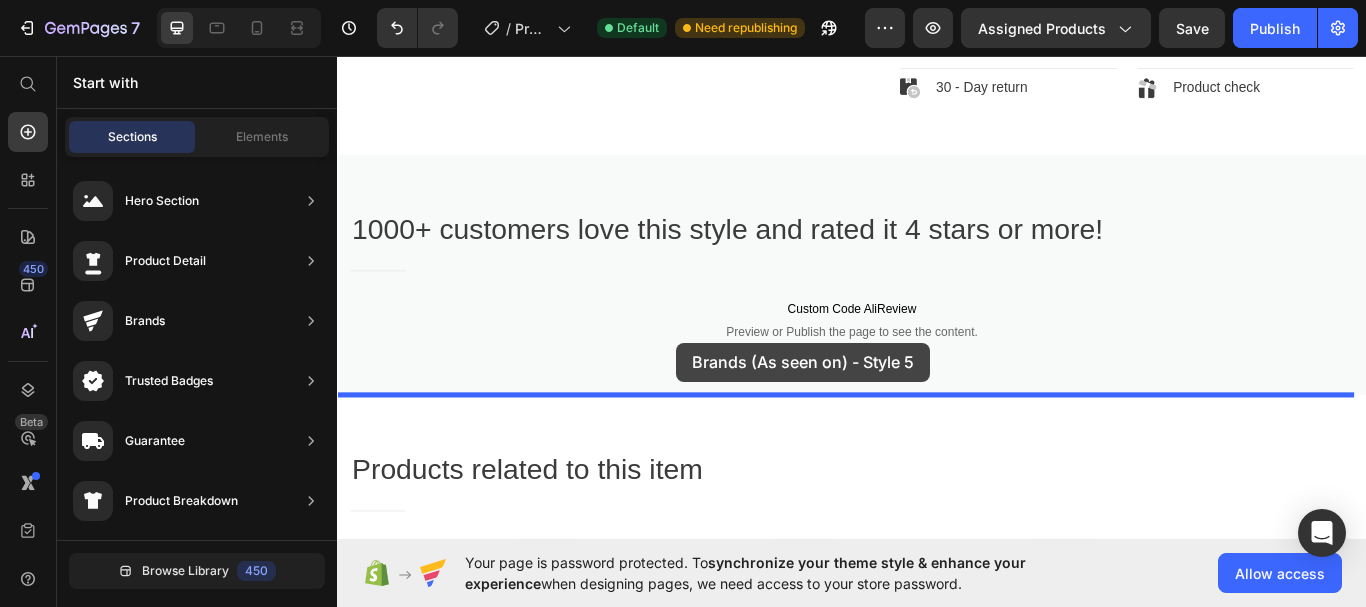 scroll, scrollTop: 1371, scrollLeft: 0, axis: vertical 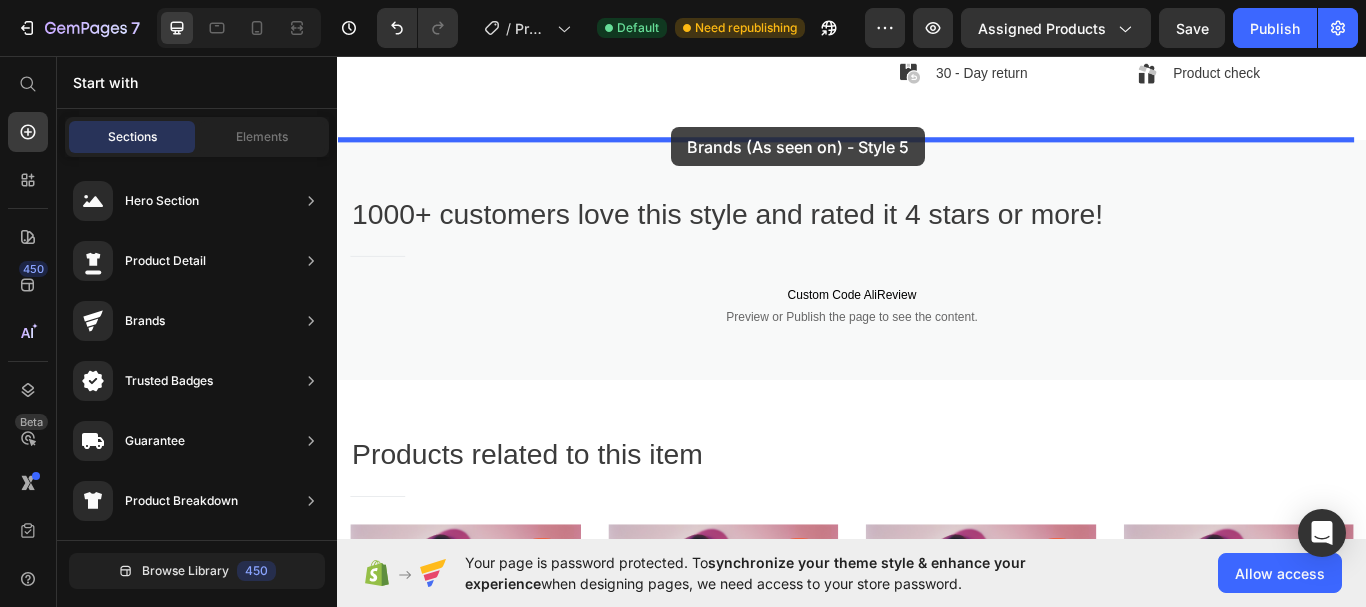 drag, startPoint x: 790, startPoint y: 262, endPoint x: 726, endPoint y: 140, distance: 137.76791 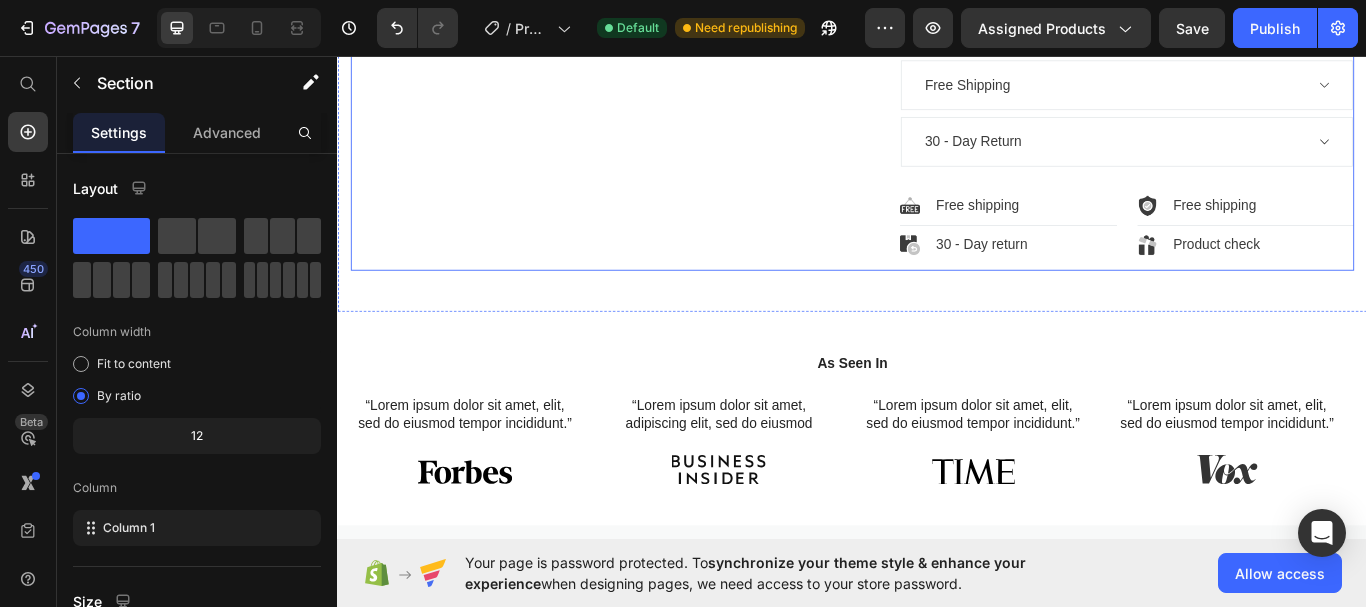 scroll, scrollTop: 1271, scrollLeft: 0, axis: vertical 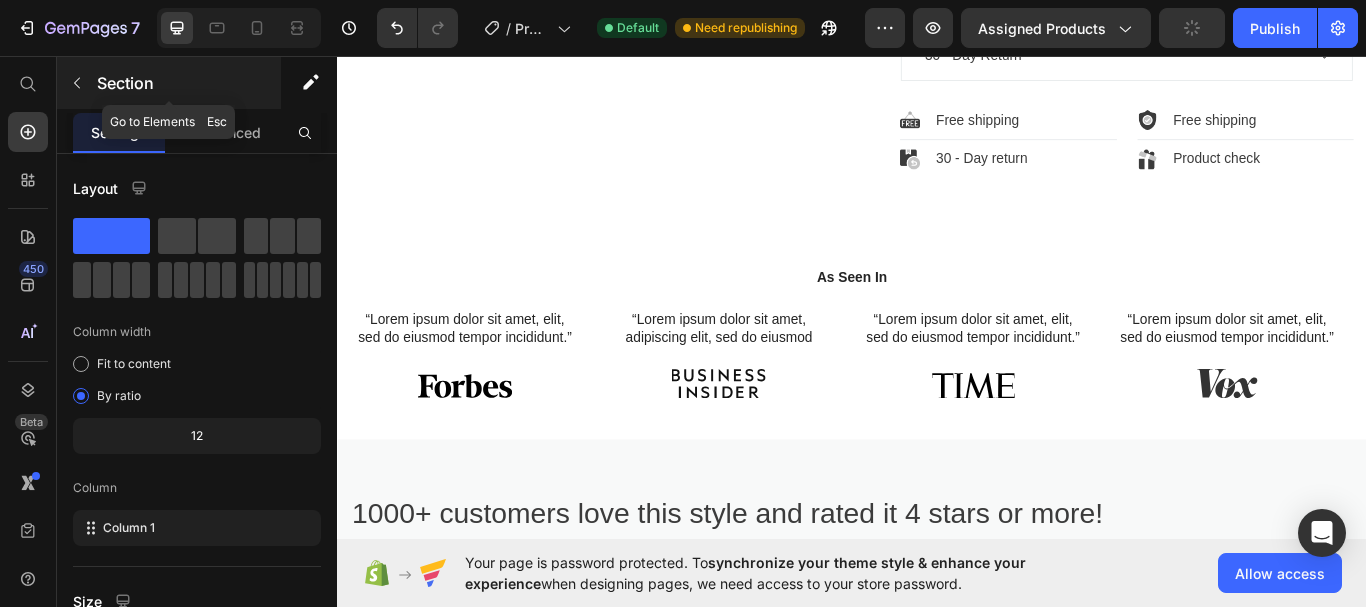click 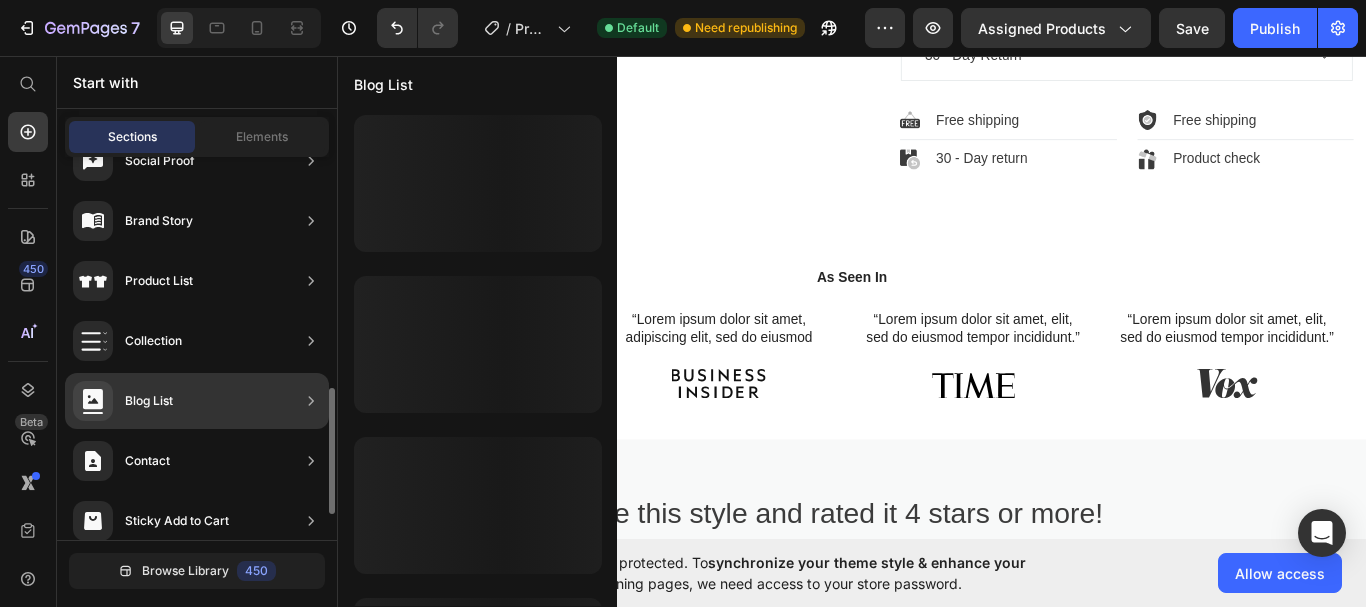 scroll, scrollTop: 777, scrollLeft: 0, axis: vertical 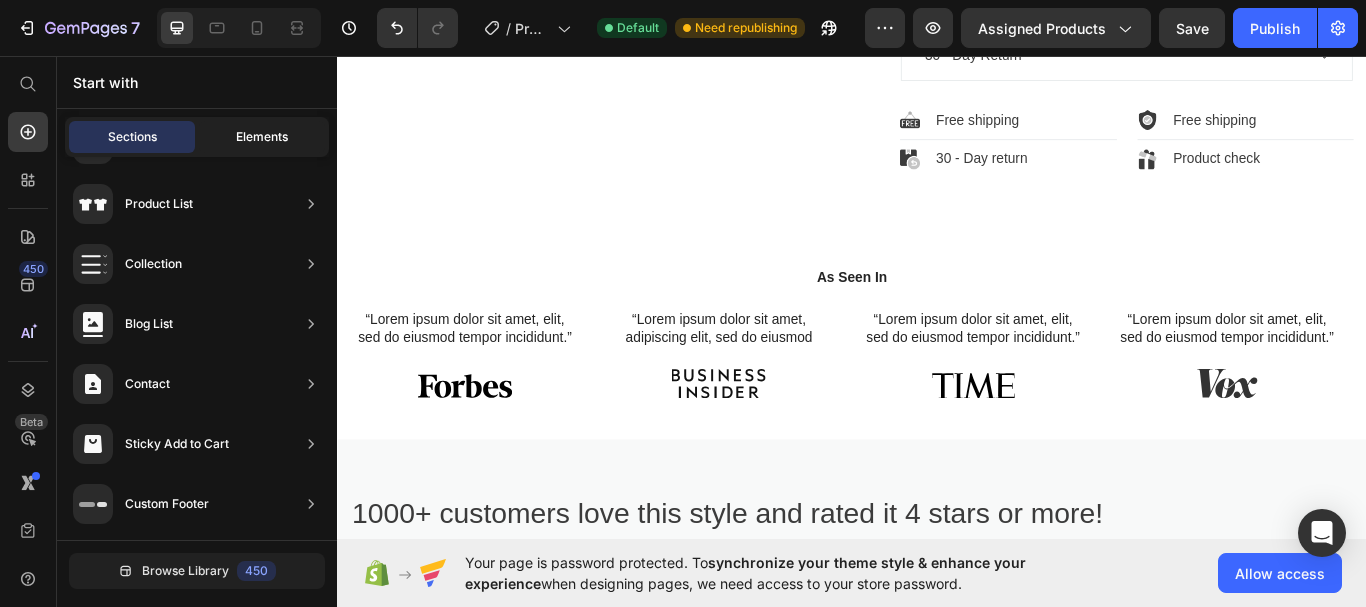 click on "Elements" 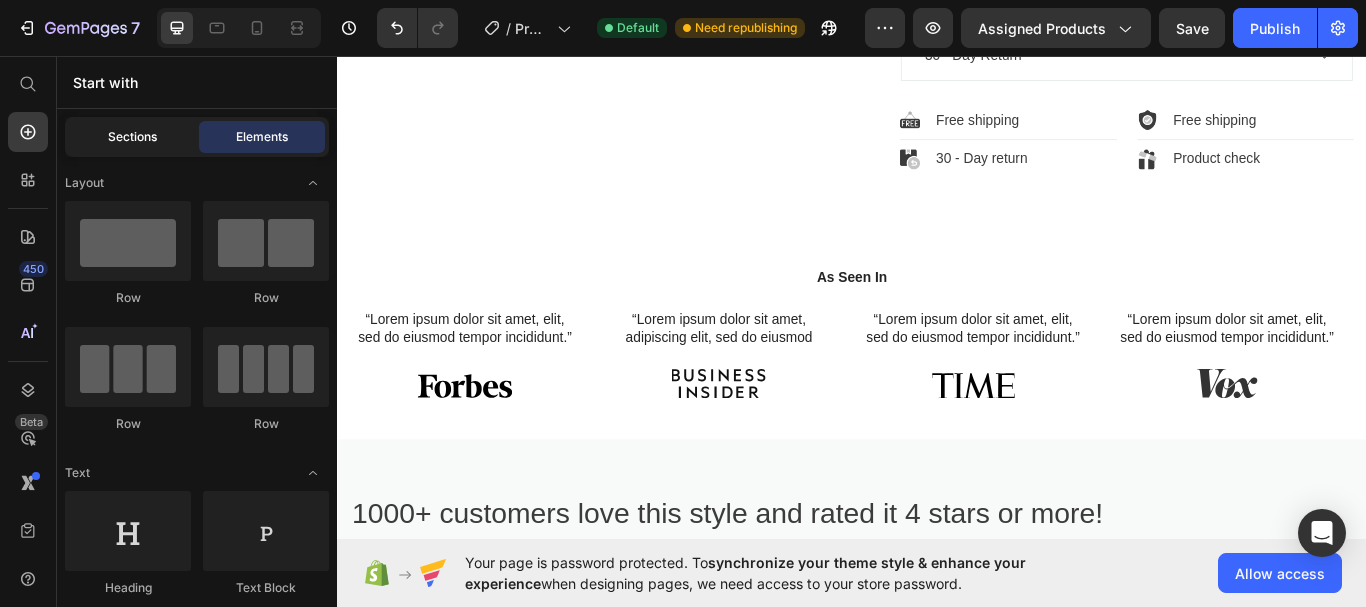 click on "Sections" at bounding box center (132, 137) 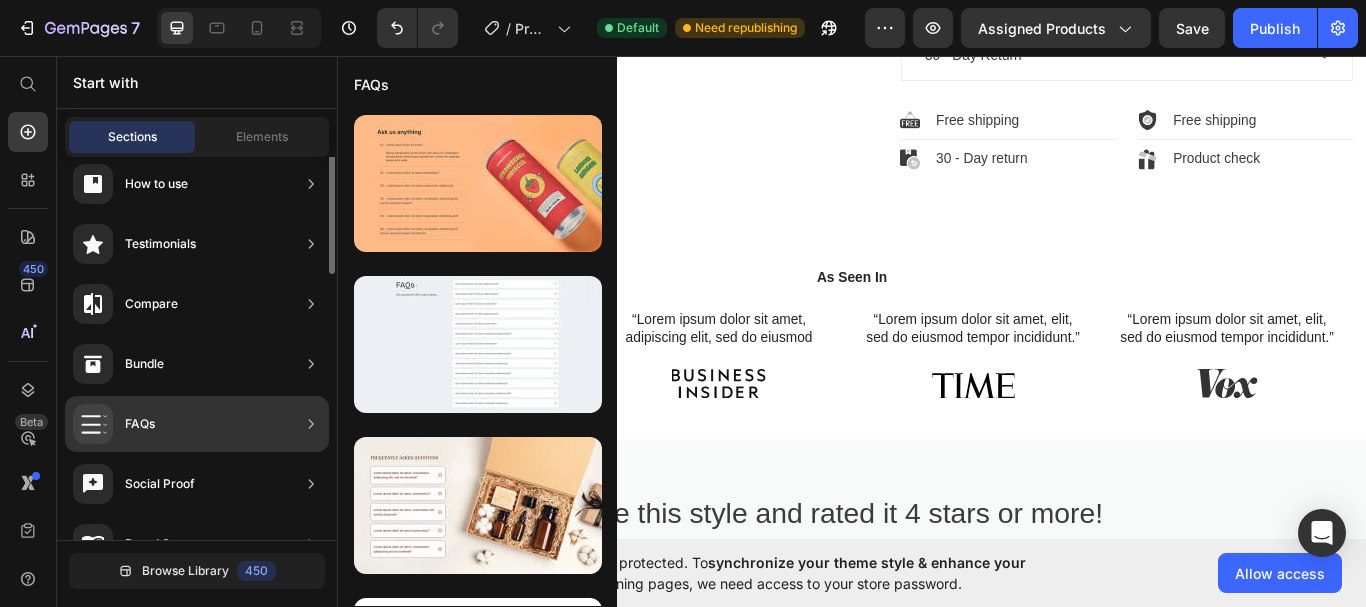 scroll, scrollTop: 277, scrollLeft: 0, axis: vertical 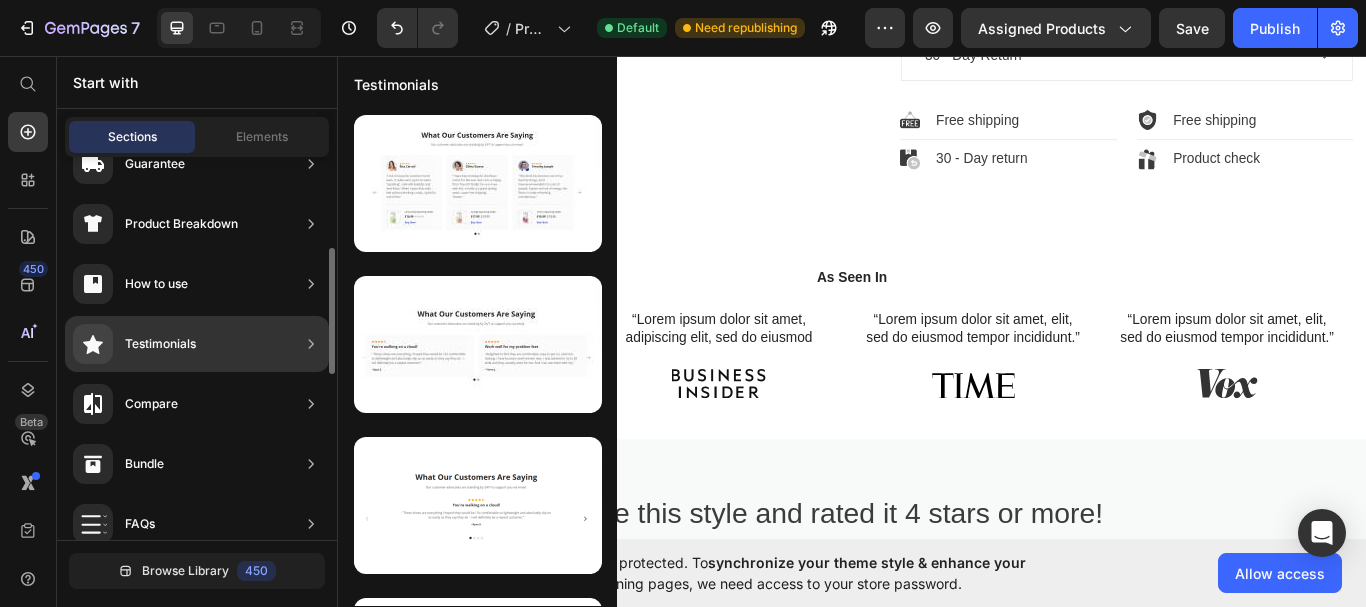 click 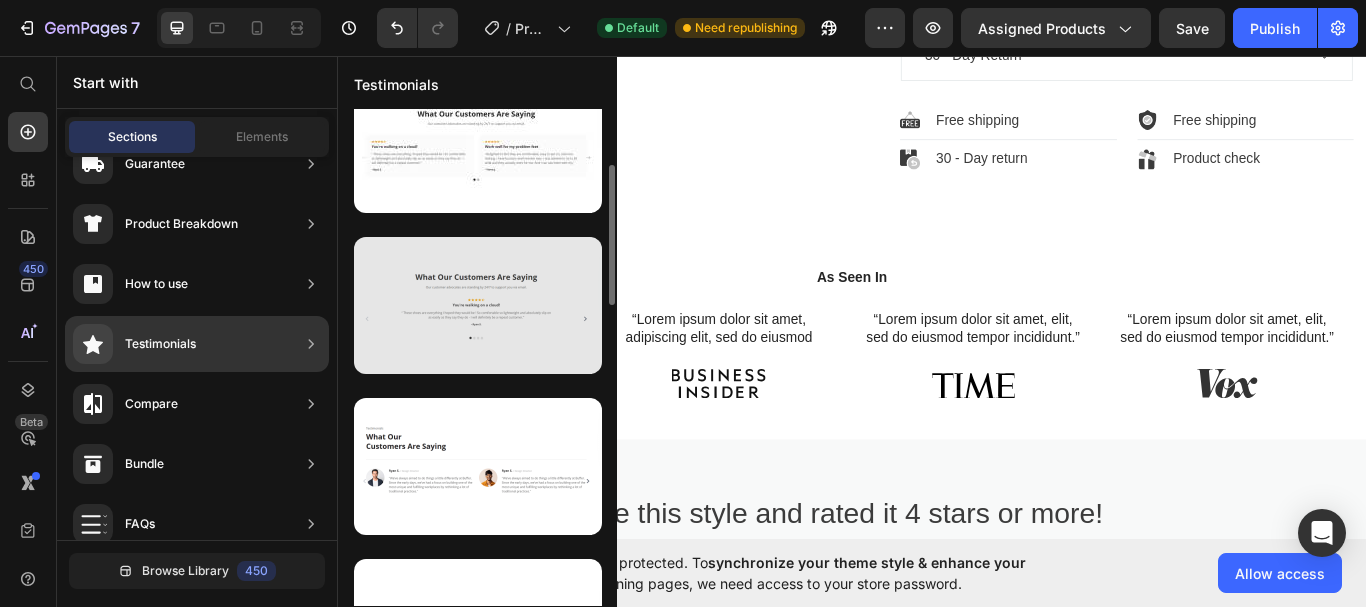 scroll, scrollTop: 0, scrollLeft: 0, axis: both 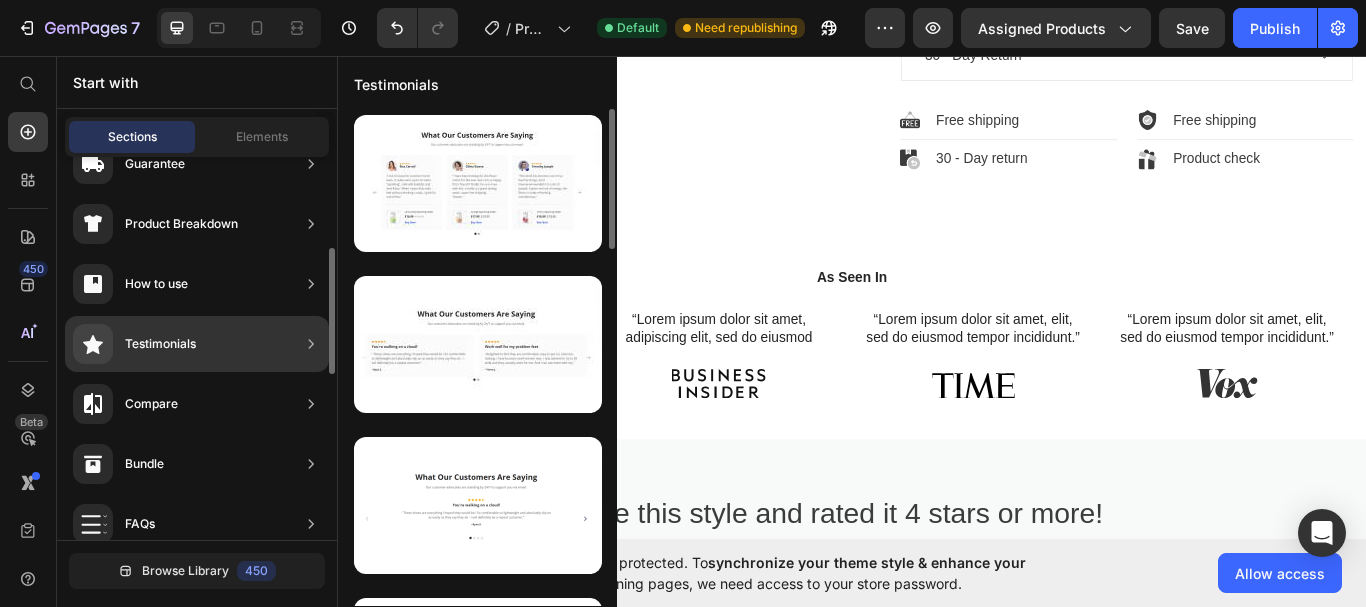 click on "Testimonials" at bounding box center (160, 344) 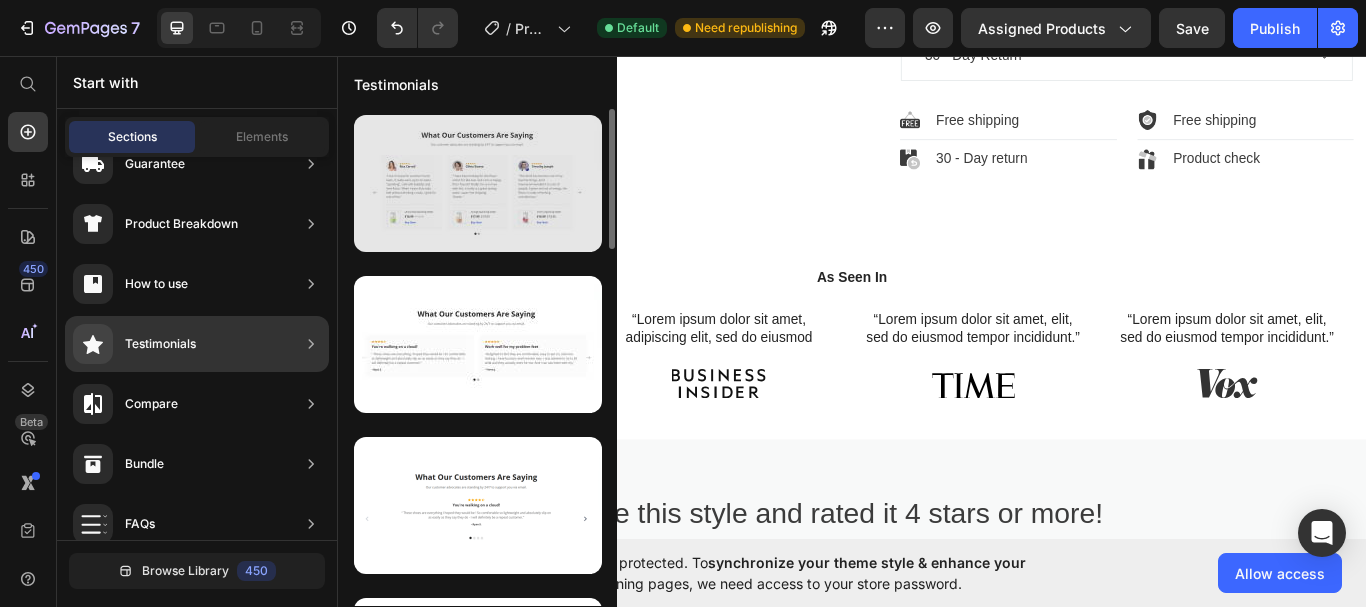 click at bounding box center [478, 183] 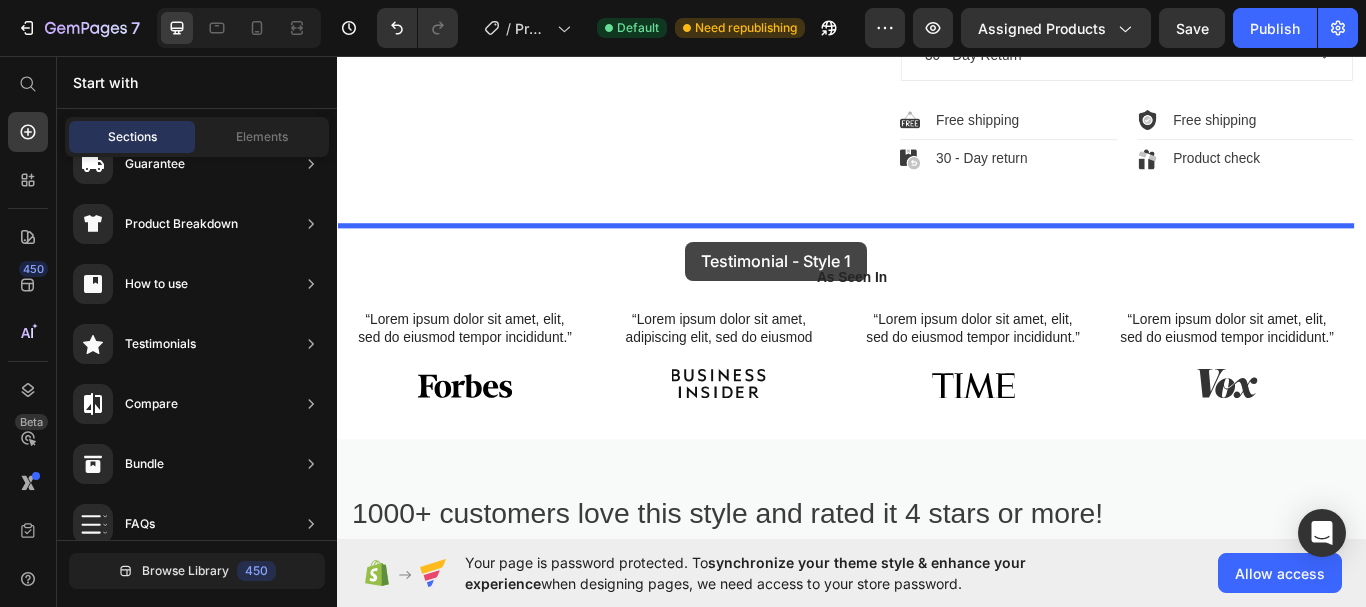 drag, startPoint x: 817, startPoint y: 258, endPoint x: 743, endPoint y: 273, distance: 75.50497 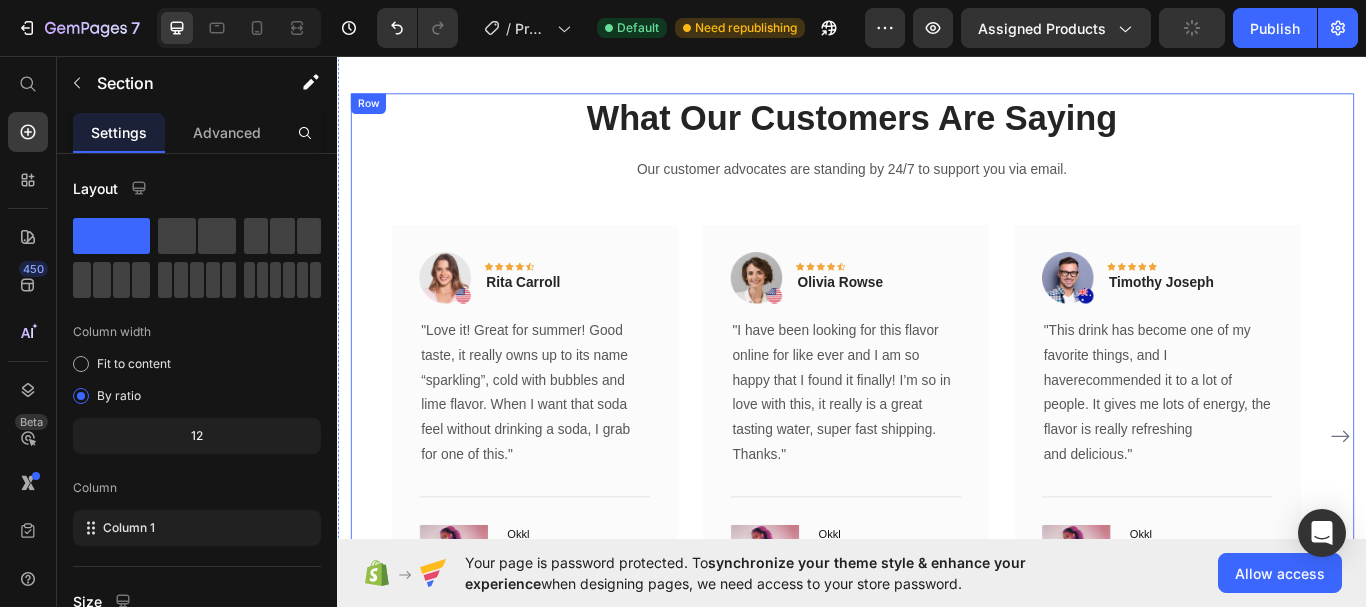 scroll, scrollTop: 1405, scrollLeft: 0, axis: vertical 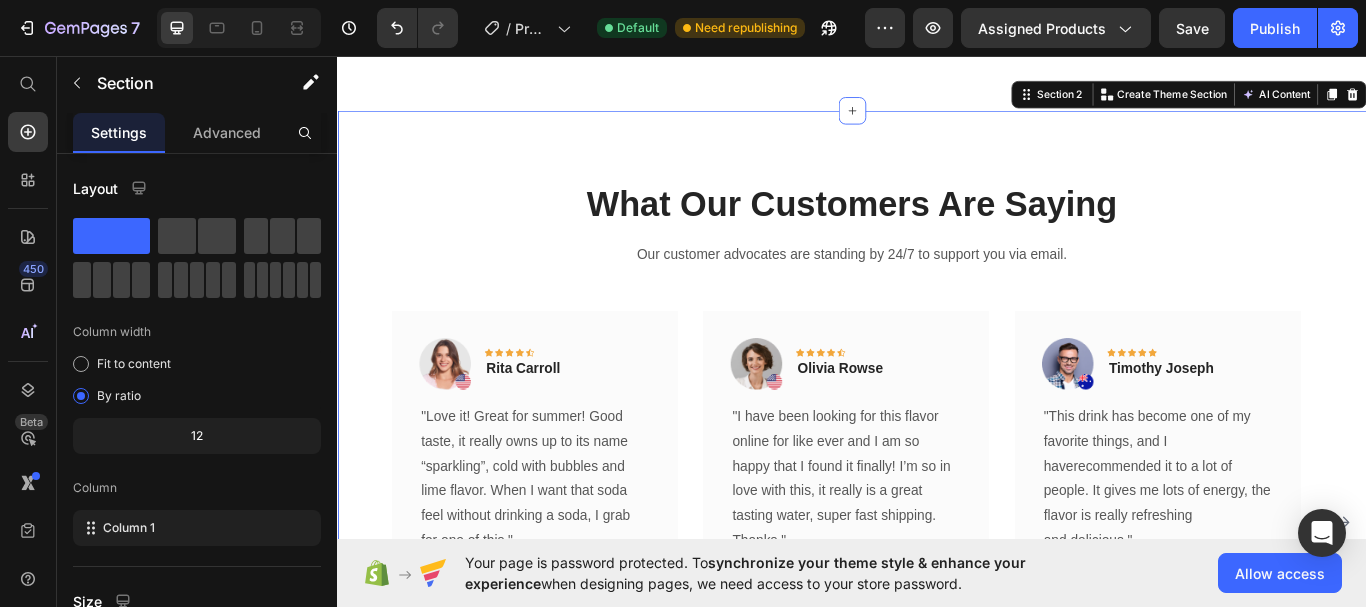 click on "What Our Customers Are Saying Heading Our customer advocates are standing by 24/7 to support you via email. Text block
Image
Icon
Icon
Icon
Icon
Icon Row [FIRST] [LAST] Text block Row "Love it! Great for summer! Good taste, it really owns up to its name “sparkling”, cold with bubbles and lime flavor. When I want that soda feel without drinking a soda, I grab for one of this." Text block                Title Line (P) Images & Gallery Okkl (P) Title Rs. 100.00 (P) Price Rs. 500.00 (P) Price Row Buy Now (P) Cart Button Product Row Image
Icon
Icon
Icon
Icon
Icon Row [FIRST] [LAST] Text block Row "I have been looking for this flavor online for like ever and I am so happy that I found it finally! I’m so in love with this, it really is a great tasting water, super fast shipping.  Thanks." Text block                Title Line Okkl (P) Title" at bounding box center [937, 538] 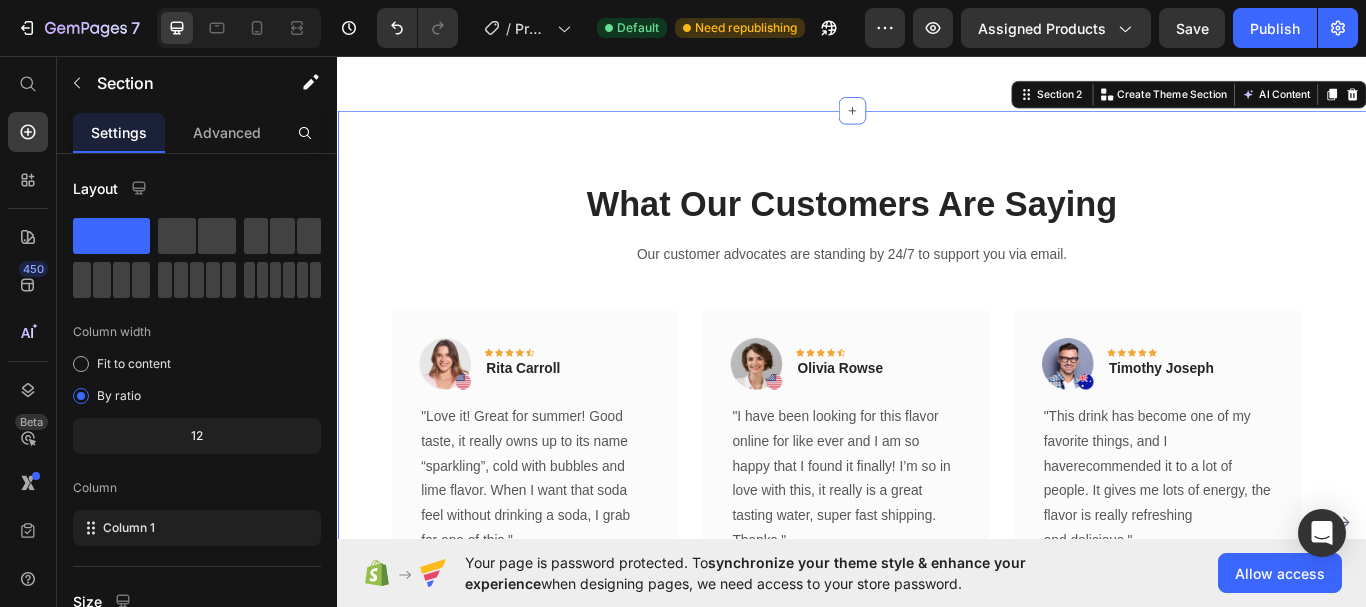 click on "What Our Customers Are Saying Heading Our customer advocates are standing by 24/7 to support you via email. Text block
Image
Icon
Icon
Icon
Icon
Icon Row [FIRST] [LAST] Text block Row "Love it! Great for summer! Good taste, it really owns up to its name “sparkling”, cold with bubbles and lime flavor. When I want that soda feel without drinking a soda, I grab for one of this." Text block                Title Line (P) Images & Gallery Okkl (P) Title Rs. 100.00 (P) Price Rs. 500.00 (P) Price Row Buy Now (P) Cart Button Product Row Image
Icon
Icon
Icon
Icon
Icon Row [FIRST] [LAST] Text block Row "I have been looking for this flavor online for like ever and I am so happy that I found it finally! I’m so in love with this, it really is a great tasting water, super fast shipping.  Thanks." Text block                Title Line Okkl (P) Title" at bounding box center (937, 538) 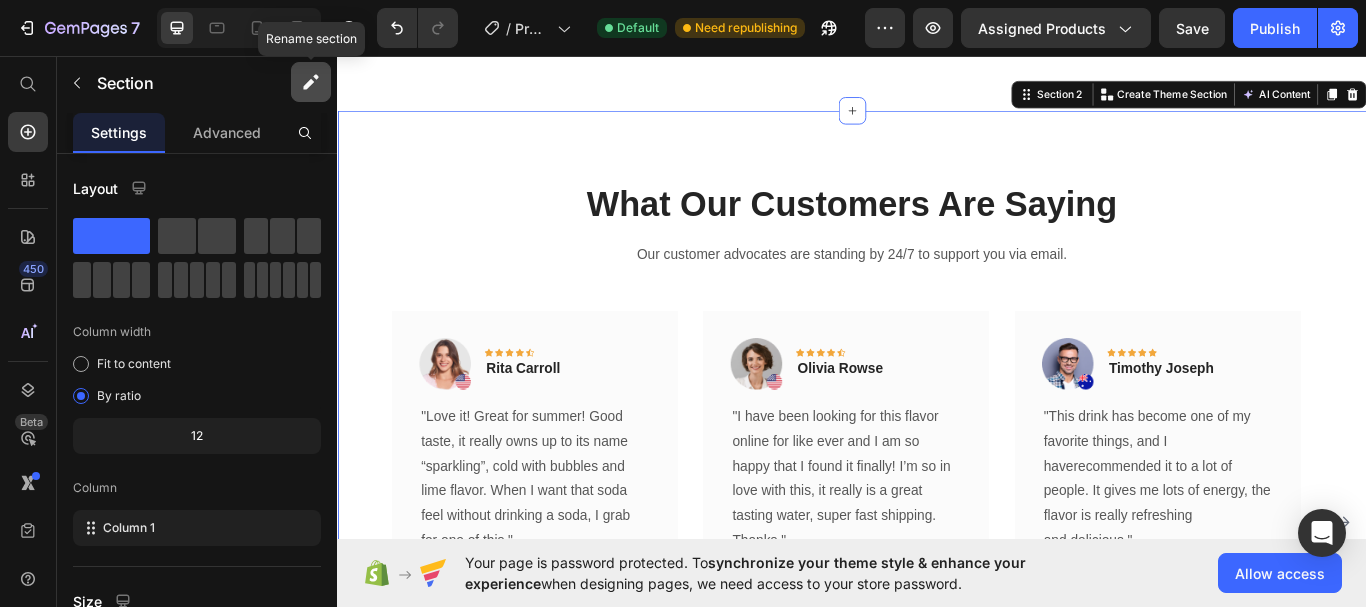 click 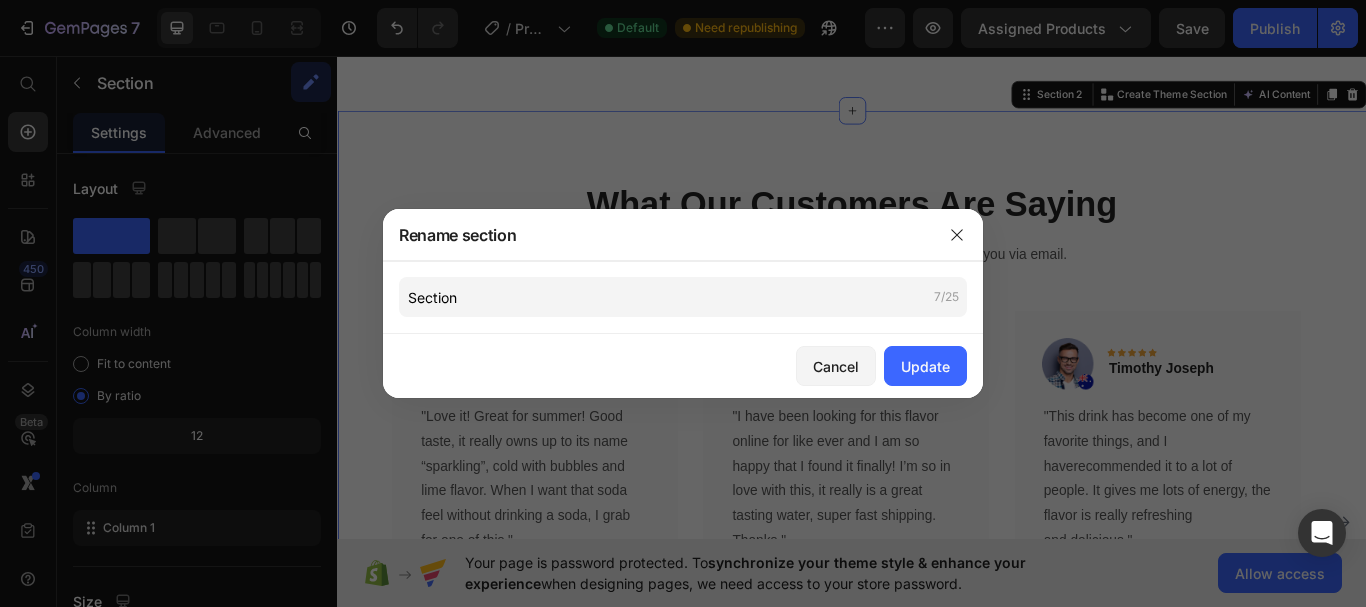 click at bounding box center [683, 303] 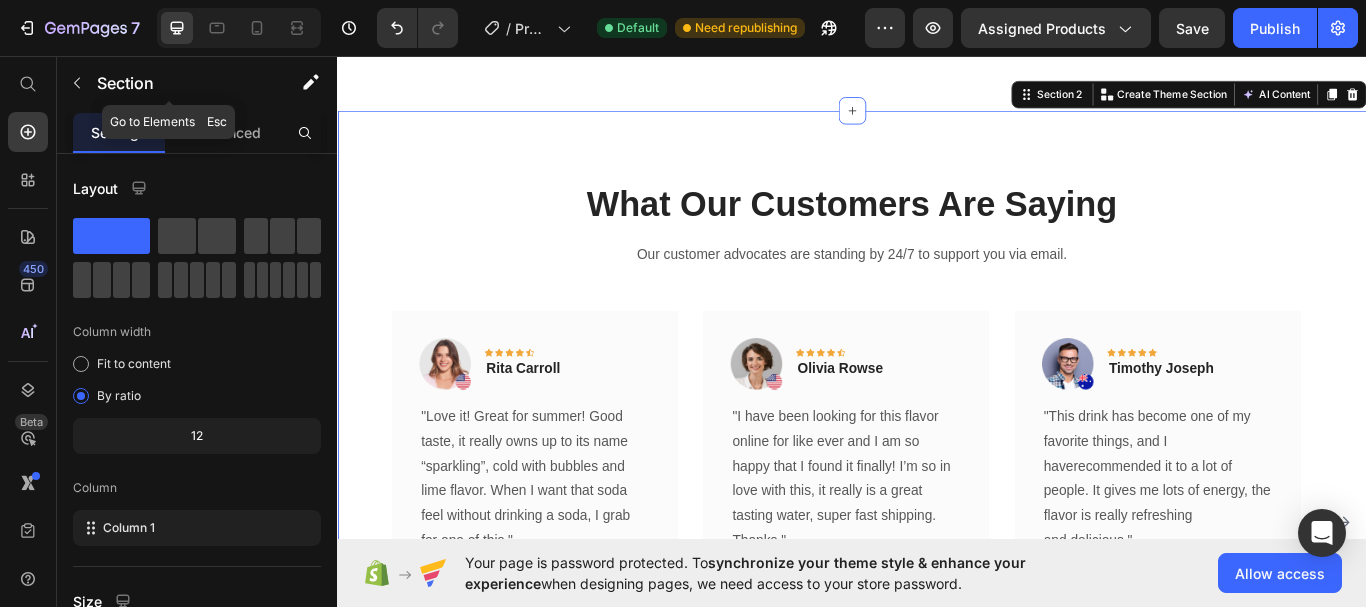 click 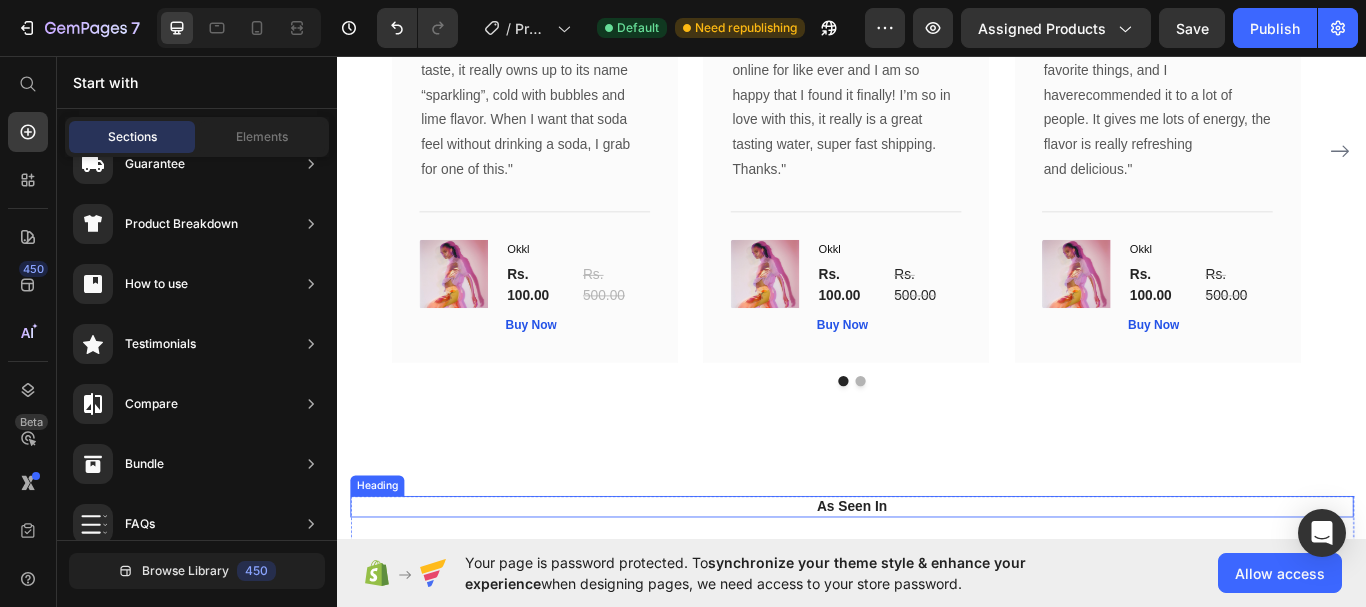 scroll, scrollTop: 2005, scrollLeft: 0, axis: vertical 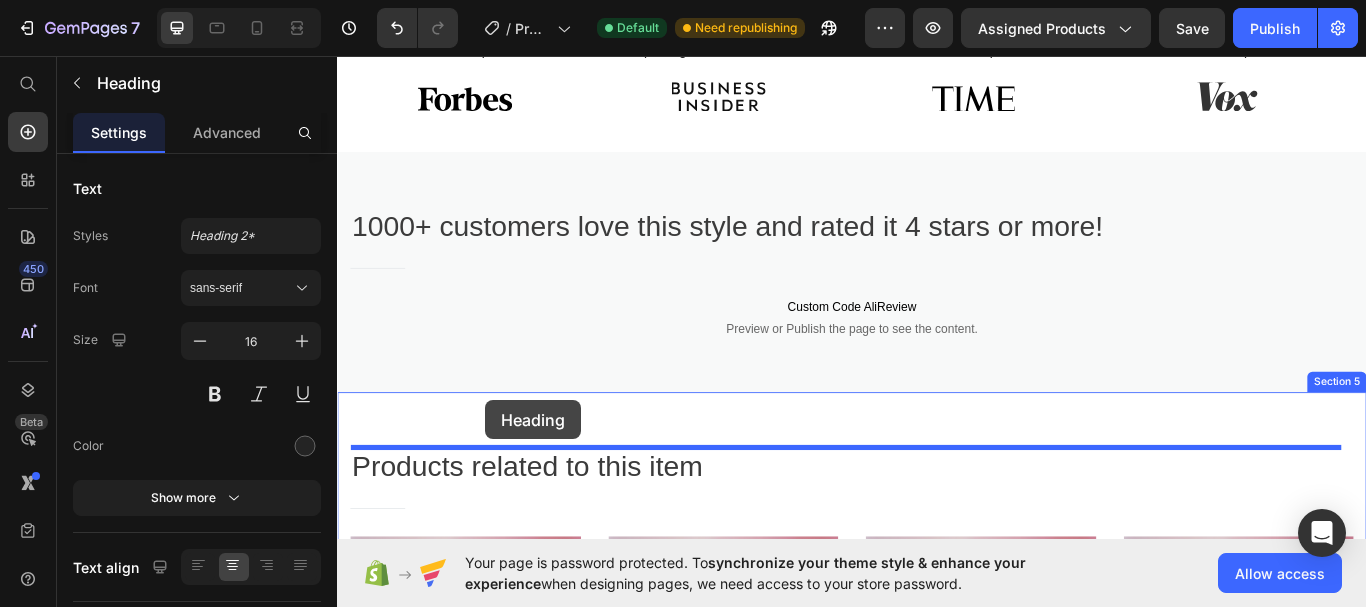 drag, startPoint x: 388, startPoint y: 390, endPoint x: 510, endPoint y: 458, distance: 139.67104 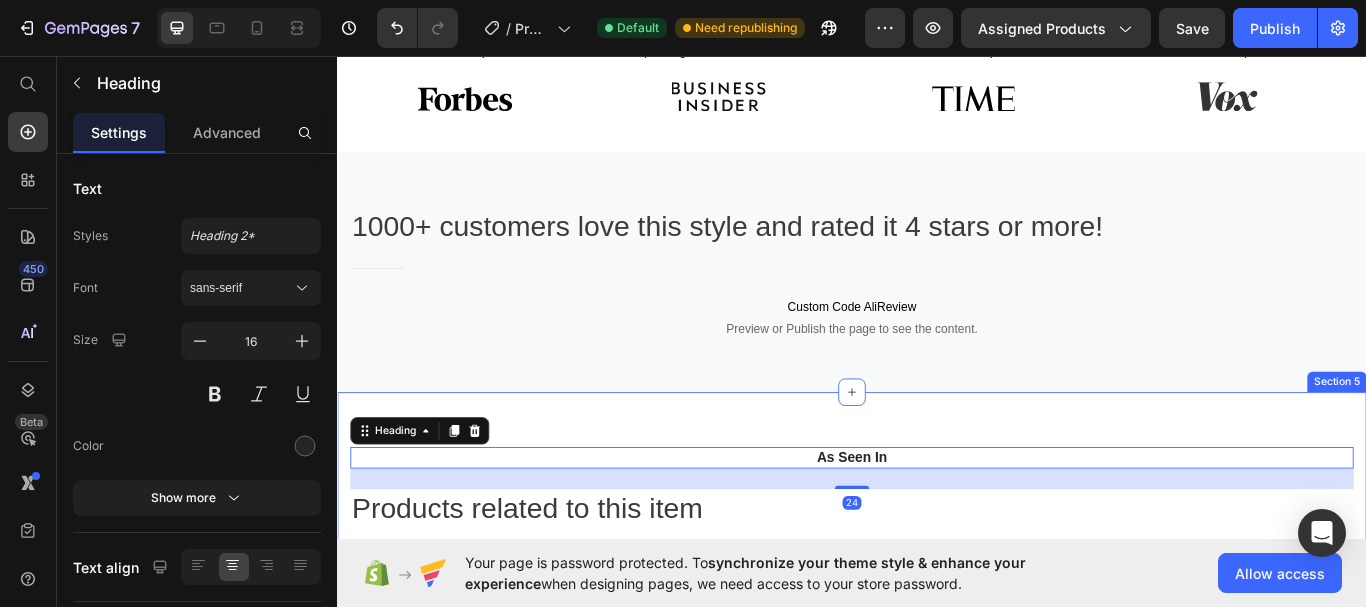 scroll, scrollTop: 2491, scrollLeft: 0, axis: vertical 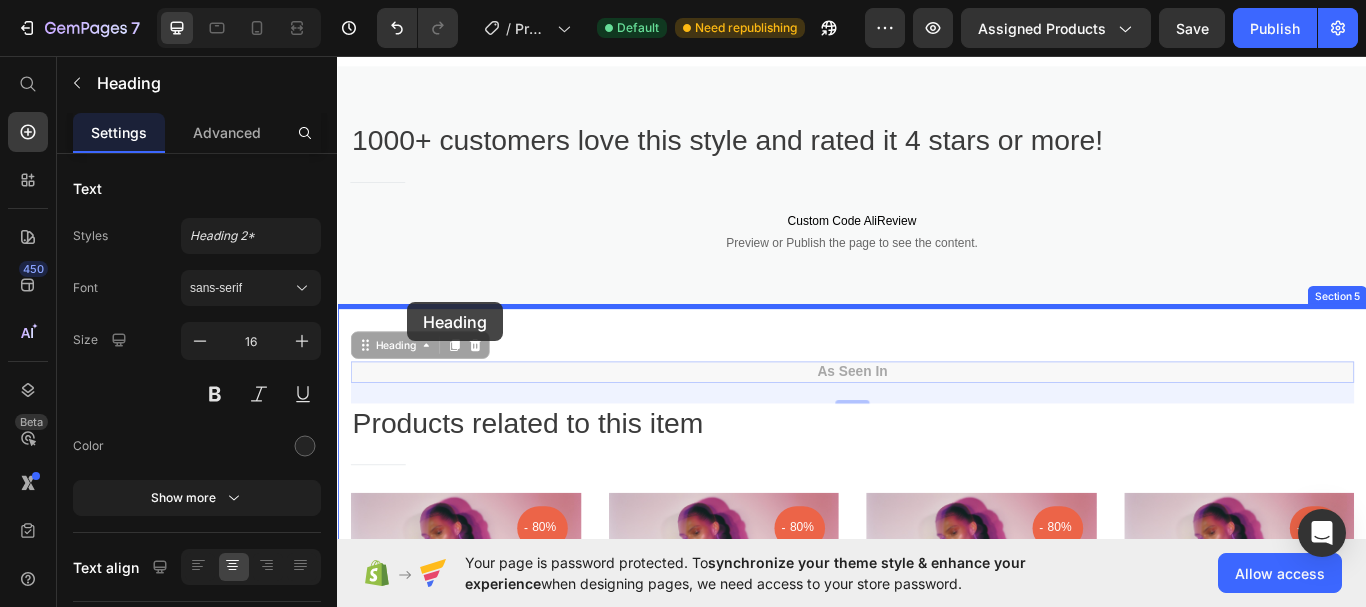 drag, startPoint x: 418, startPoint y: 398, endPoint x: 419, endPoint y: 344, distance: 54.00926 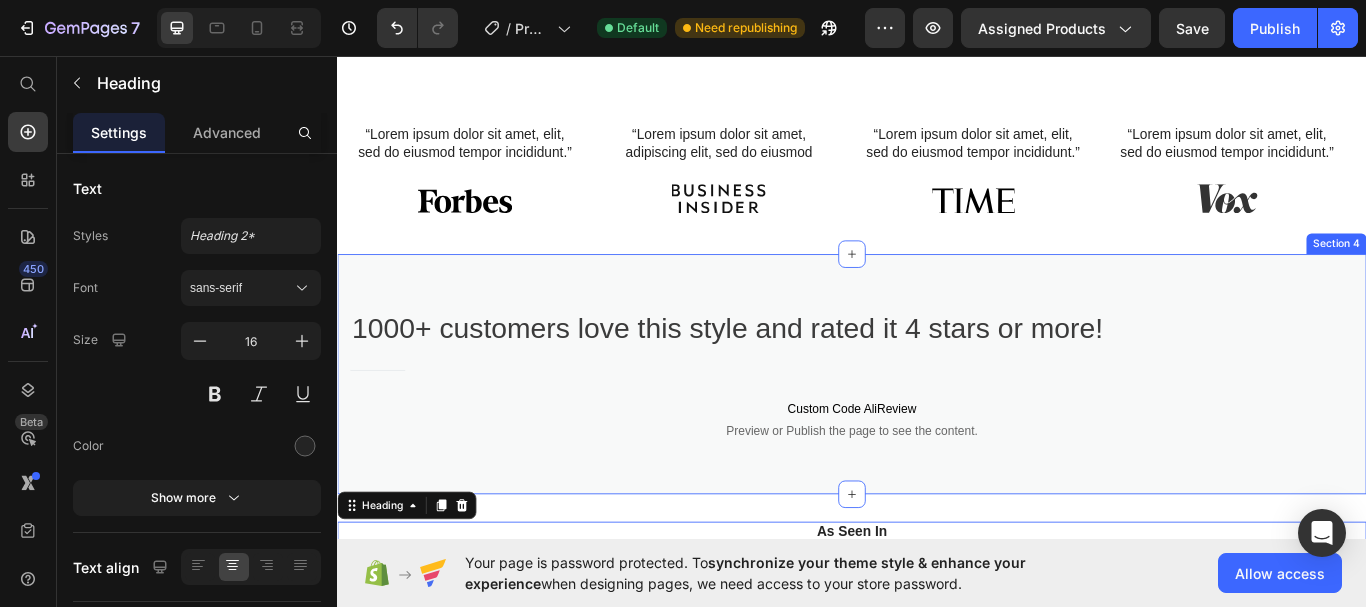 scroll, scrollTop: 2091, scrollLeft: 0, axis: vertical 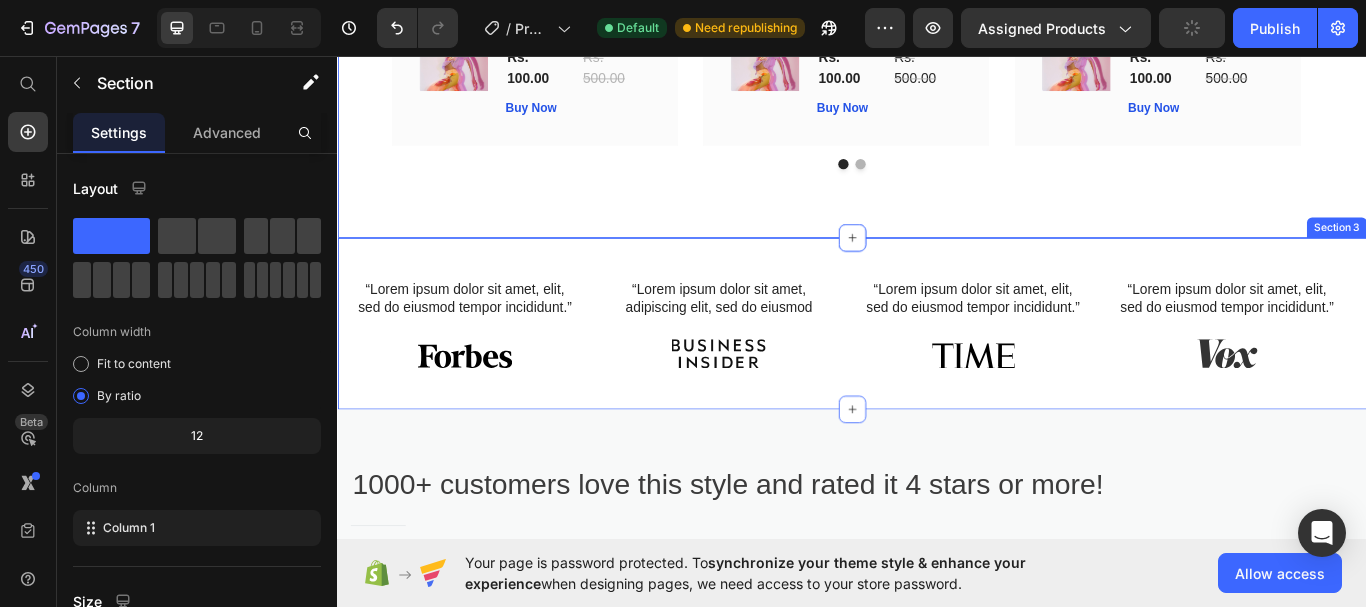 click on "What Our Customers Are Saying Heading Our customer advocates are standing by 24/7 to support you via email. Text block
Image
Icon
Icon
Icon
Icon
Icon Row [FIRST] [LAST] Text block Row "Love it! Great for summer! Good taste, it really owns up to its name “sparkling”, cold with bubbles and lime flavor. When I want that soda feel without drinking a soda, I grab for one of this." Text block                Title Line (P) Images & Gallery Okkl (P) Title Rs. 100.00 (P) Price Rs. 500.00 (P) Price Row Buy Now (P) Cart Button Product Row Image
Icon
Icon
Icon
Icon
Icon Row [FIRST] [LAST] Text block Row "I have been looking for this flavor online for like ever and I am so happy that I found it finally! I’m so in love with this, it really is a great tasting water, super fast shipping.  Thanks." Text block                Title Line Okkl (P) Title" at bounding box center (937, 451) 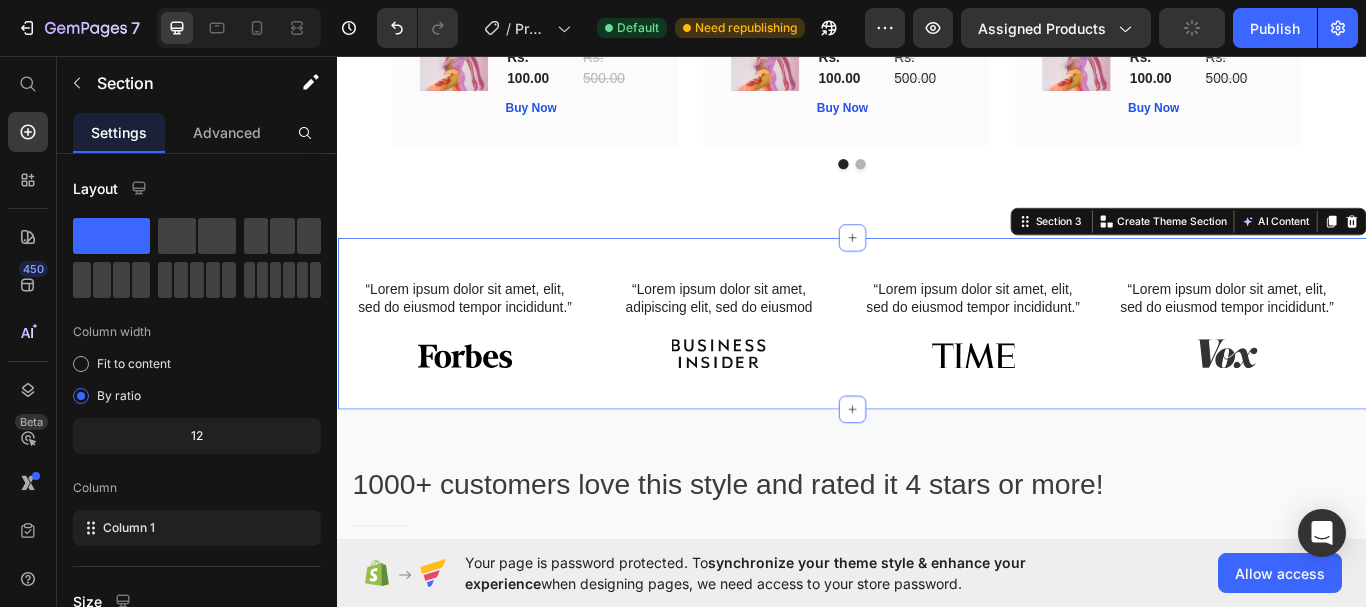 click on "“Lorem ipsum dolor sit amet, elit, sed do eiusmod tempor incididunt.” Text Block Image Hero Banner “Lorem ipsum dolor sit amet, adipiscing elit, sed do eiusmod Text Block Image Hero Banner “Lorem ipsum dolor sit amet, elit, sed do eiusmod tempor incididunt.” Text Block Image Hero Banner “Lorem ipsum dolor sit amet, elit, sed do eiusmod tempor incididunt.” Text Block Image Hero Banner Carousel Row Section 3   You can create reusable sections Create Theme Section AI Content Write with GemAI What would you like to describe here? Tone and Voice Persuasive Product Show more Generate" at bounding box center [937, 369] 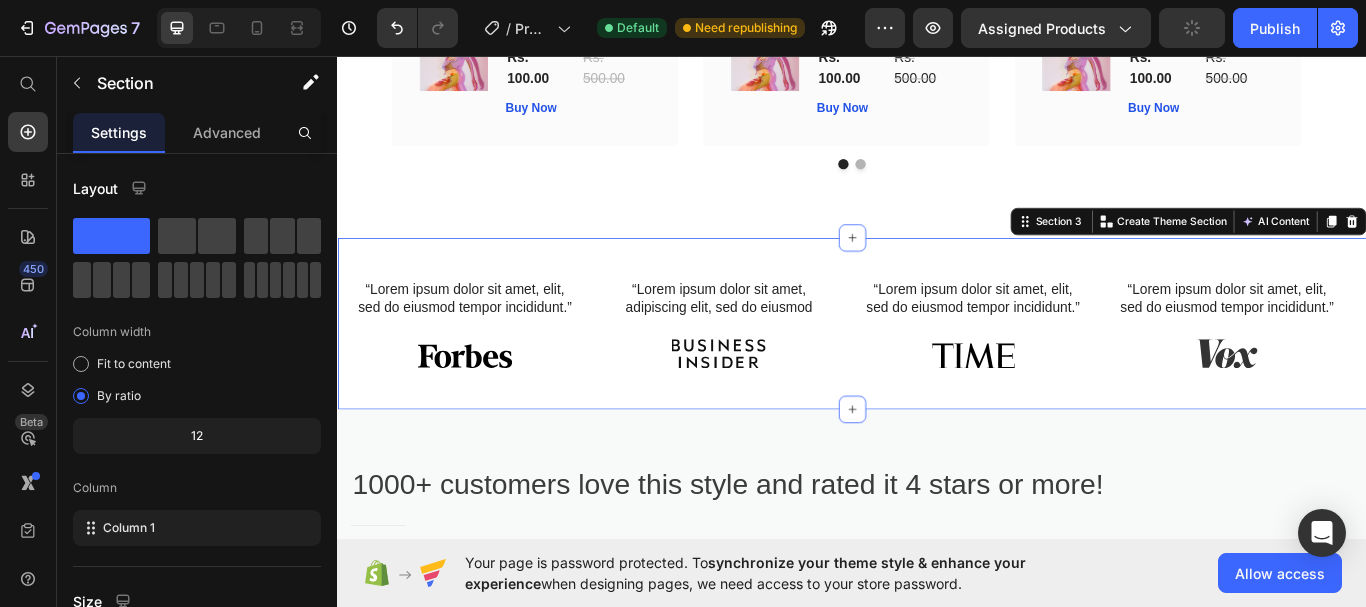 click on "“Lorem ipsum dolor sit amet, elit, sed do eiusmod tempor incididunt.” Text Block Image Hero Banner “Lorem ipsum dolor sit amet, adipiscing elit, sed do eiusmod Text Block Image Hero Banner “Lorem ipsum dolor sit amet, elit, sed do eiusmod tempor incididunt.” Text Block Image Hero Banner “Lorem ipsum dolor sit amet, elit, sed do eiusmod tempor incididunt.” Text Block Image Hero Banner Carousel Row Section 3   You can create reusable sections Create Theme Section AI Content Write with GemAI What would you like to describe here? Tone and Voice Persuasive Product Show more Generate" at bounding box center (937, 369) 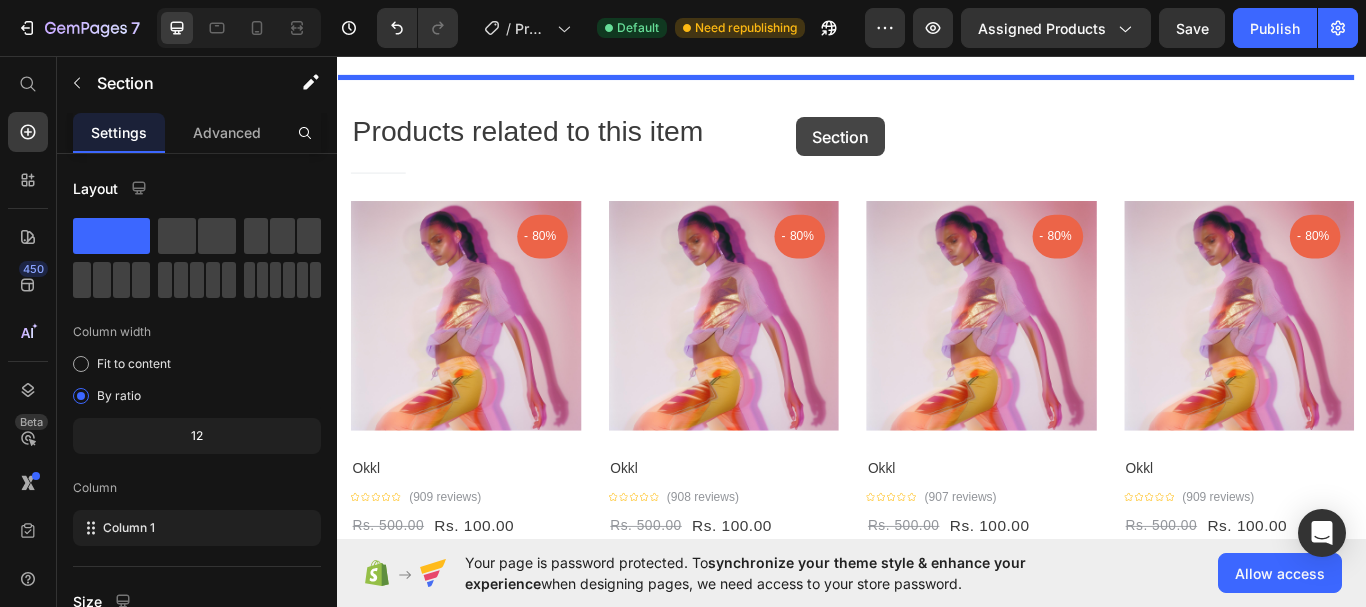 scroll, scrollTop: 2752, scrollLeft: 0, axis: vertical 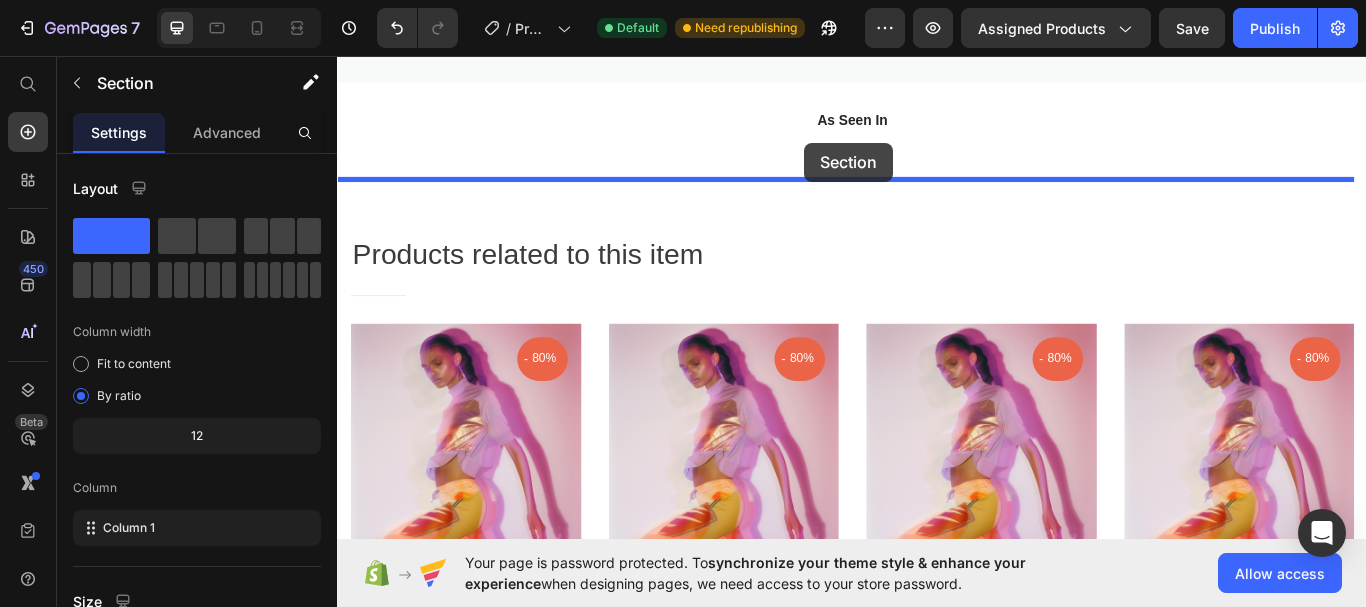 drag, startPoint x: 1116, startPoint y: 251, endPoint x: 882, endPoint y: 158, distance: 251.8035 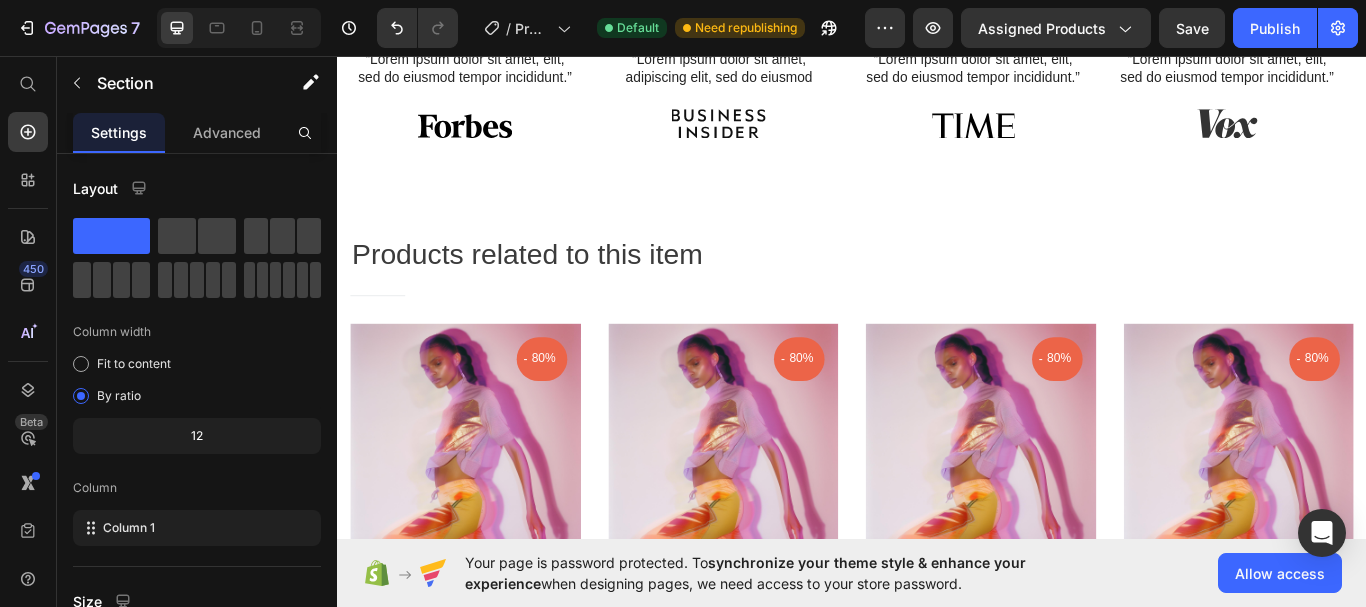 scroll, scrollTop: 2552, scrollLeft: 0, axis: vertical 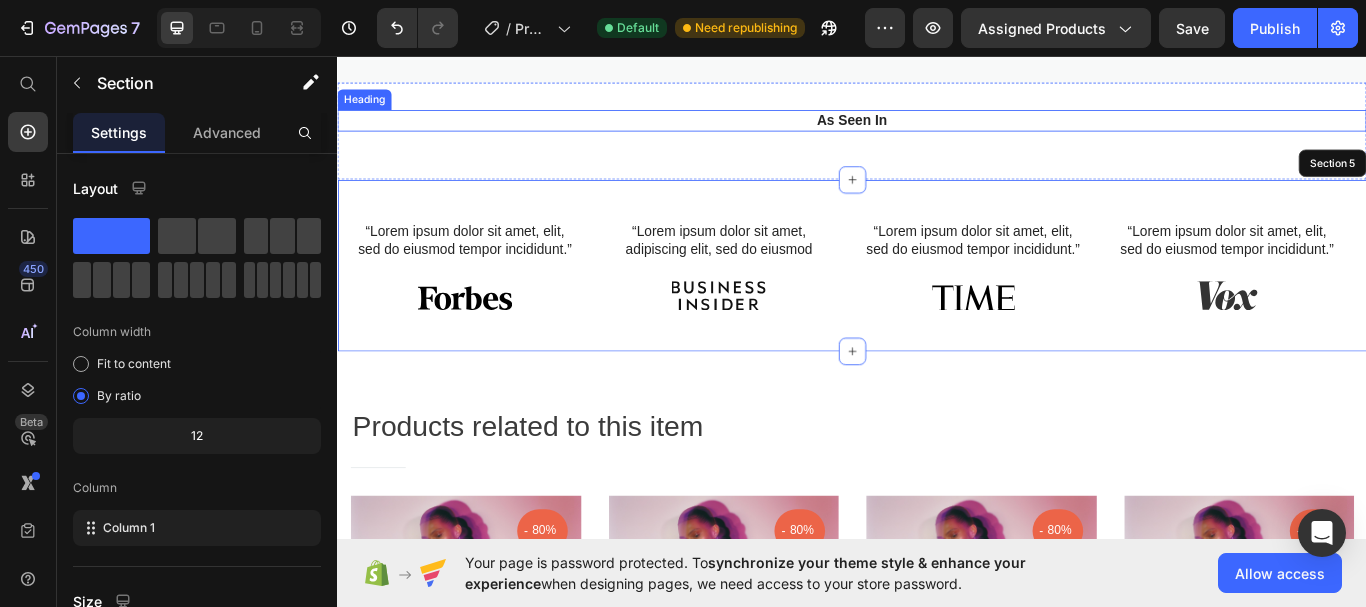 click on "As Seen In" at bounding box center (937, 132) 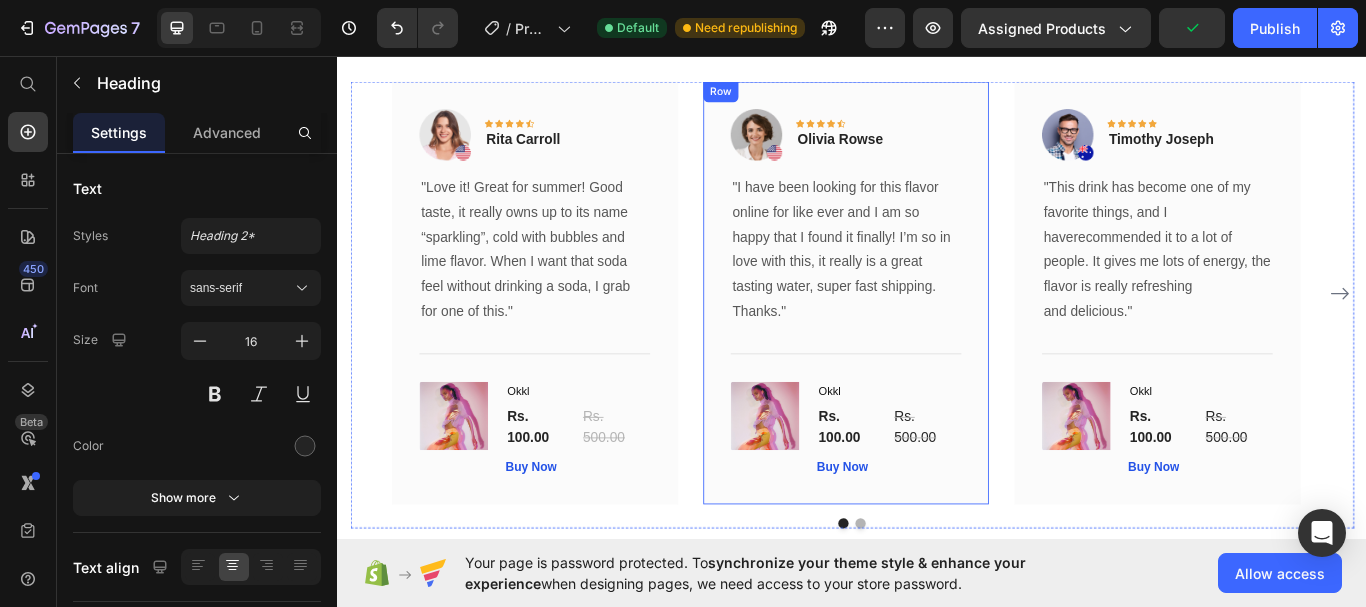 scroll, scrollTop: 1652, scrollLeft: 0, axis: vertical 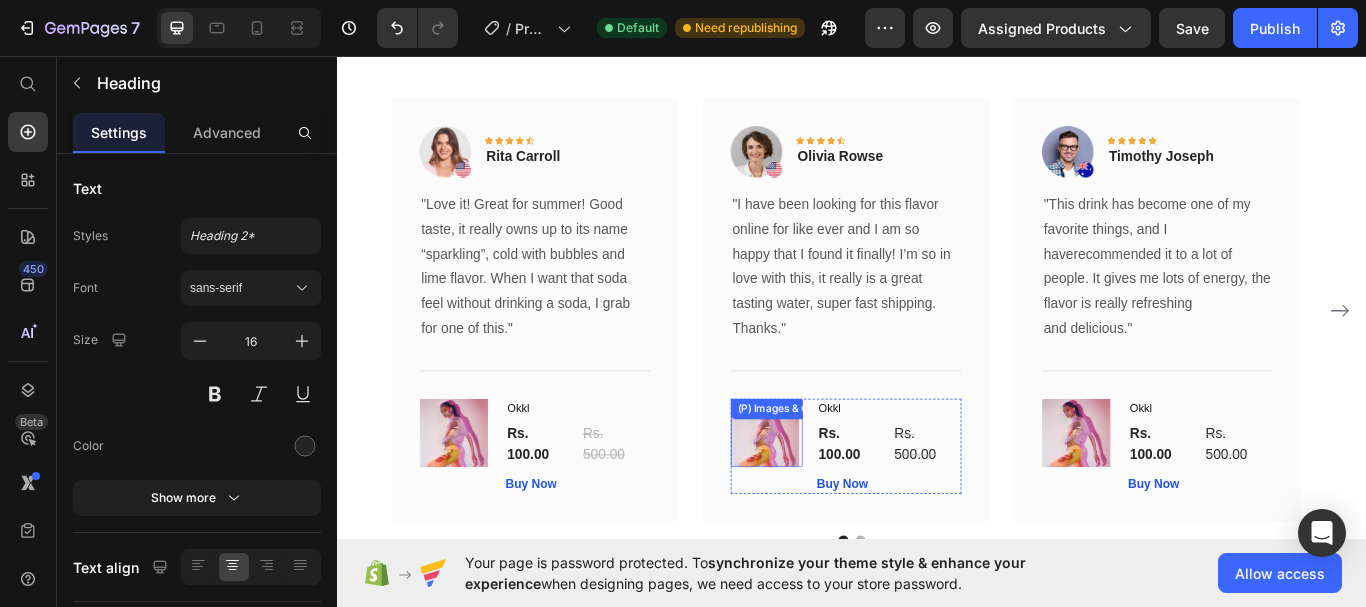 click at bounding box center [835, 497] 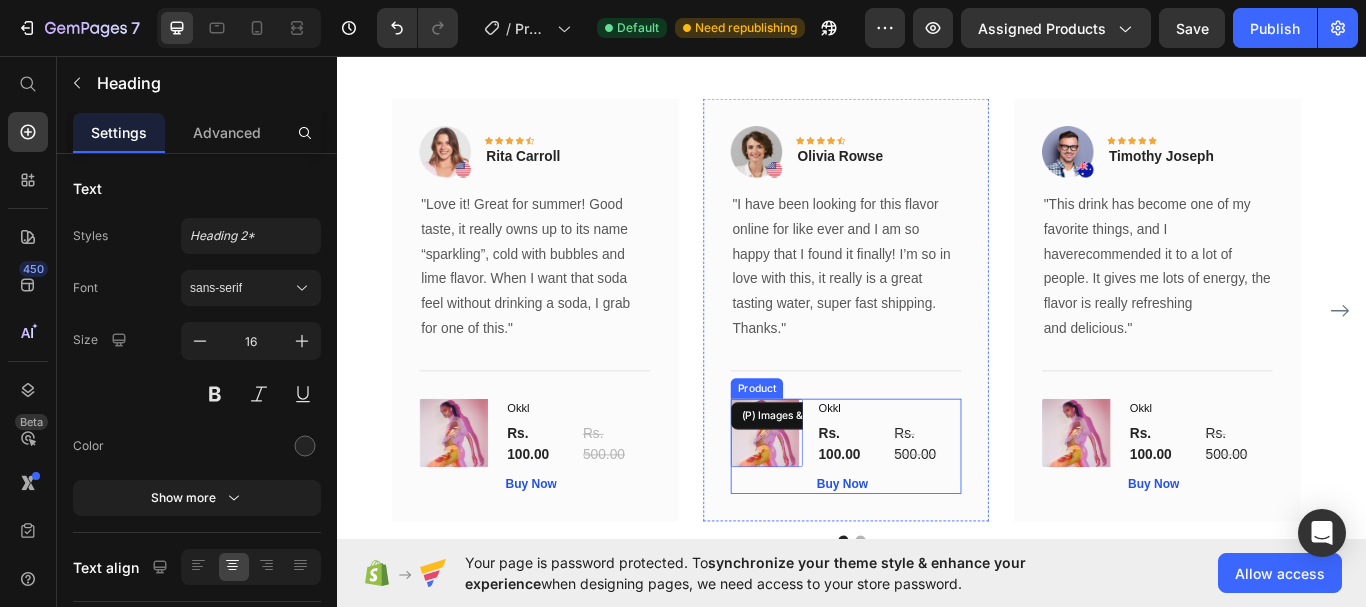 click on "(P) Images & Gallery" at bounding box center [837, 513] 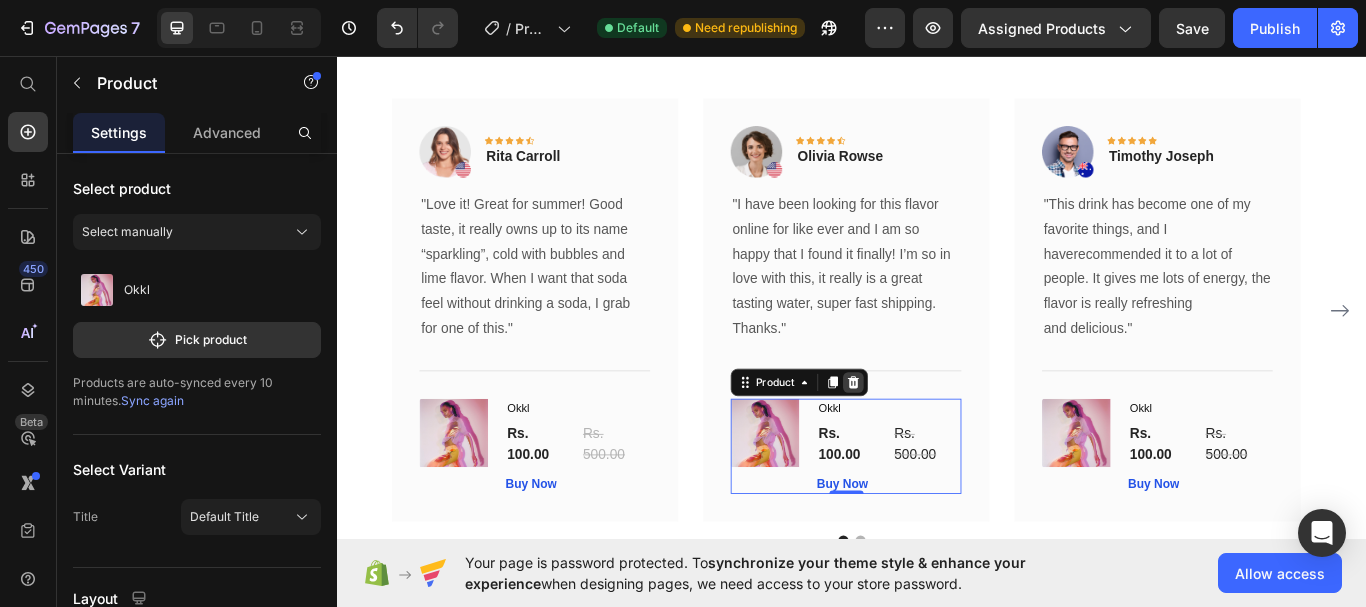 click 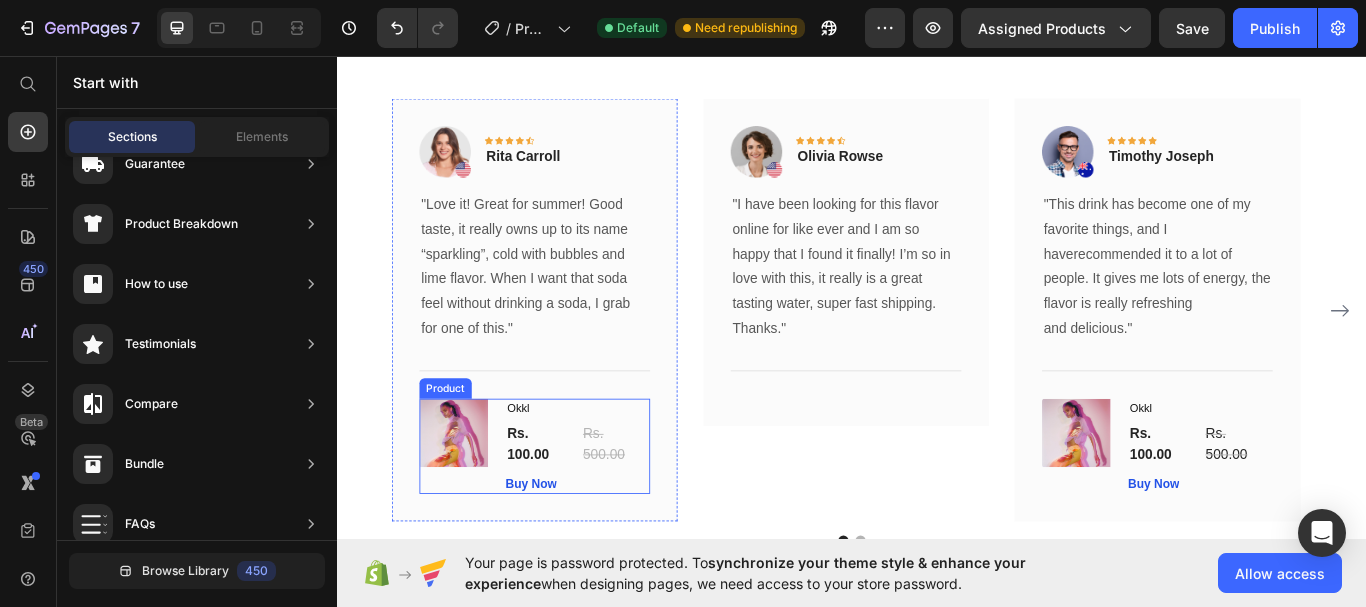 drag, startPoint x: 506, startPoint y: 556, endPoint x: 577, endPoint y: 502, distance: 89.20202 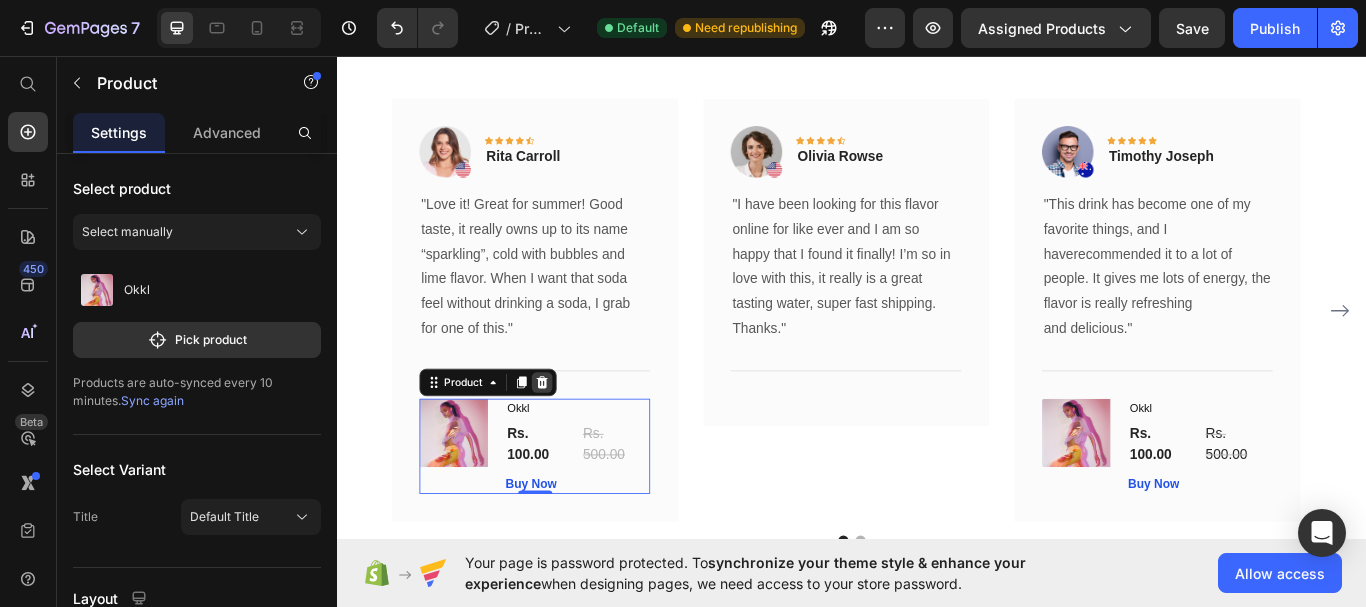 click 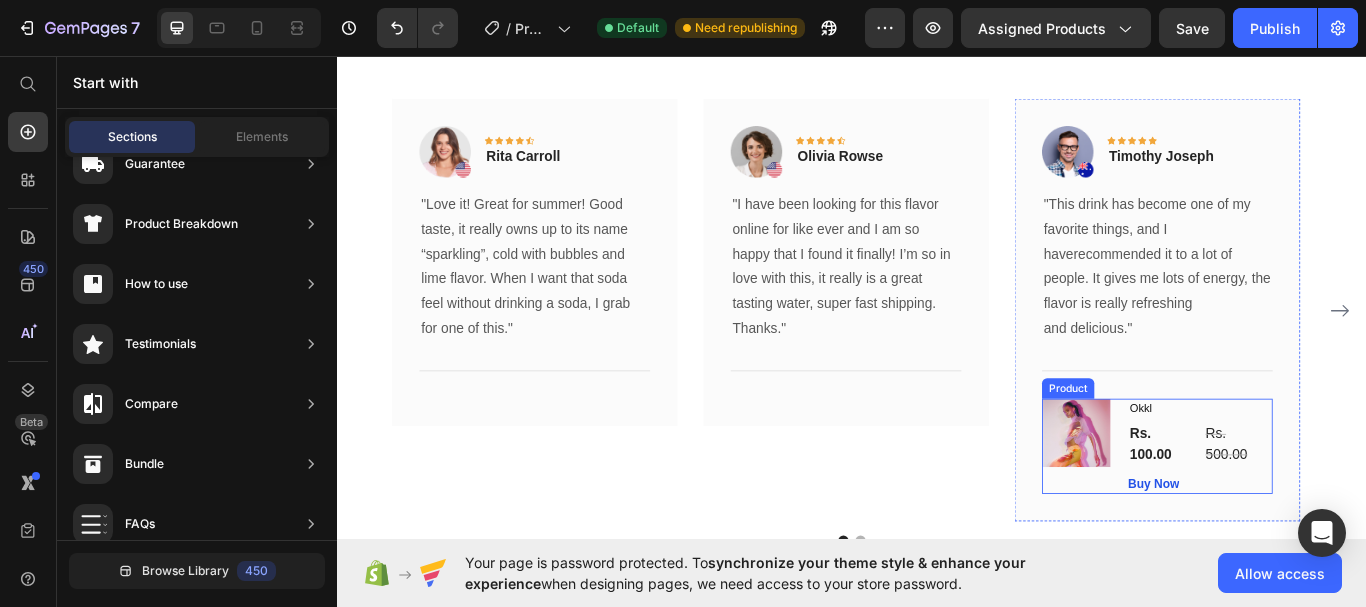 click on "(P) Images & Gallery" at bounding box center [1200, 513] 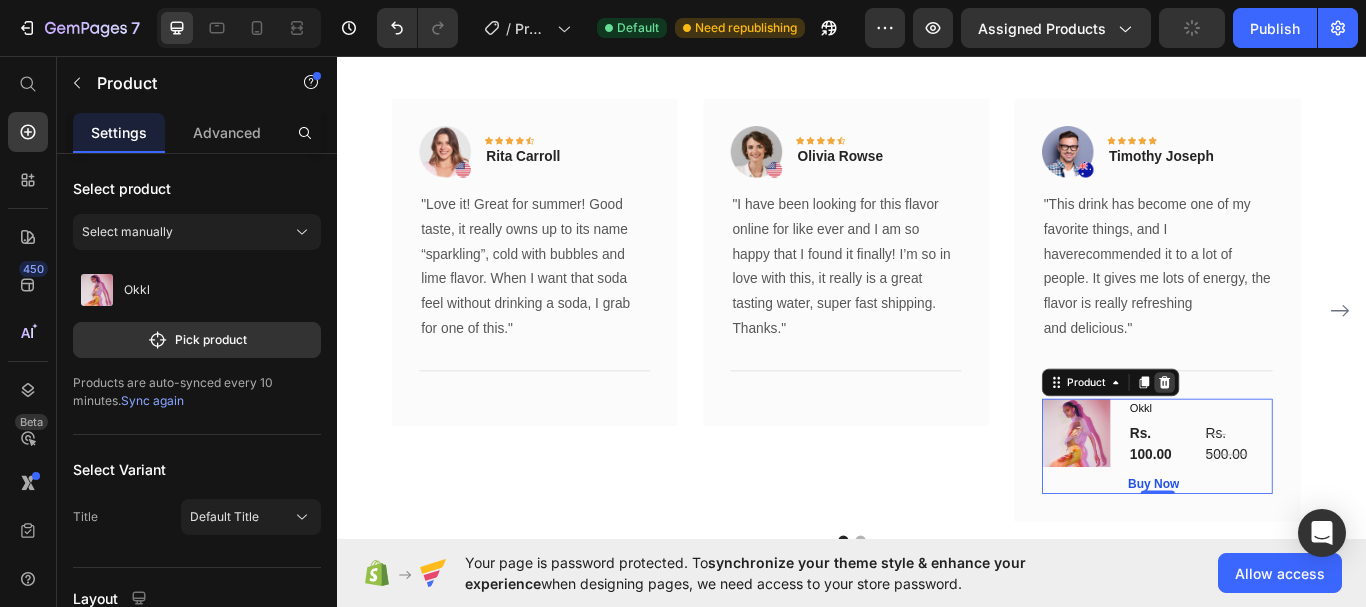 click 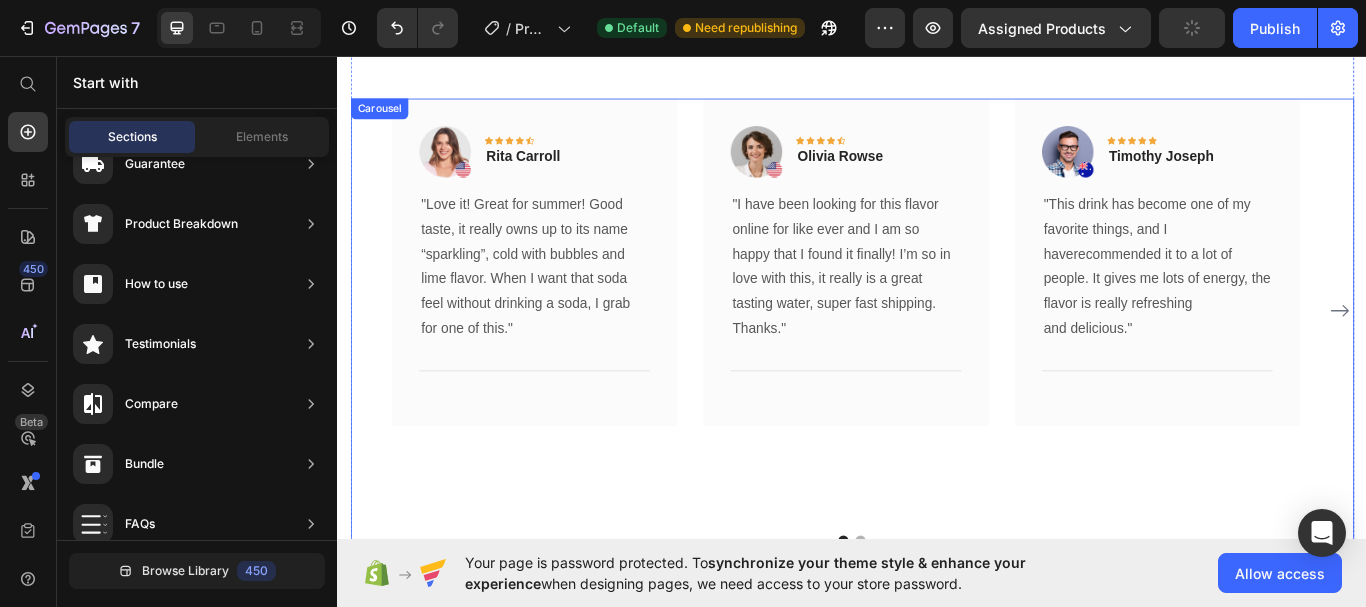 click 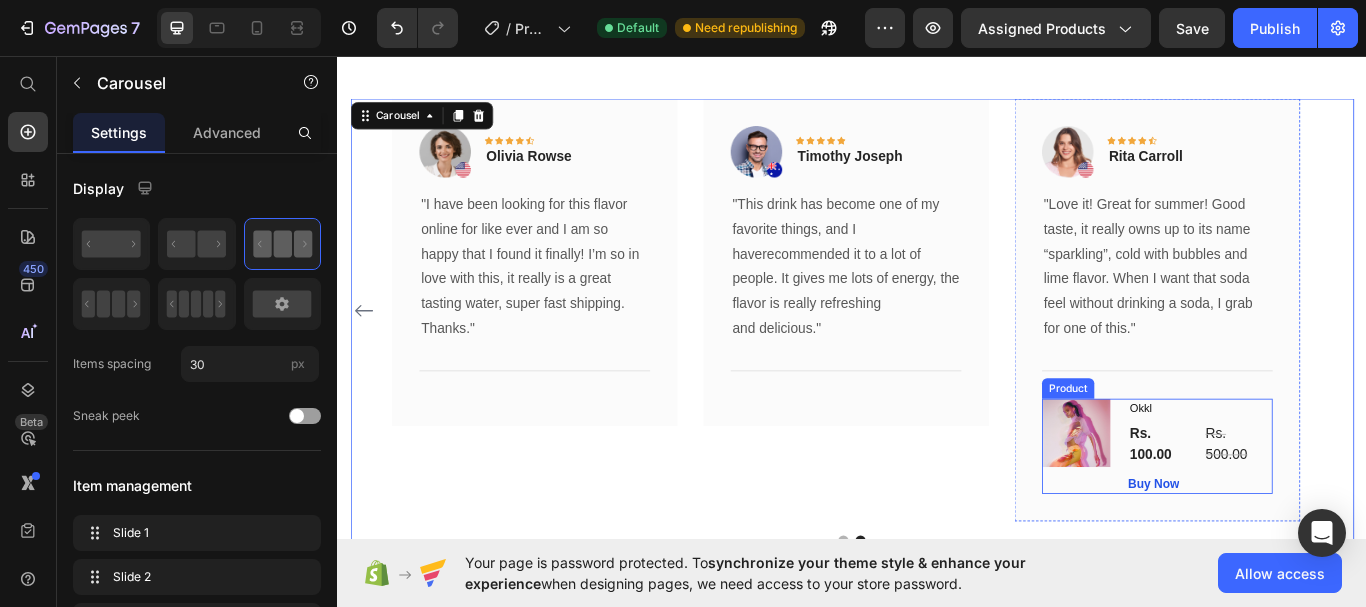 drag, startPoint x: 1223, startPoint y: 555, endPoint x: 1269, endPoint y: 495, distance: 75.60423 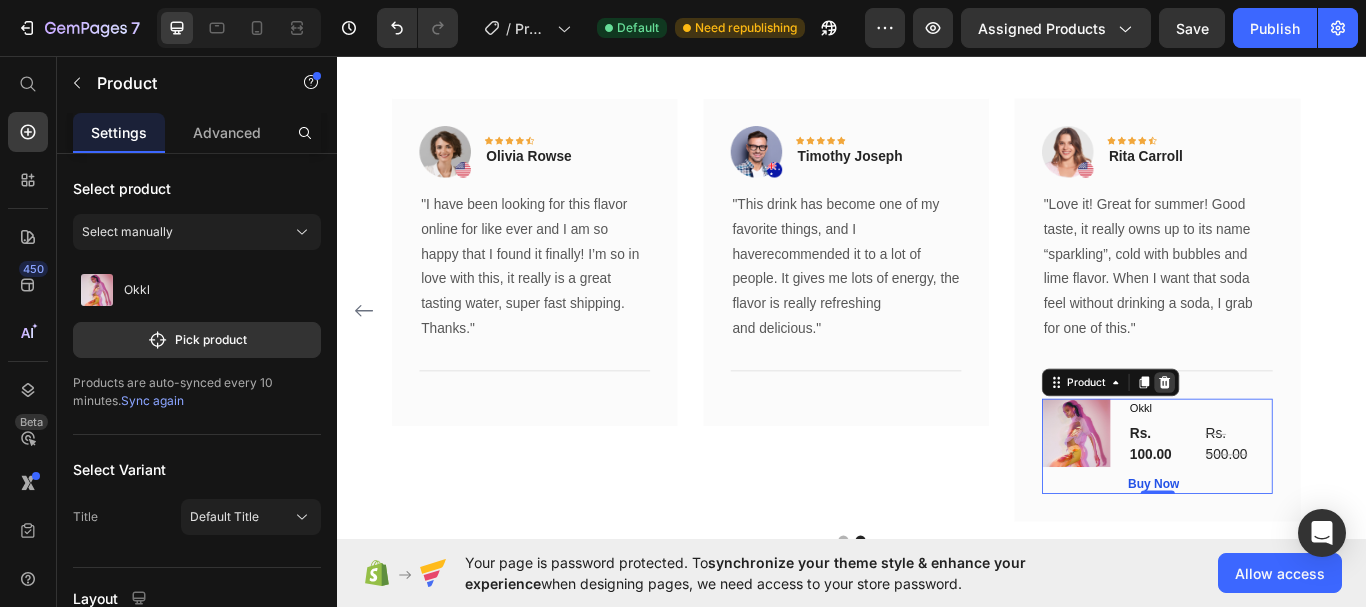 click 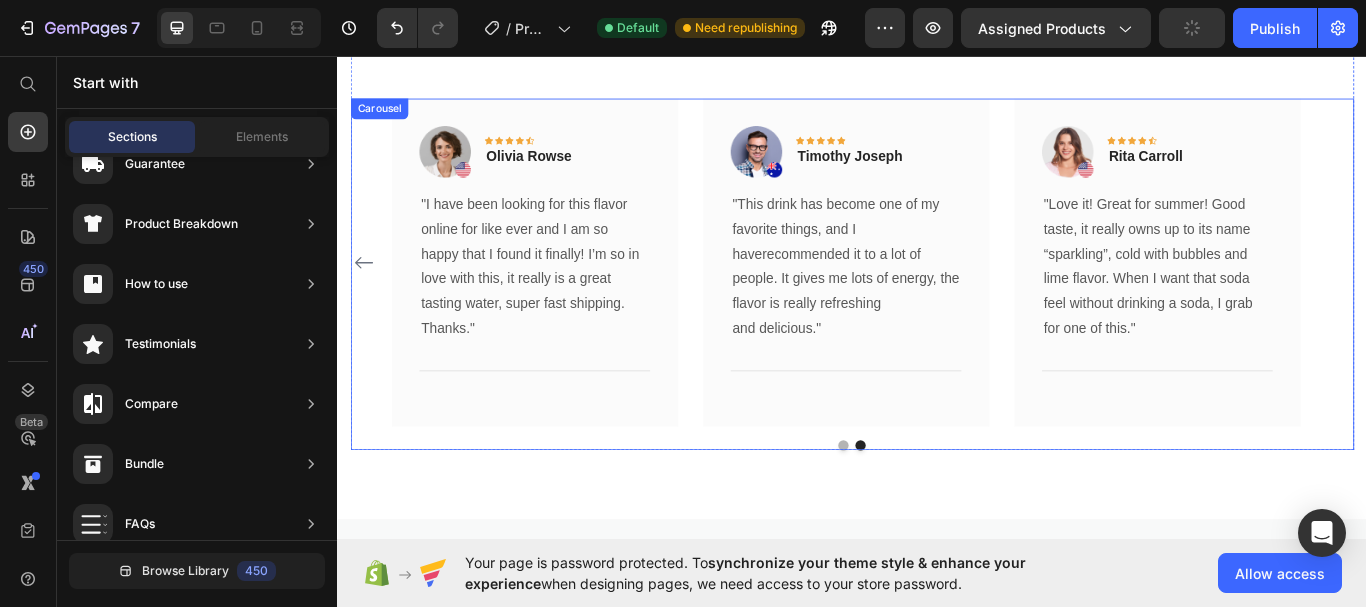 click on "Image
Icon
Icon
Icon
Icon
Icon Row [FIRST] [LAST] Text block Row "Love it! Great for summer! Good taste, it really owns up to its name “sparkling”, cold with bubbles and lime flavor. When I want that soda feel without drinking a soda, I grab for one of this." Text block                Title Line Row Image
Icon
Icon
Icon
Icon
Icon Row [FIRST] [LAST] Text block Row "I have been looking for this flavor online for like ever and I am so happy that I found it finally! I’m so in love with this, it really is a great tasting water, super fast shipping.  Thanks." Text block                Title Line Row Image
Icon
Icon
Icon
Icon
Icon Row [FIRST] [LAST] Text block Row and delicious." Text block                Title Line Row Image
Icon Icon Icon Icon" at bounding box center (937, 298) 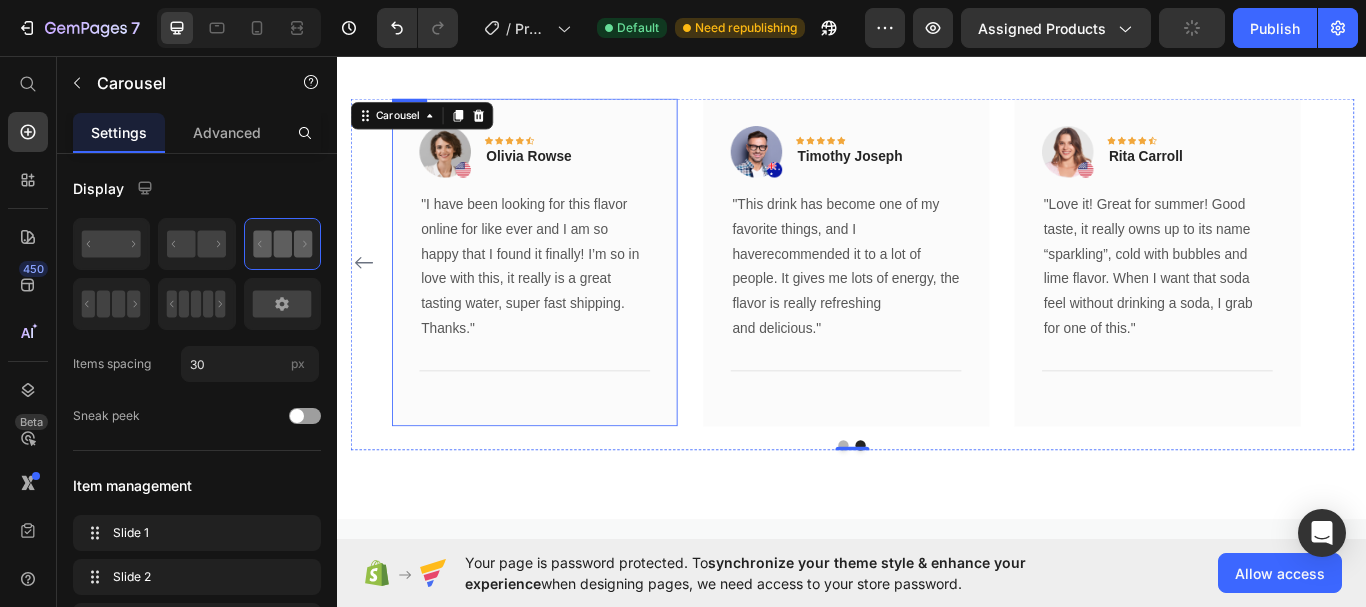click on "Image
Icon
Icon
Icon
Icon
Icon Row [FIRST] [LAST] Text block Row "I have been looking for this flavor online for like ever and I am so happy that I found it finally! I’m so in love with this, it really is a great tasting water, super fast shipping.  Thanks." Text block                Title Line Row" at bounding box center [566, 298] 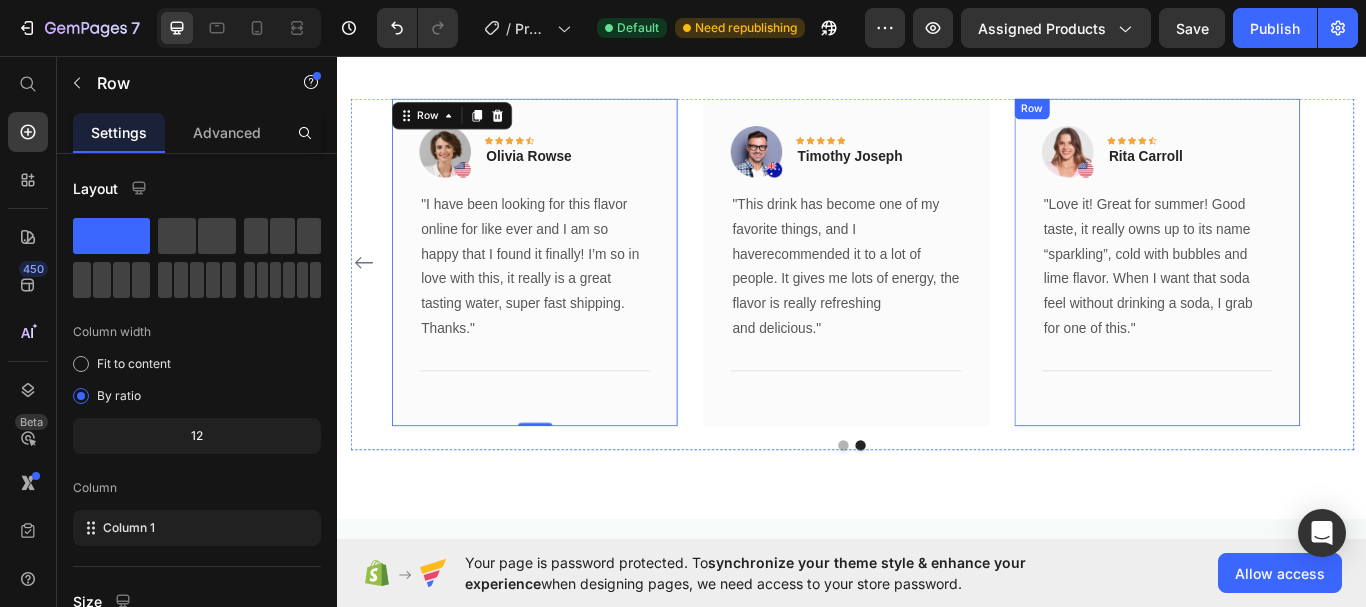 click on "Image
Icon
Icon
Icon
Icon
Icon Row Rita Carroll Text block Row "Love it! Great for summer! Good taste, it really owns up to its name “sparkling”, cold with bubbles and lime flavor. When I want that soda feel without drinking a soda, I grab for one of this." Text block                Title Line Row" at bounding box center (1292, 298) 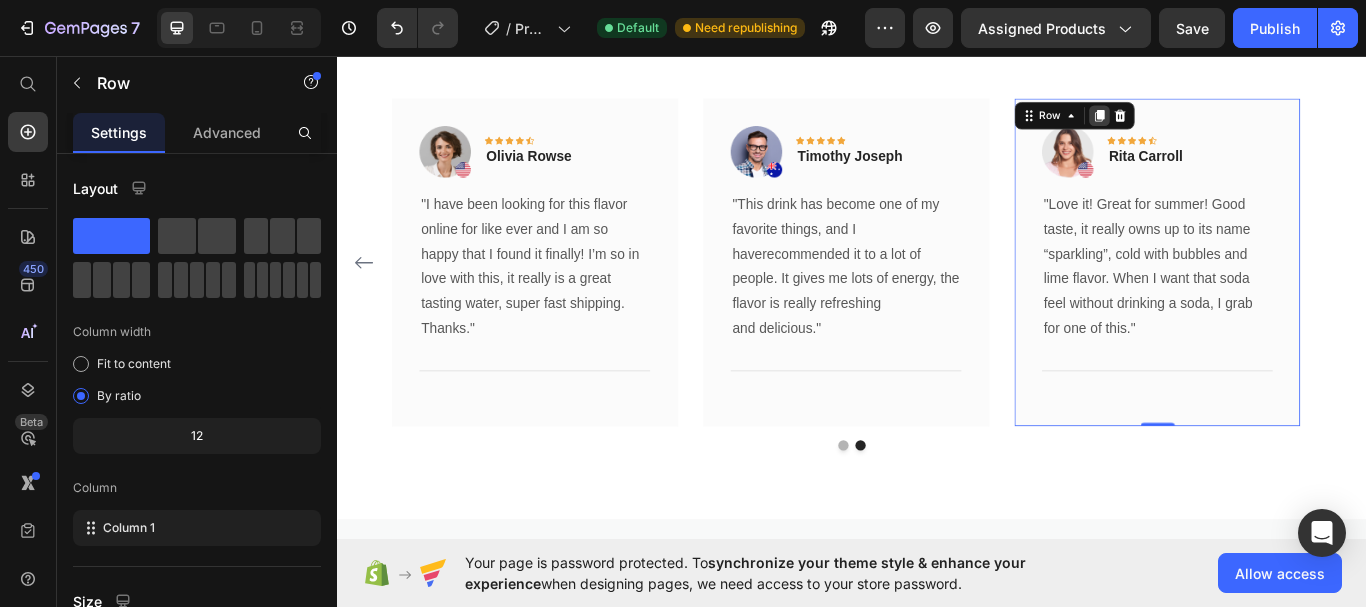 click 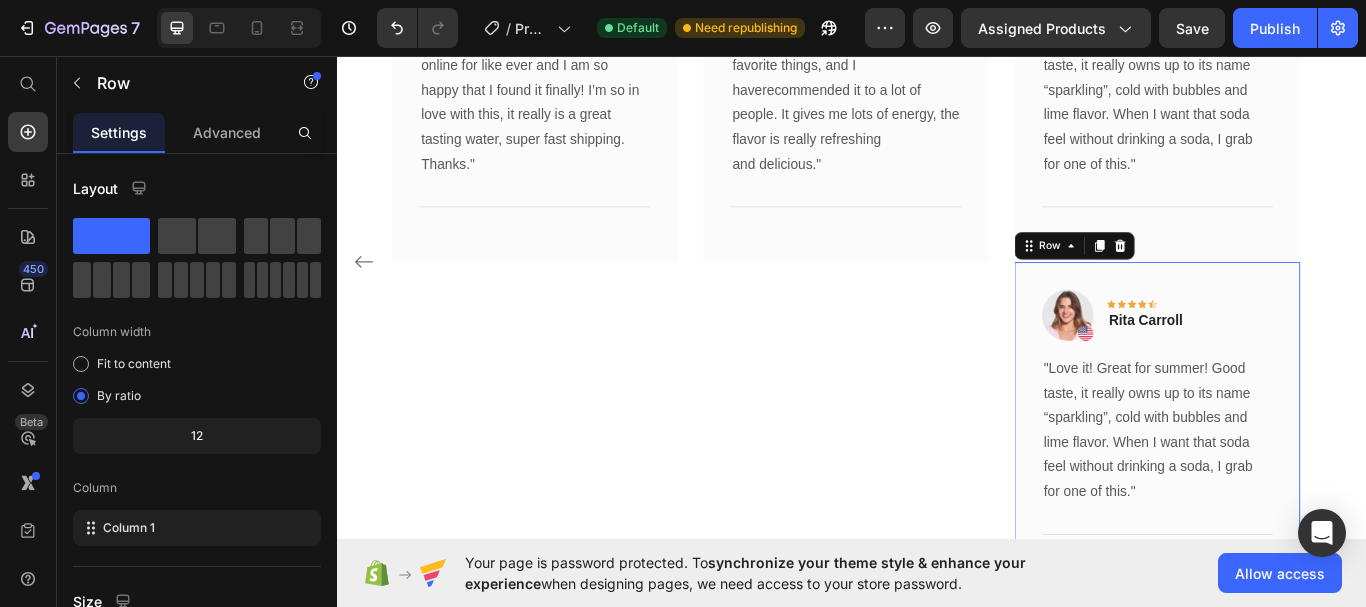 scroll, scrollTop: 1920, scrollLeft: 0, axis: vertical 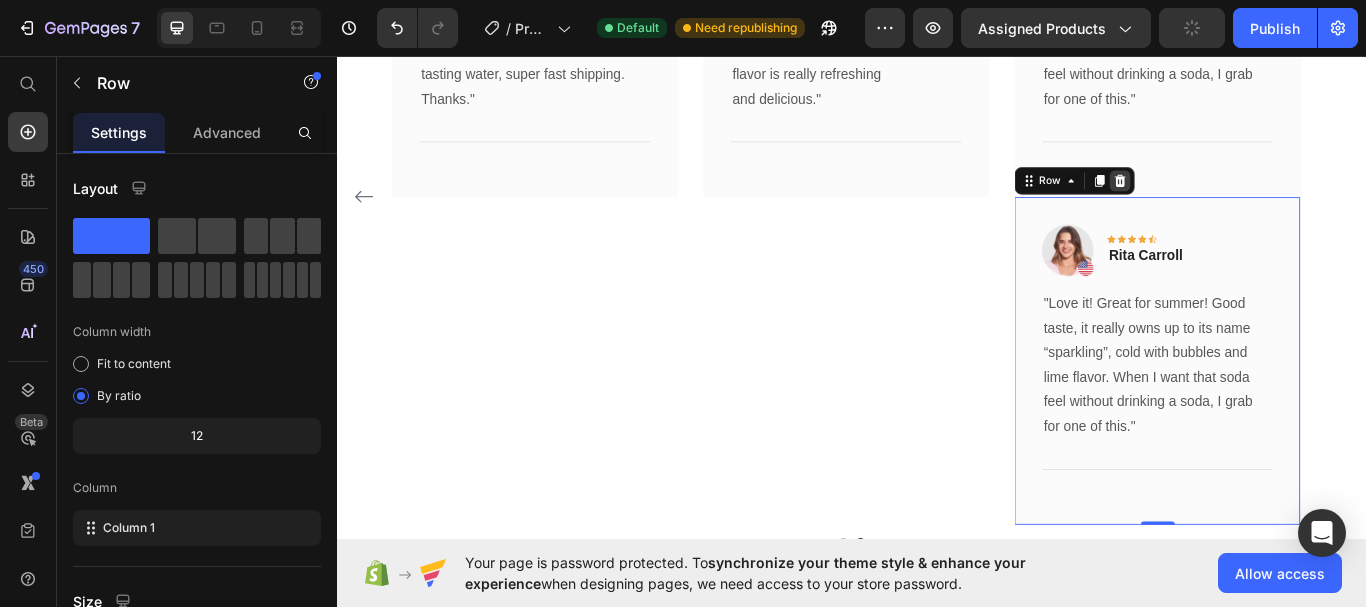 click 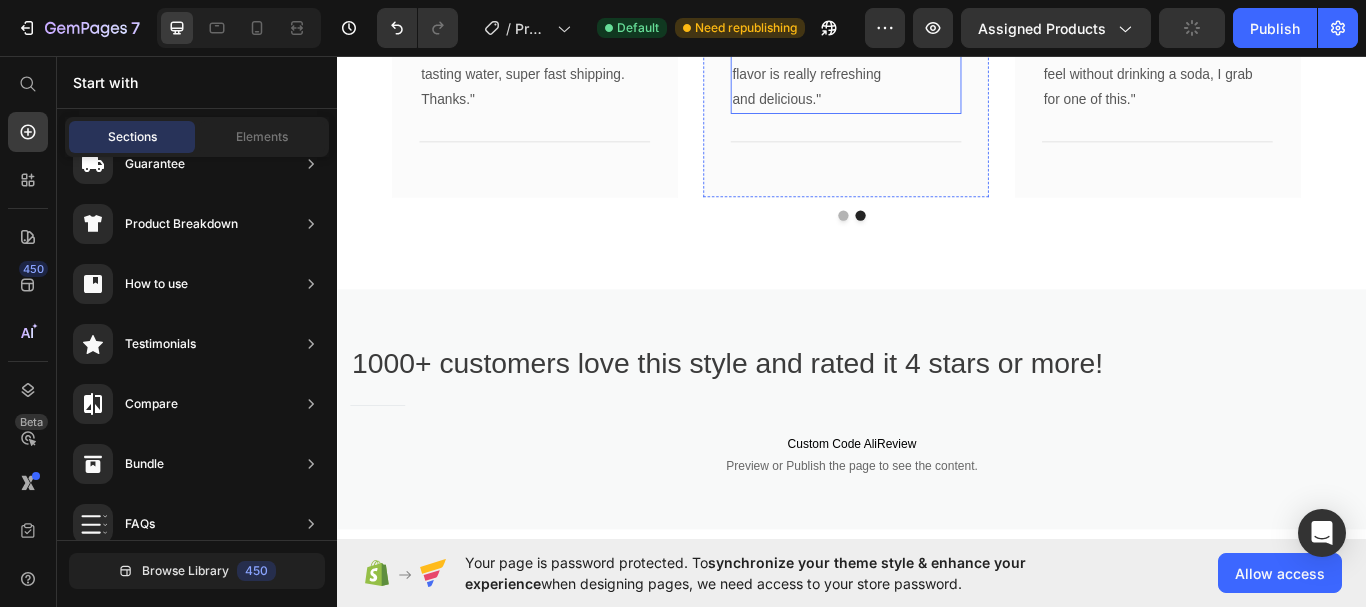 scroll, scrollTop: 1629, scrollLeft: 0, axis: vertical 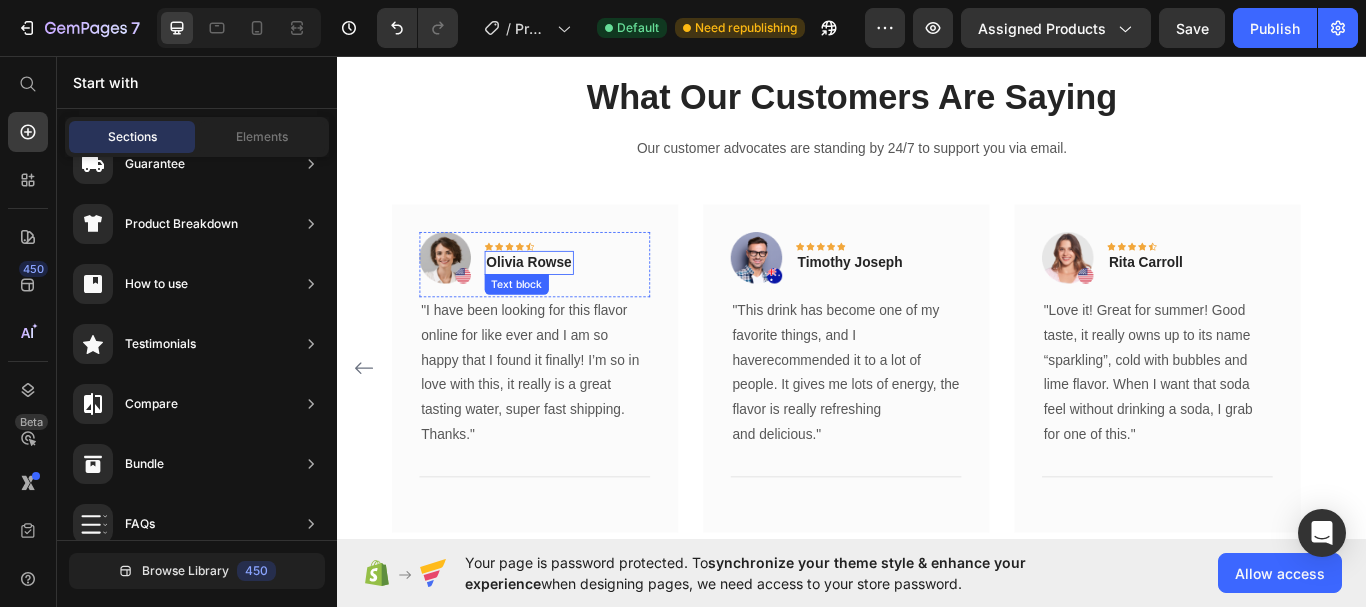 click on "Olivia Rowse" at bounding box center [560, 298] 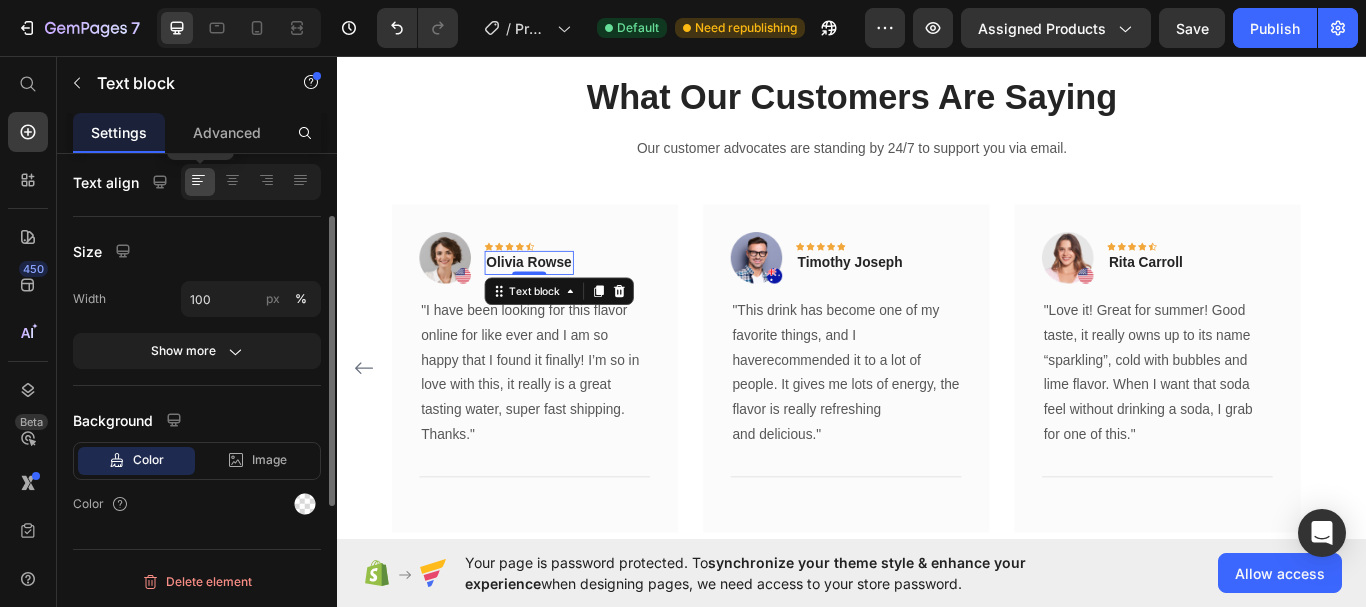 scroll, scrollTop: 0, scrollLeft: 0, axis: both 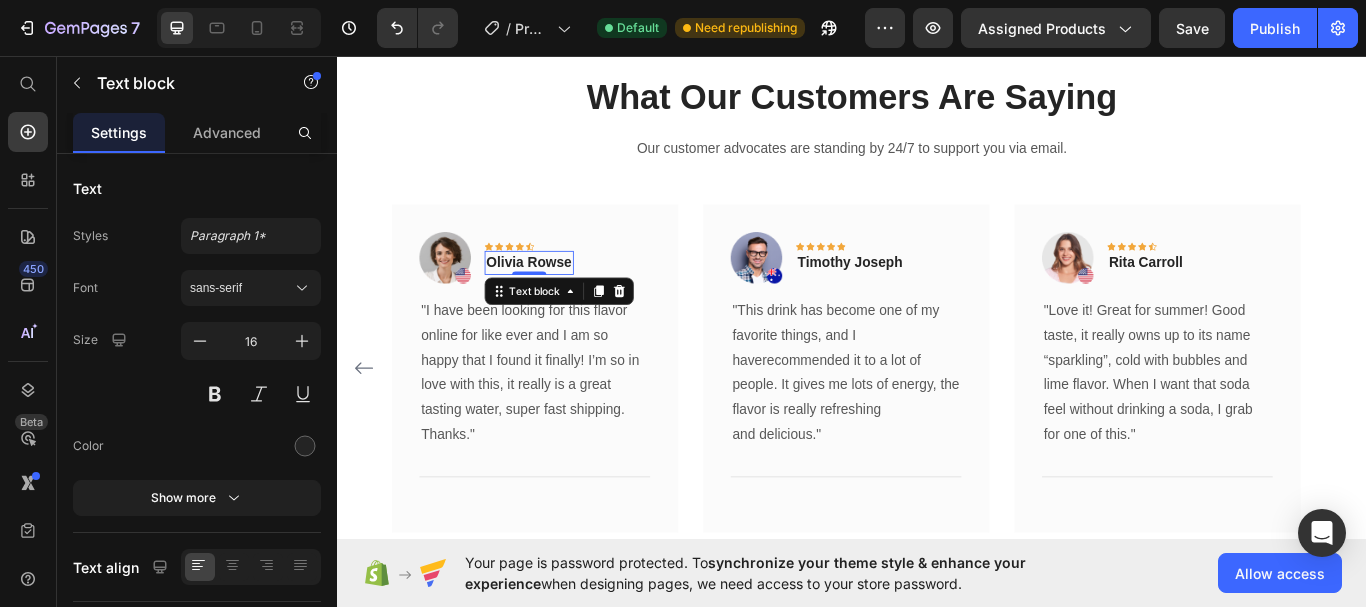 click on "Olivia Rowse" at bounding box center (560, 298) 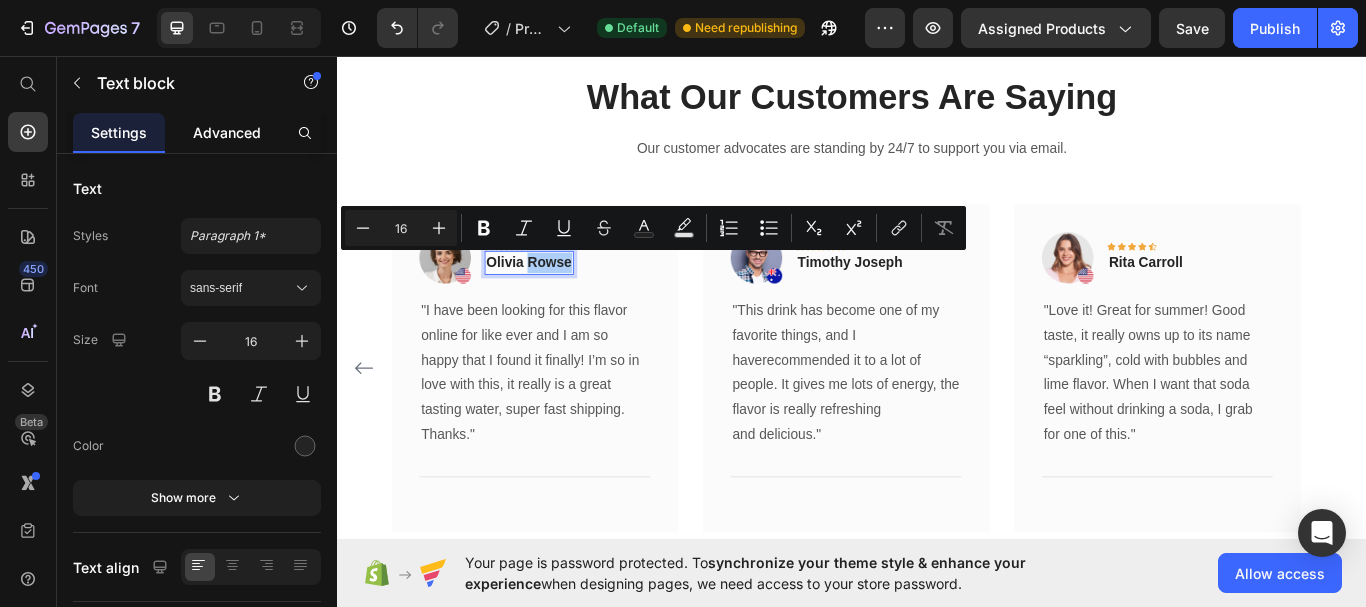click on "Advanced" at bounding box center [227, 132] 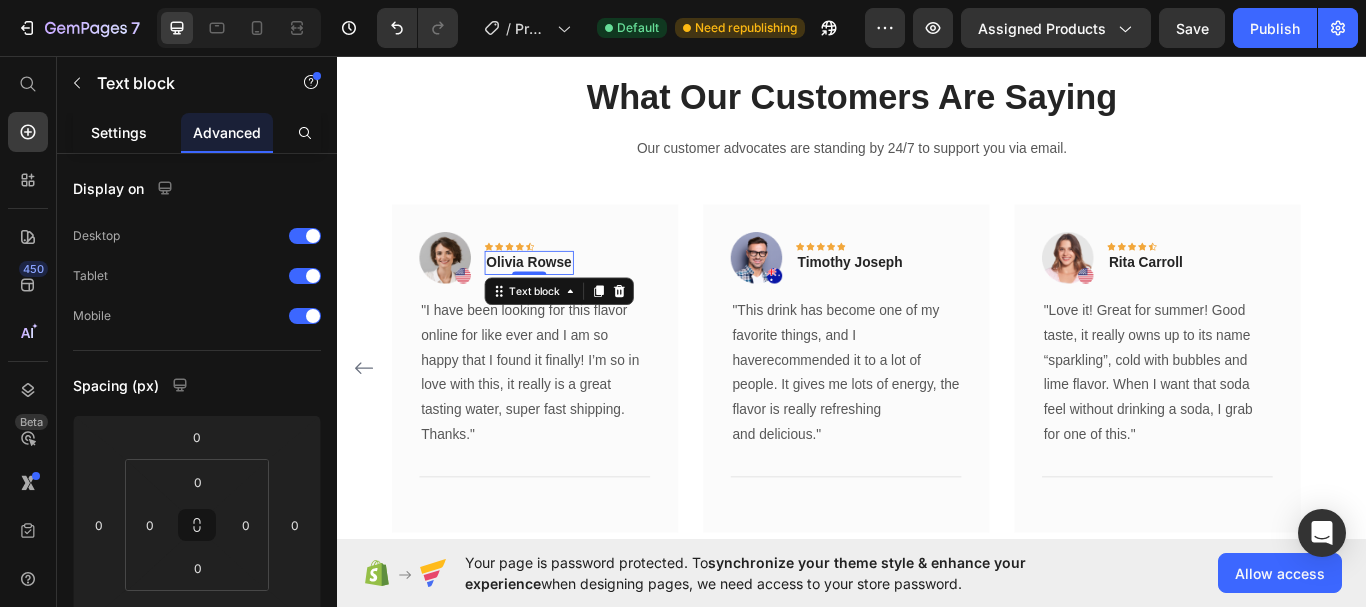 click on "Settings" at bounding box center [119, 132] 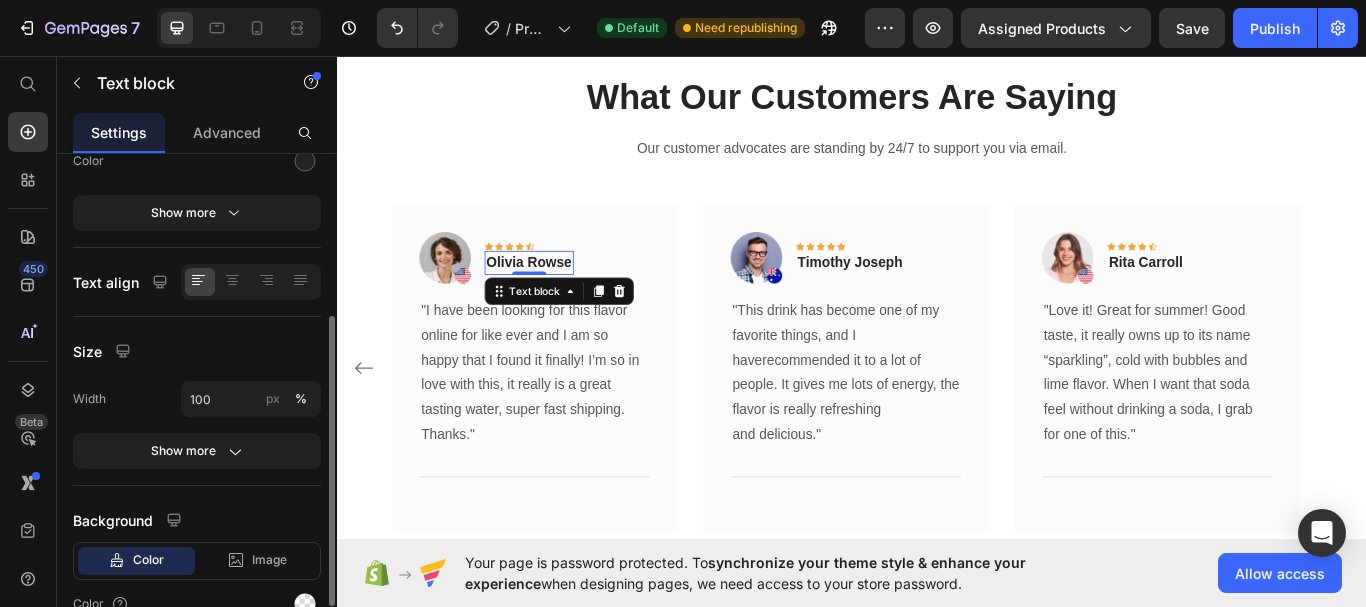 scroll, scrollTop: 185, scrollLeft: 0, axis: vertical 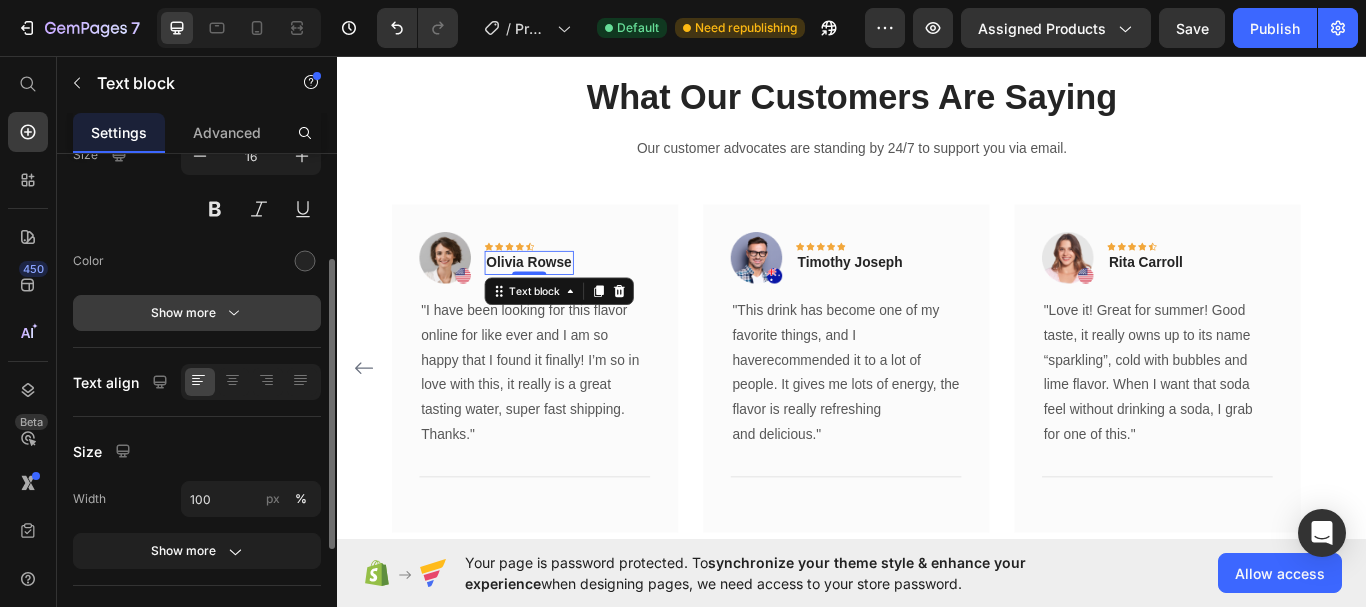 click on "Show more" at bounding box center [197, 313] 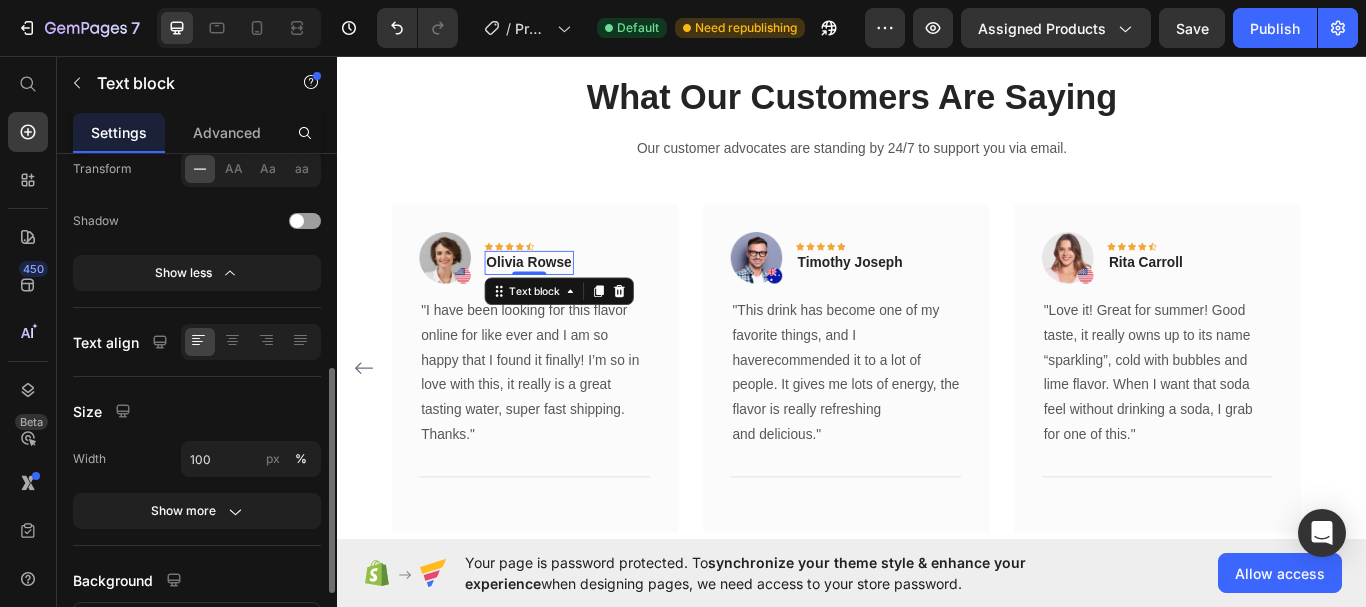 scroll, scrollTop: 585, scrollLeft: 0, axis: vertical 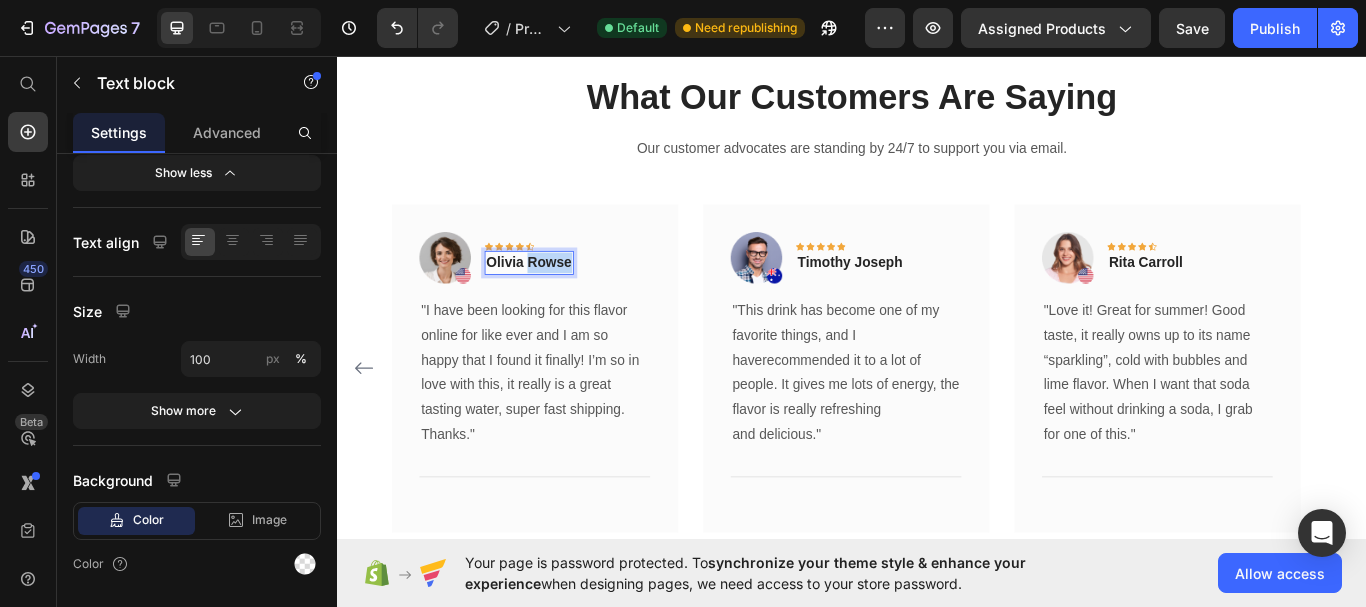 click on "Olivia Rowse" at bounding box center (560, 298) 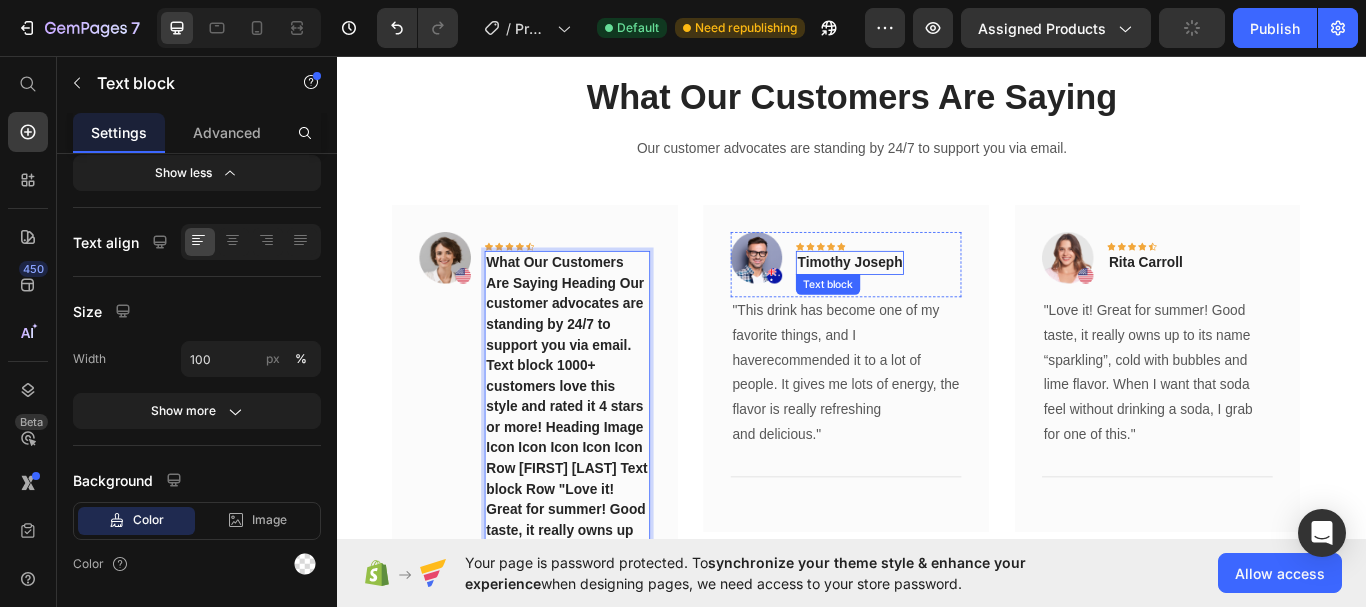 click on "Timothy Joseph" at bounding box center [934, 298] 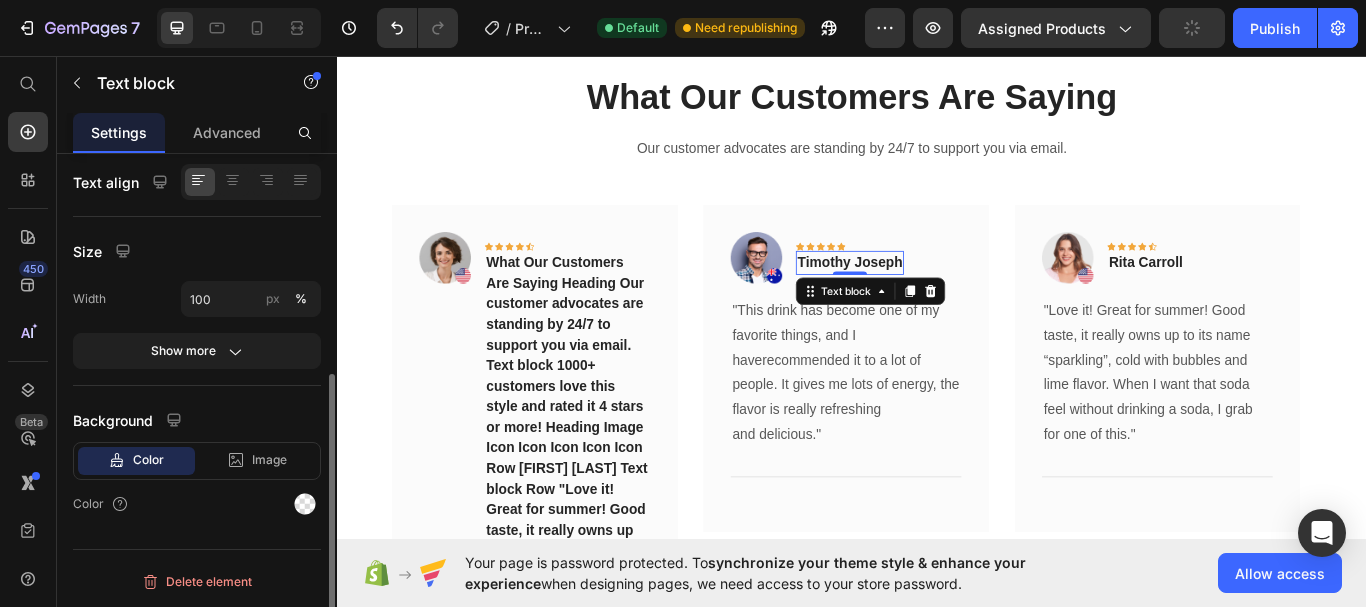 scroll, scrollTop: 385, scrollLeft: 0, axis: vertical 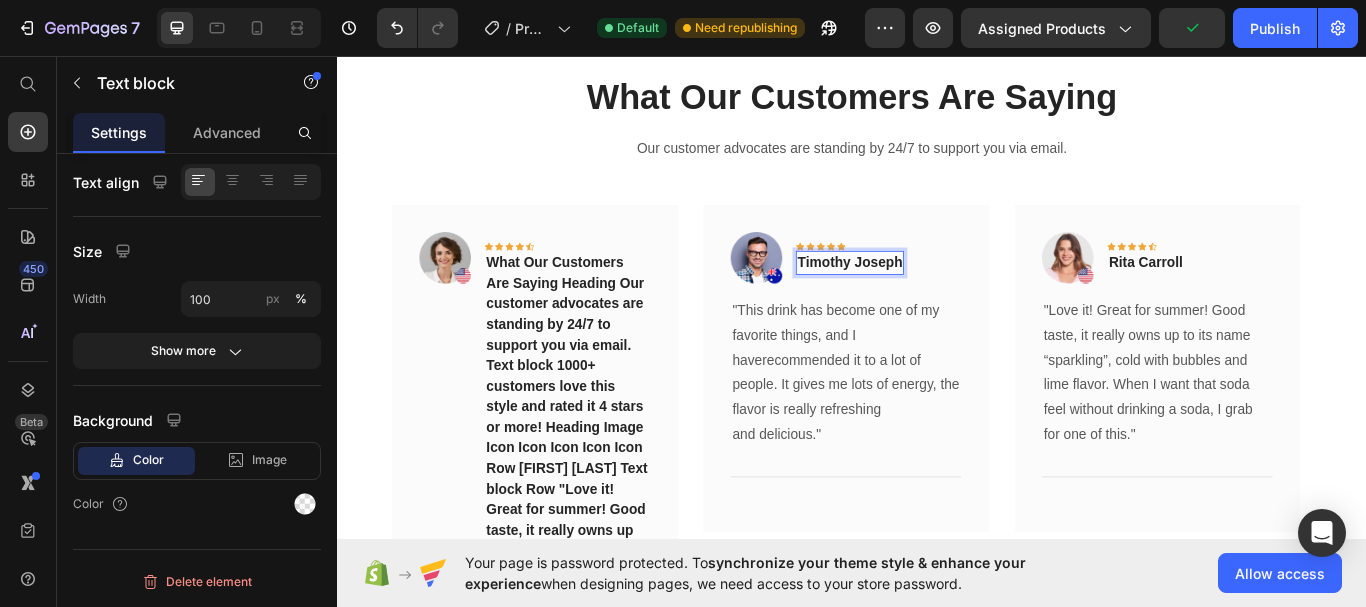 click on "Timothy Joseph" at bounding box center (934, 298) 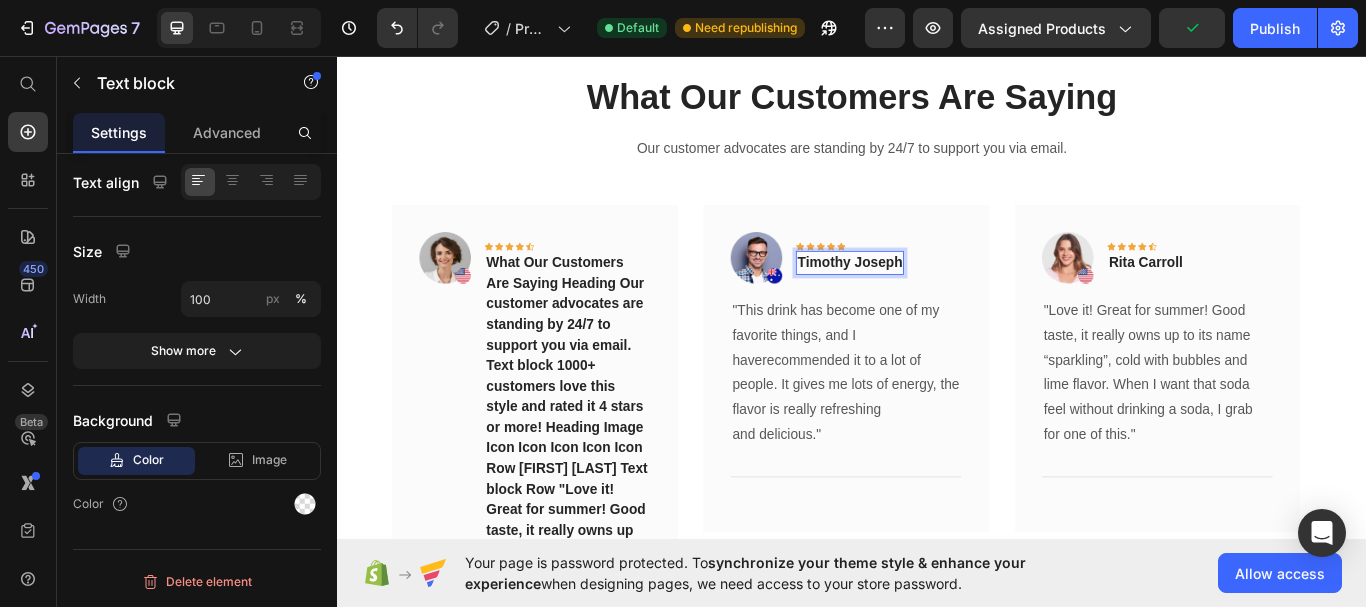 click on "Timothy Joseph" at bounding box center (934, 298) 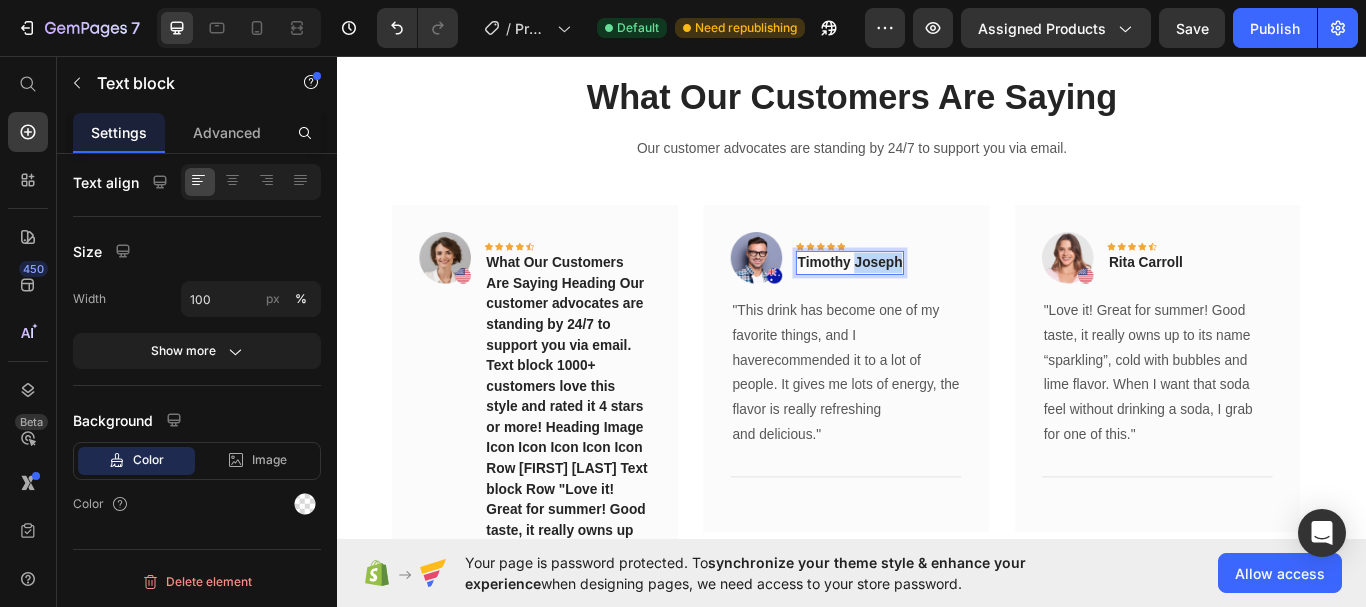 click on "Timothy Joseph" at bounding box center (934, 298) 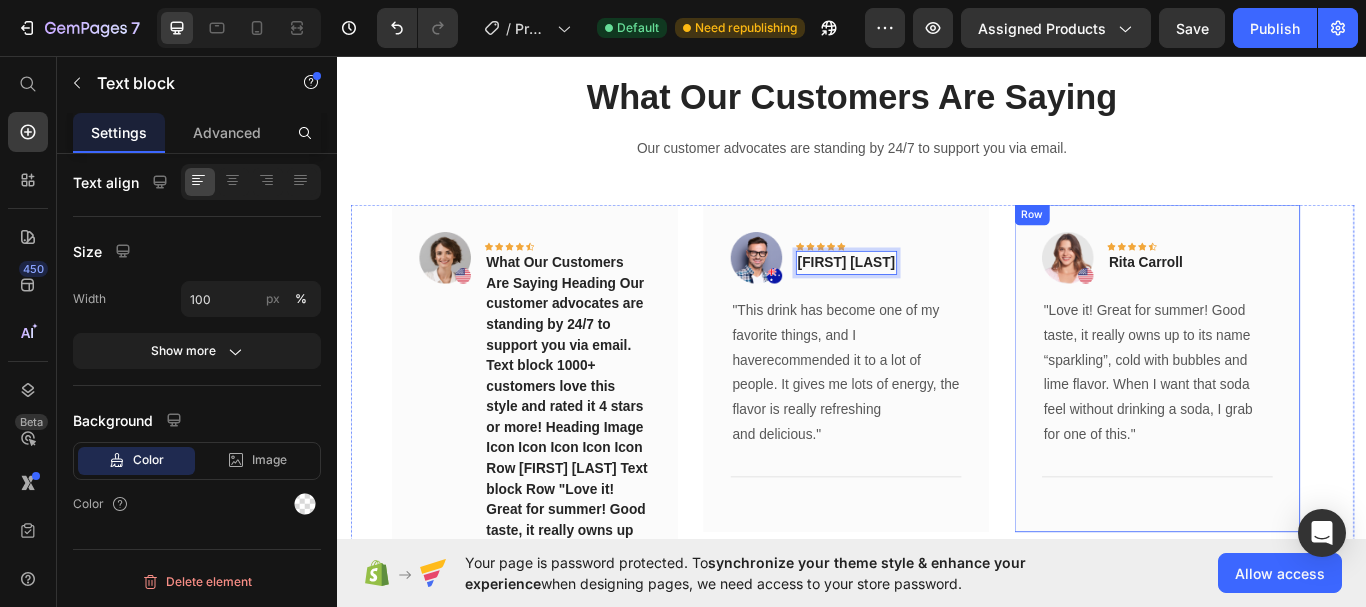 click on "Icon" at bounding box center [1291, 262] 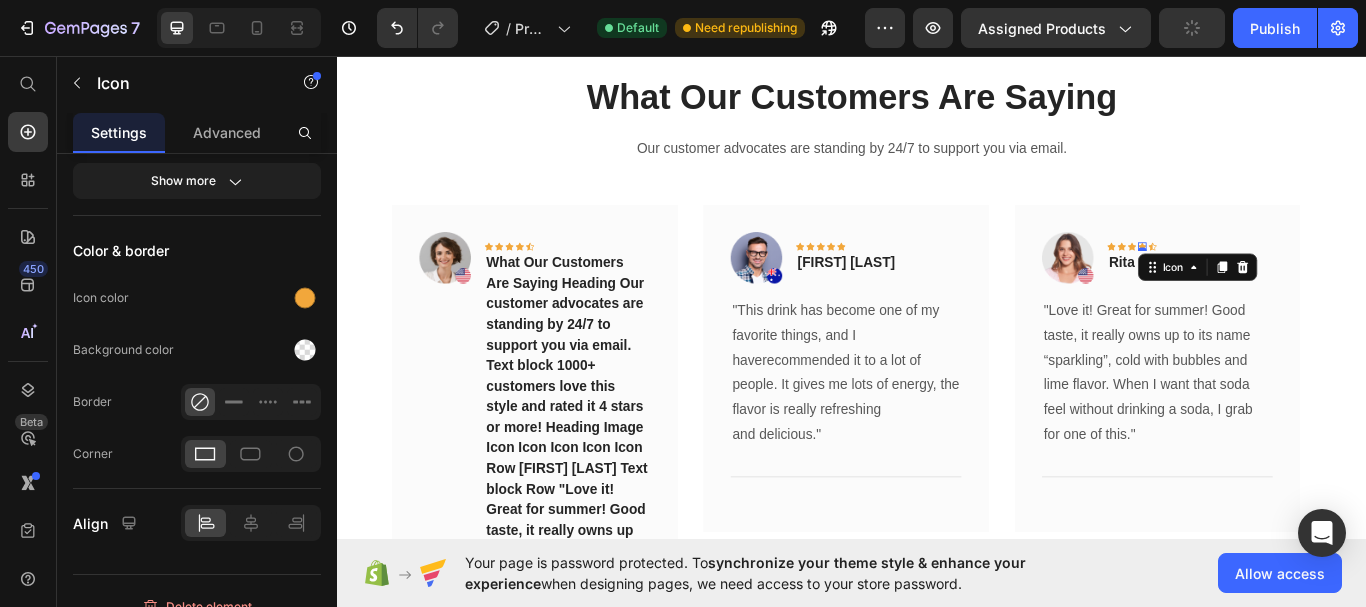 scroll, scrollTop: 0, scrollLeft: 0, axis: both 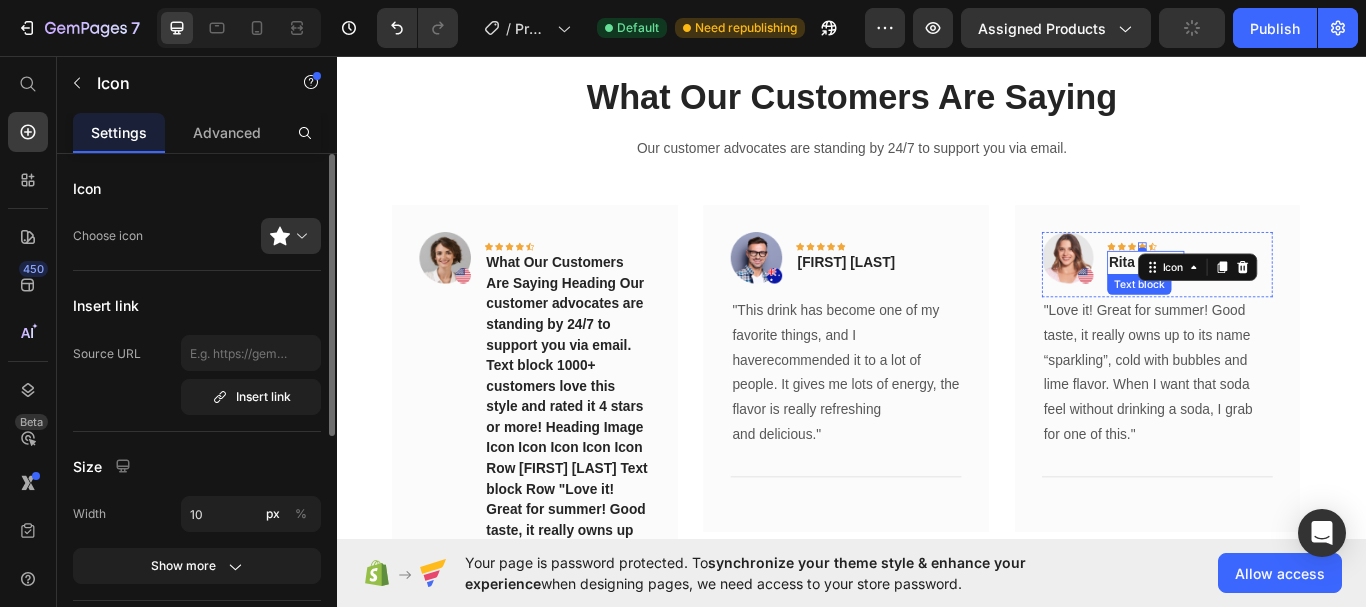click on "Rita Carroll" at bounding box center (1279, 298) 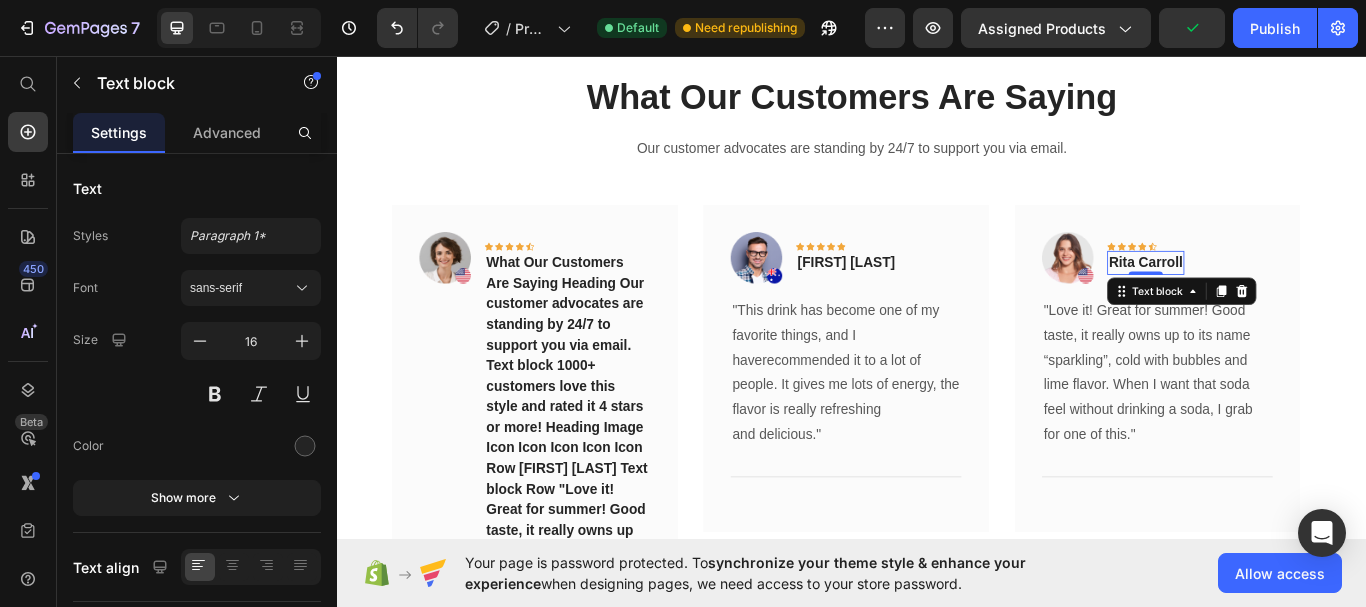 click on "Rita Carroll" at bounding box center [1279, 298] 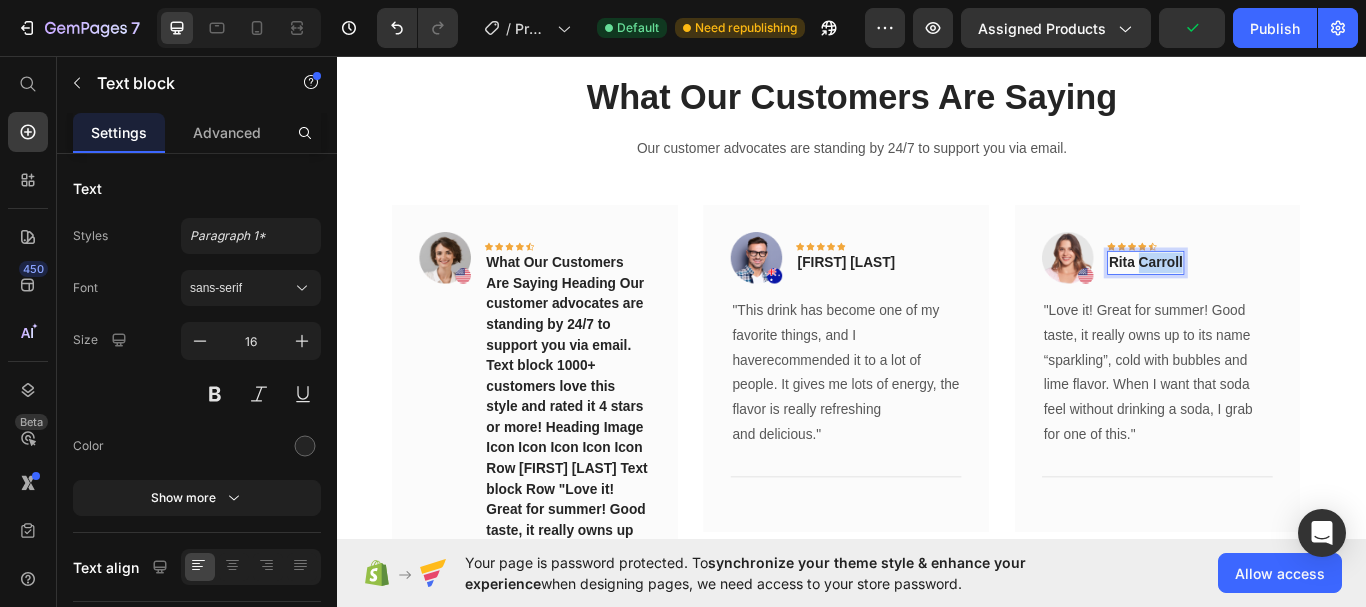 click on "Rita Carroll" at bounding box center [1279, 298] 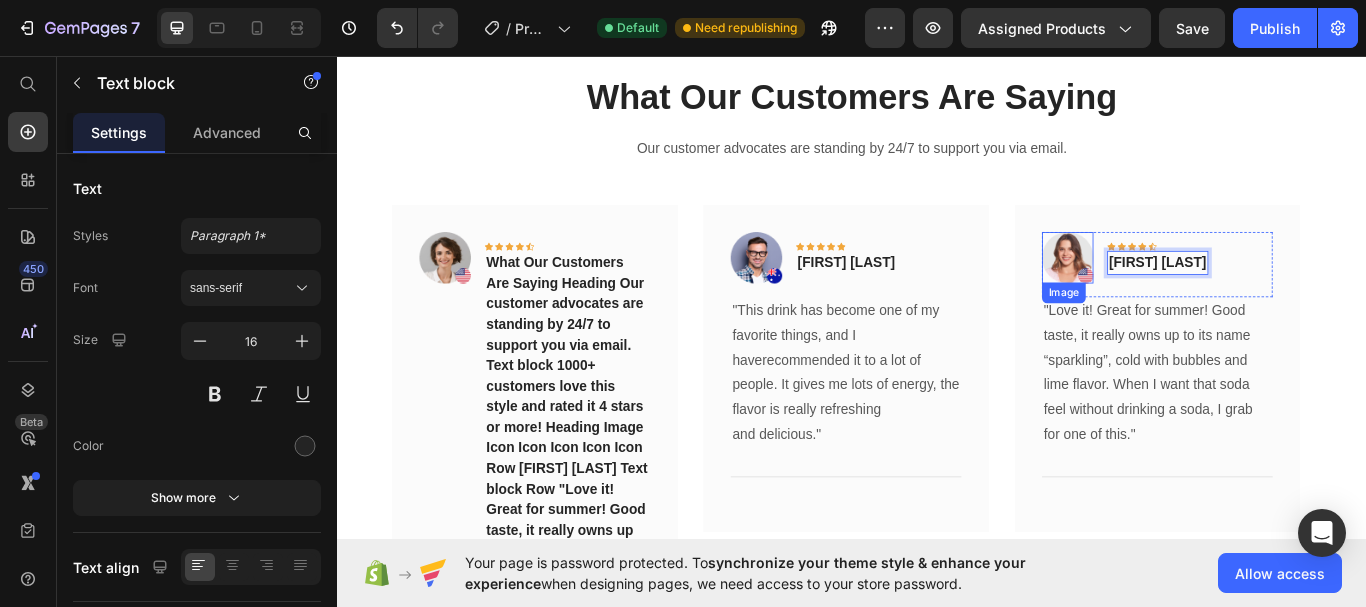 click at bounding box center (1188, 292) 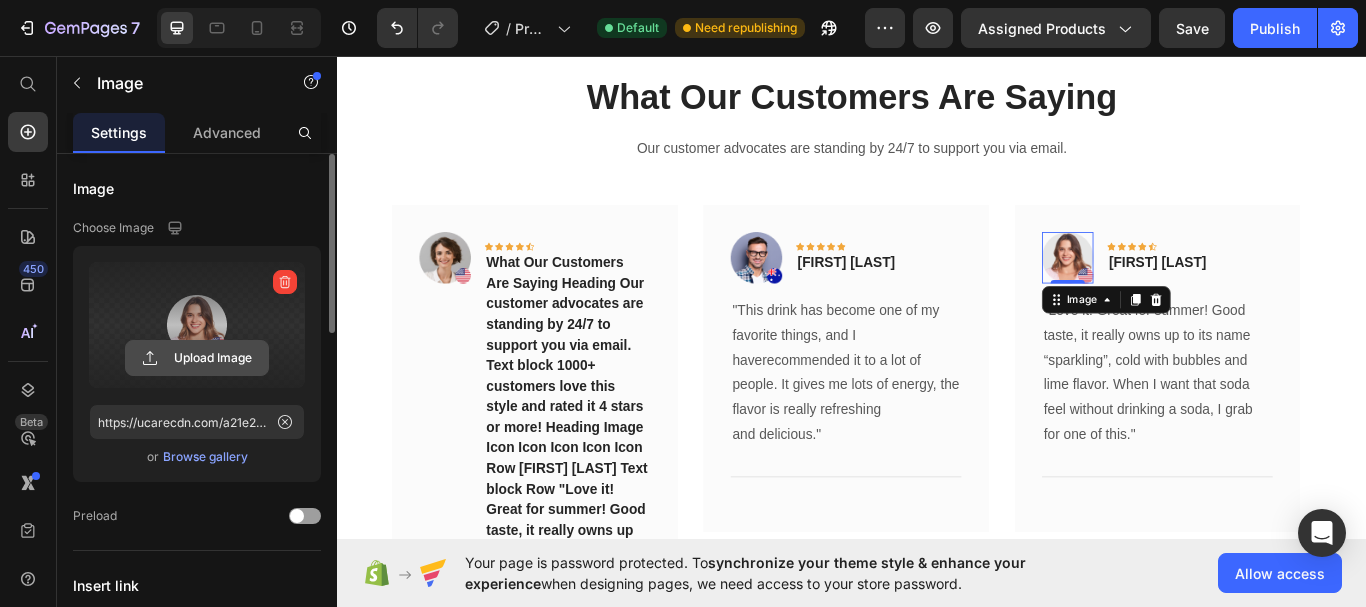 click 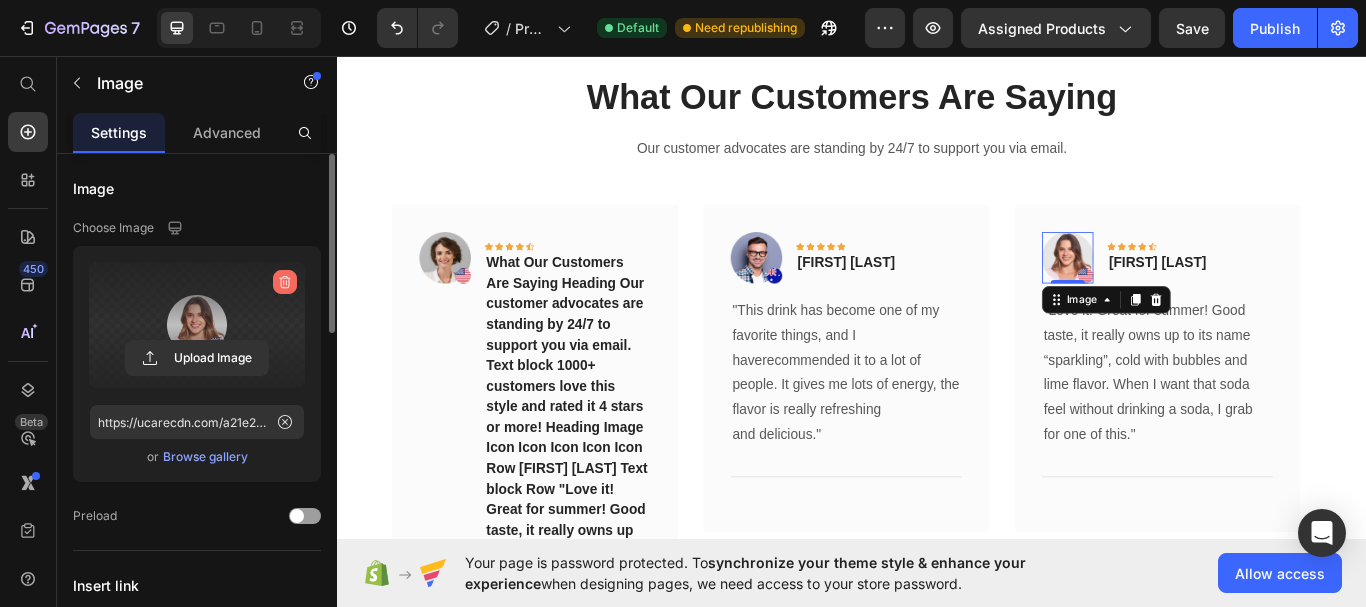 click 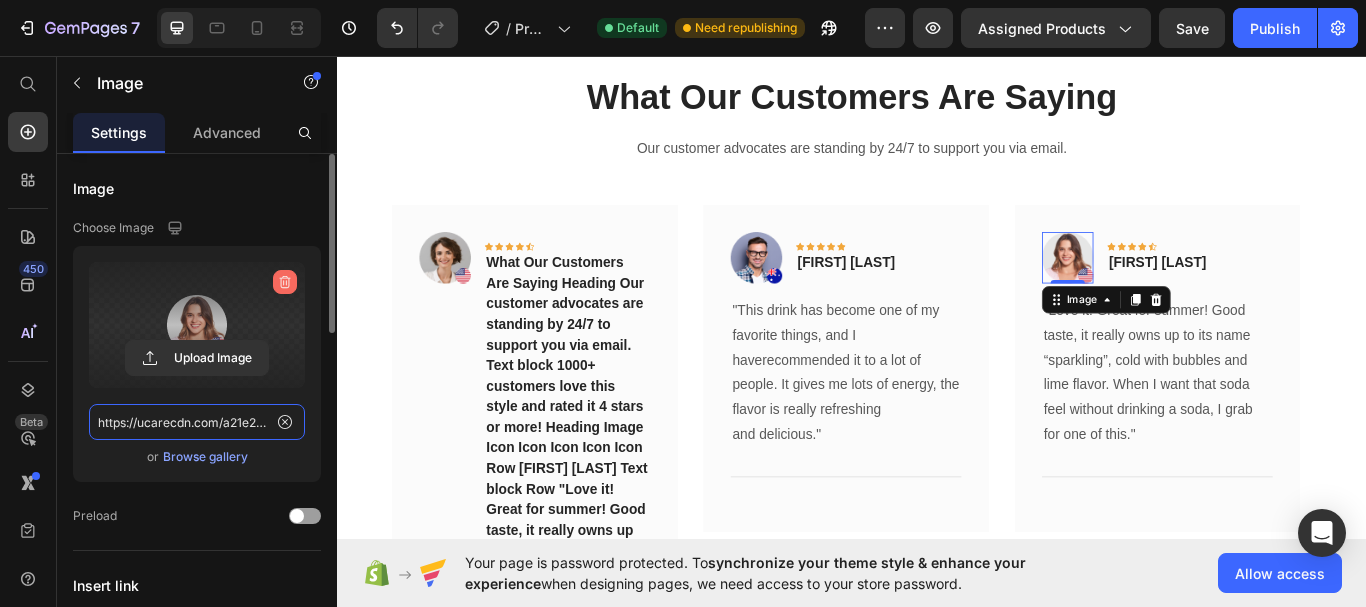 type 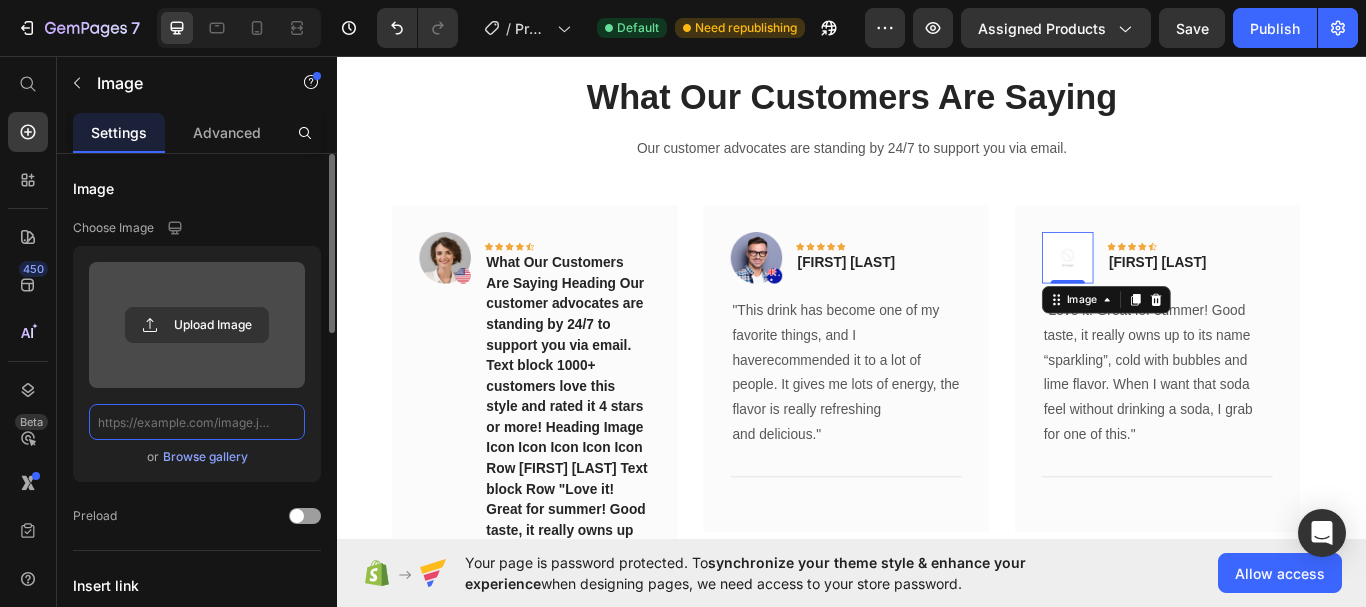 scroll, scrollTop: 0, scrollLeft: 0, axis: both 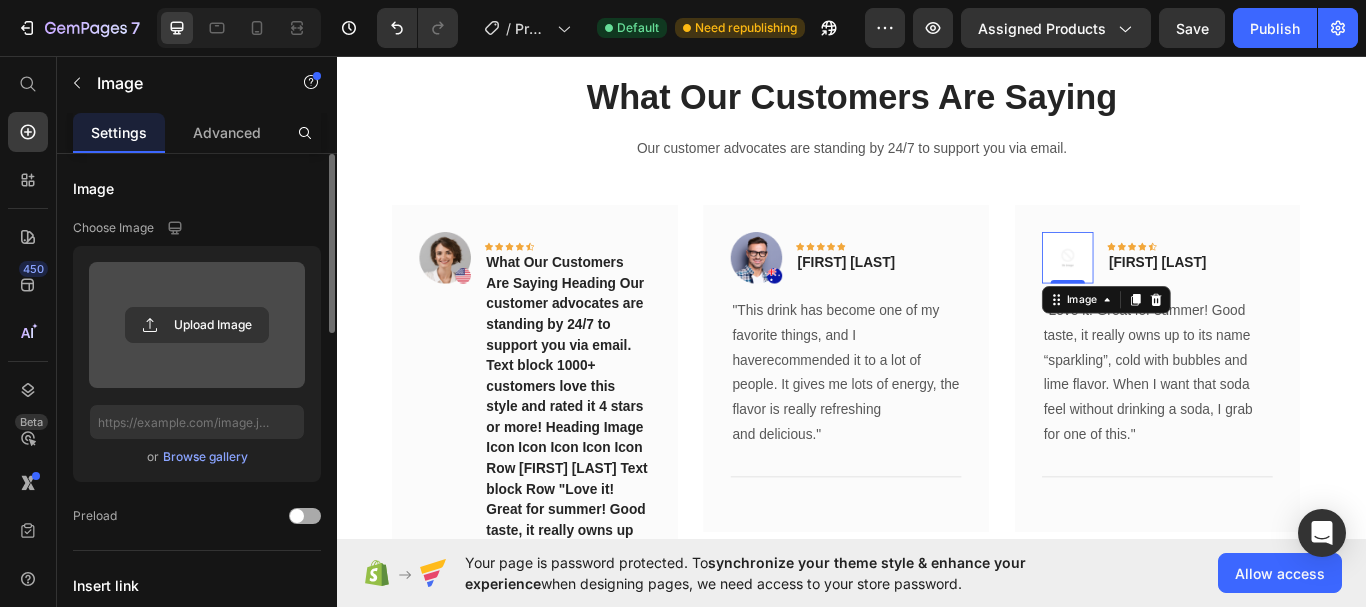 click at bounding box center [297, 516] 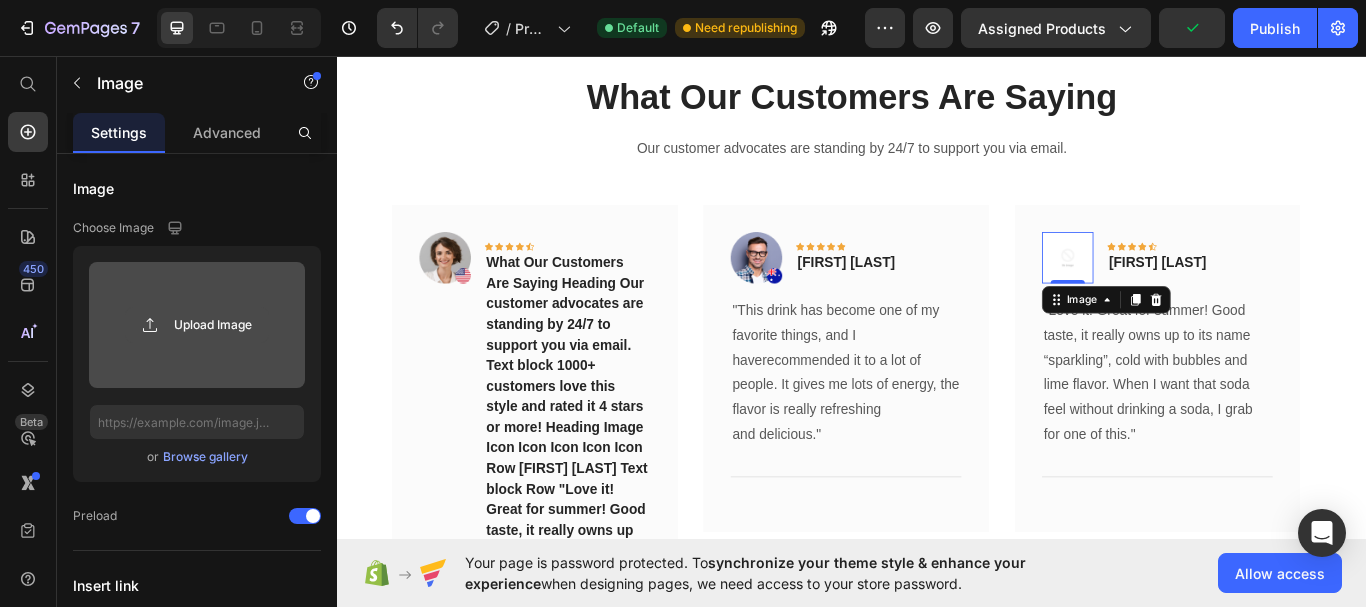 click 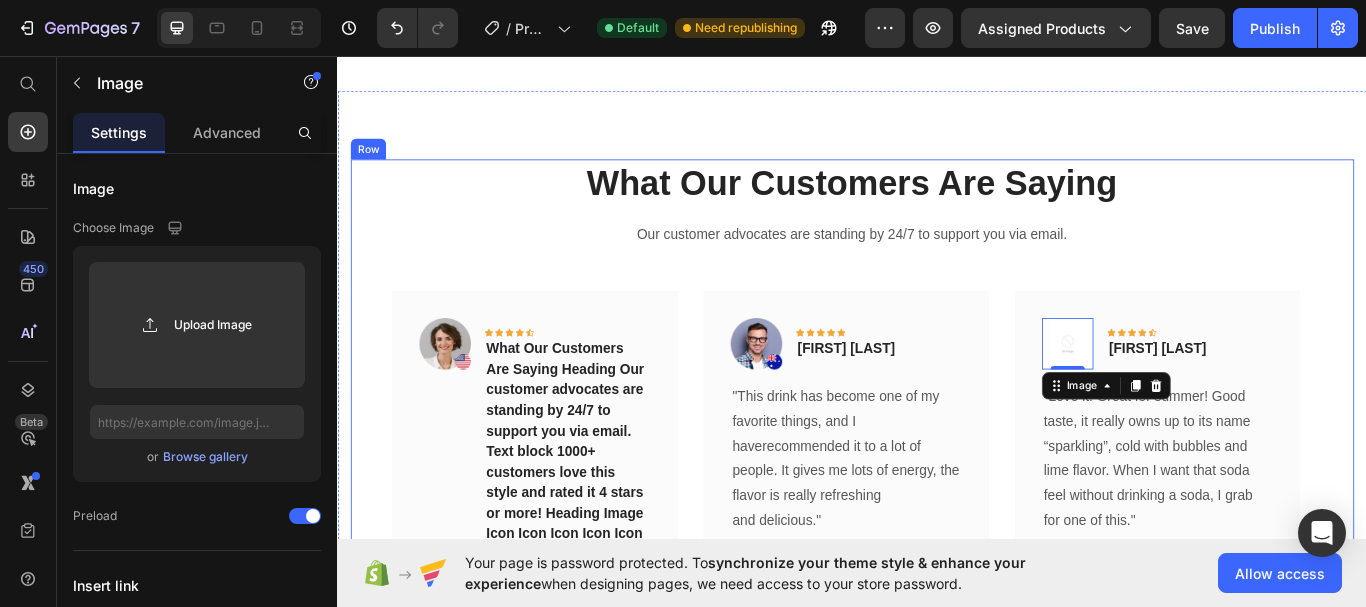 scroll, scrollTop: 1329, scrollLeft: 0, axis: vertical 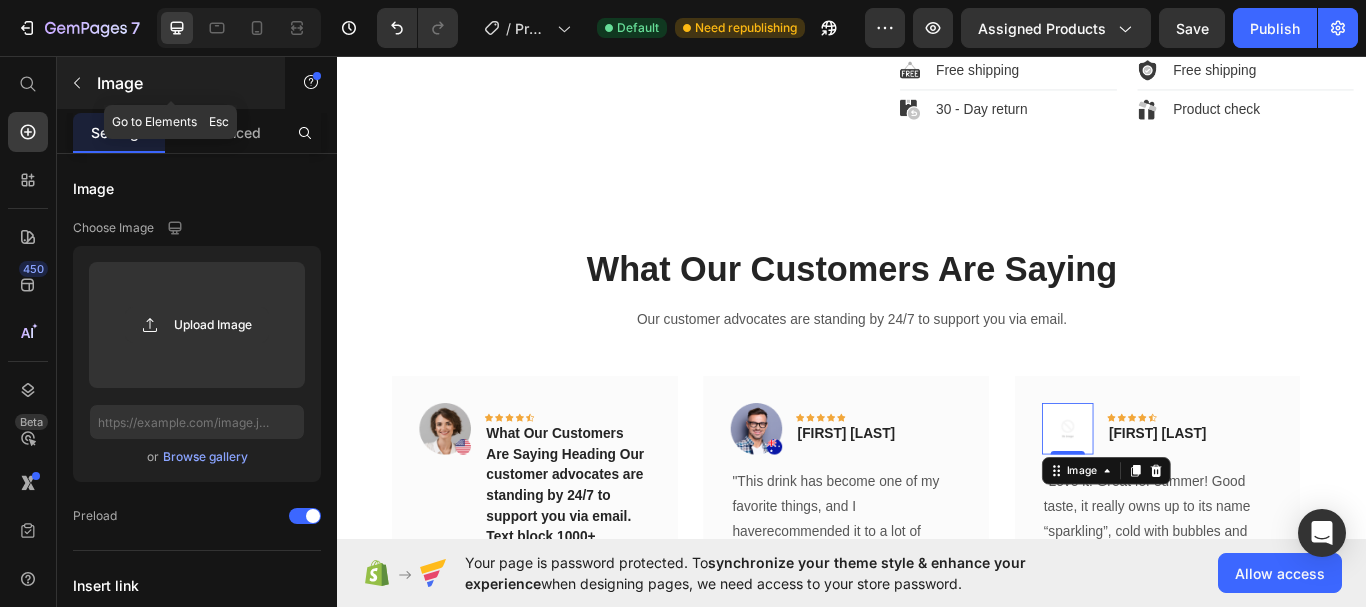 click 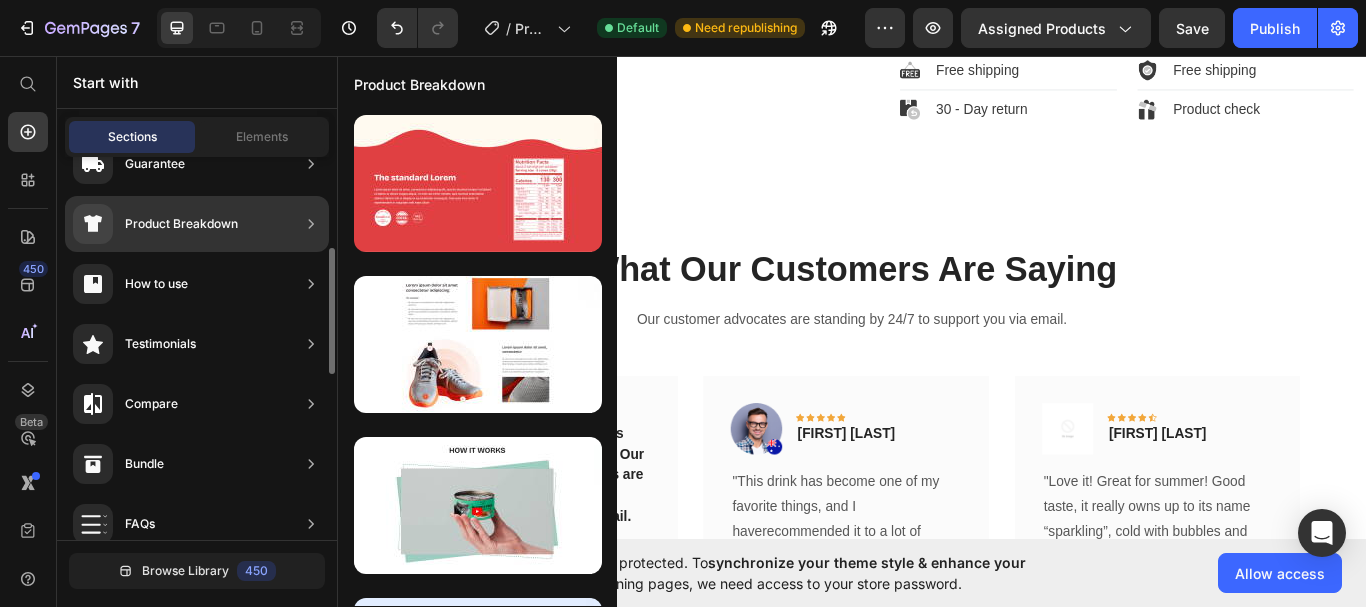 scroll, scrollTop: 135, scrollLeft: 0, axis: vertical 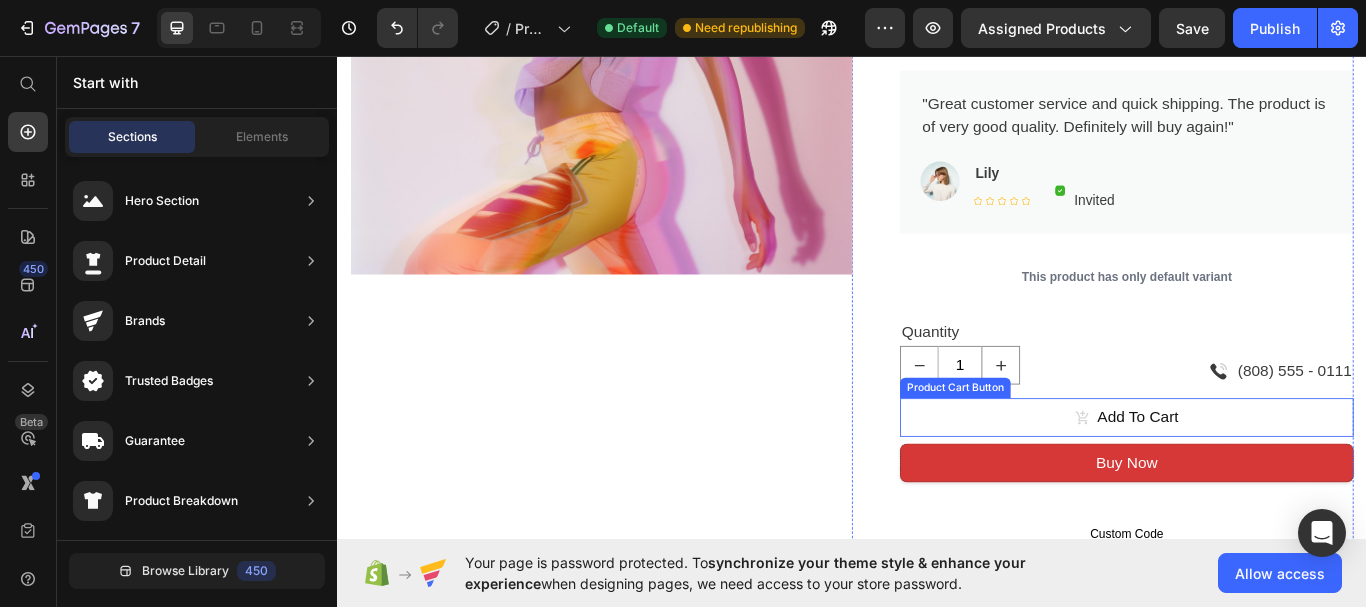 click on "Product Cart Button" at bounding box center (1057, 444) 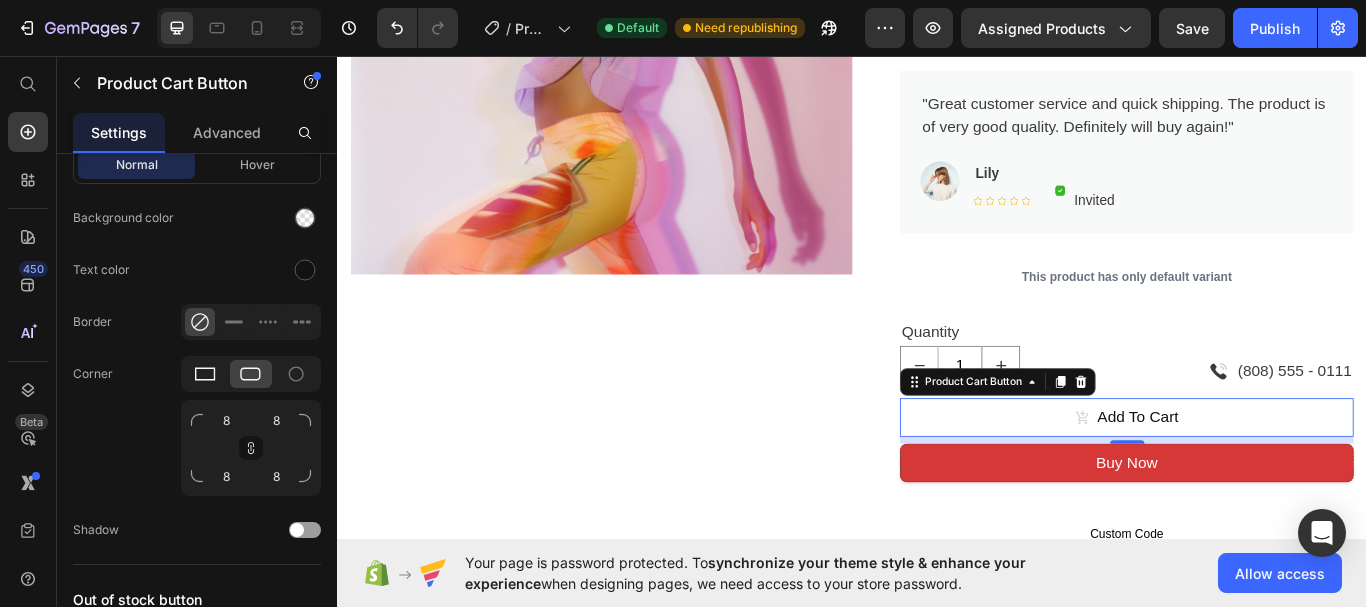 scroll, scrollTop: 1400, scrollLeft: 0, axis: vertical 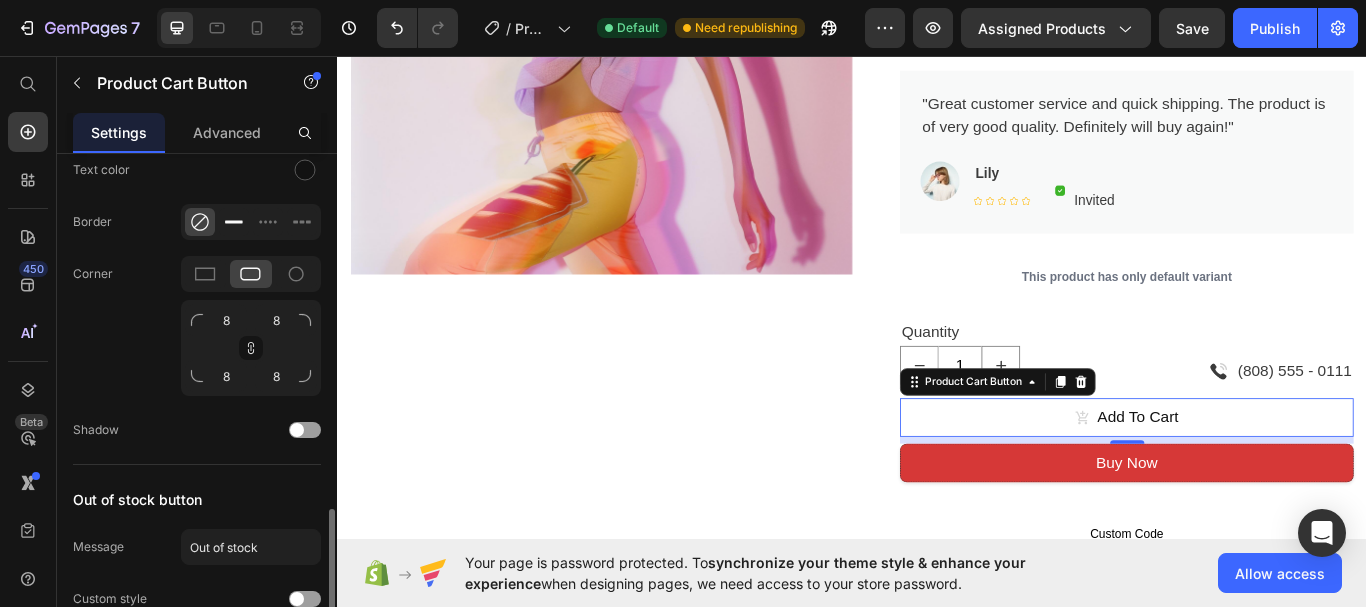 click 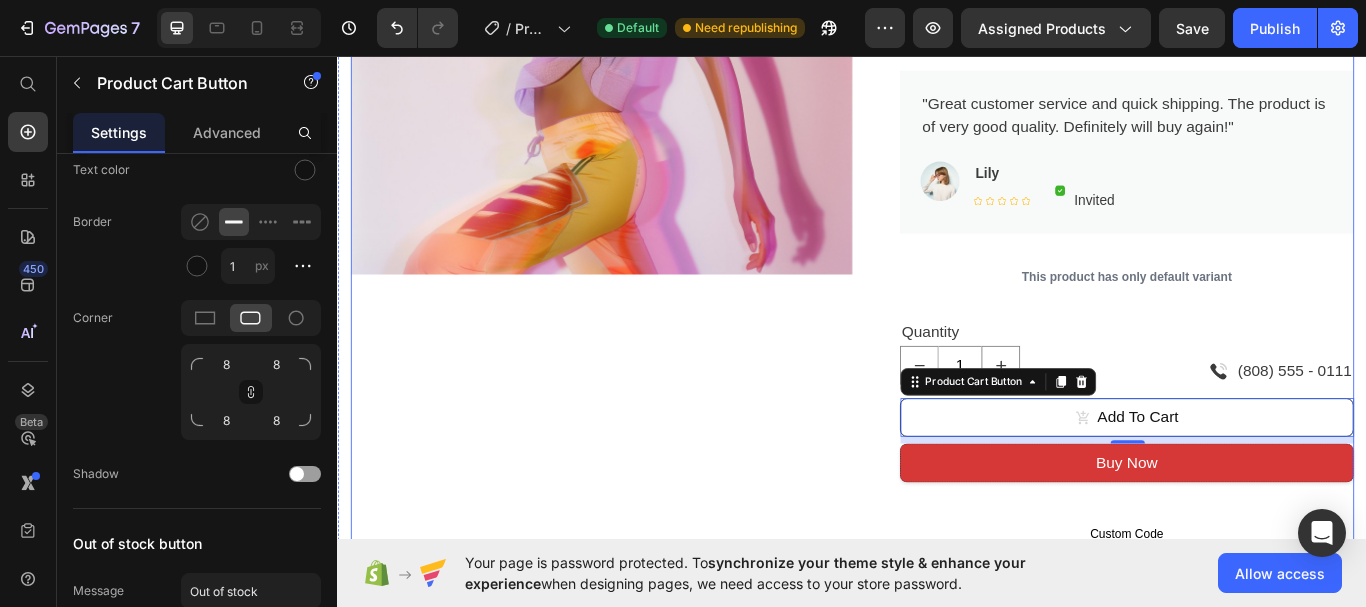 click on "Product Images" at bounding box center [644, 388] 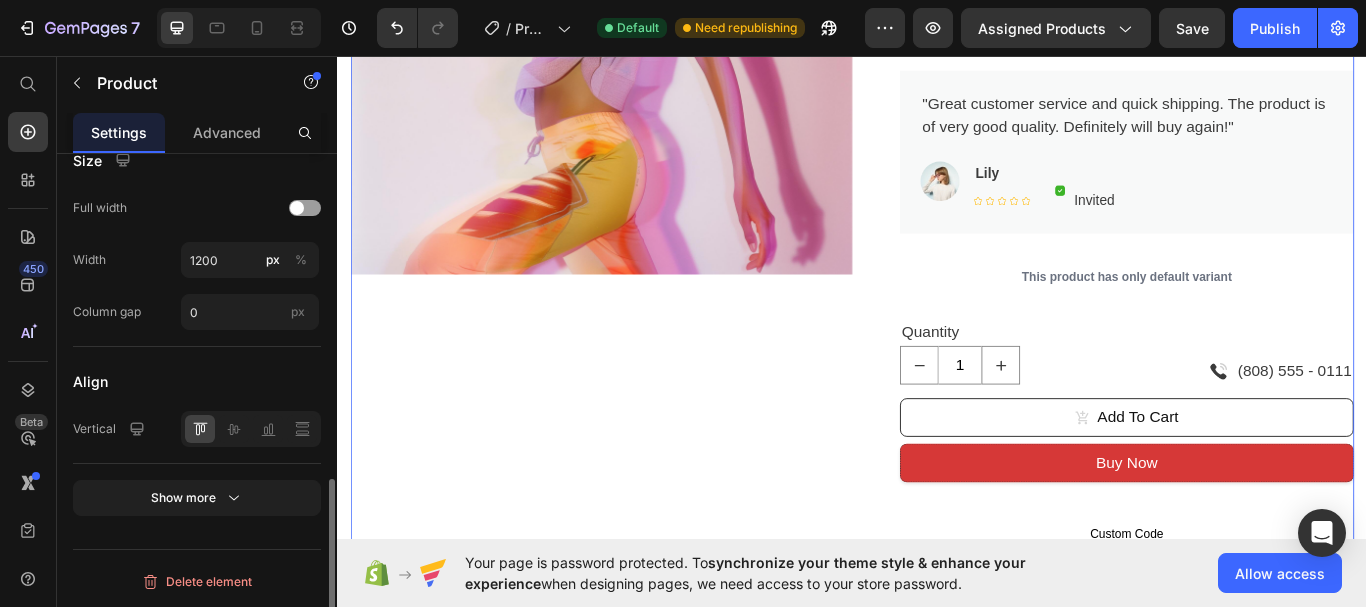 scroll, scrollTop: 0, scrollLeft: 0, axis: both 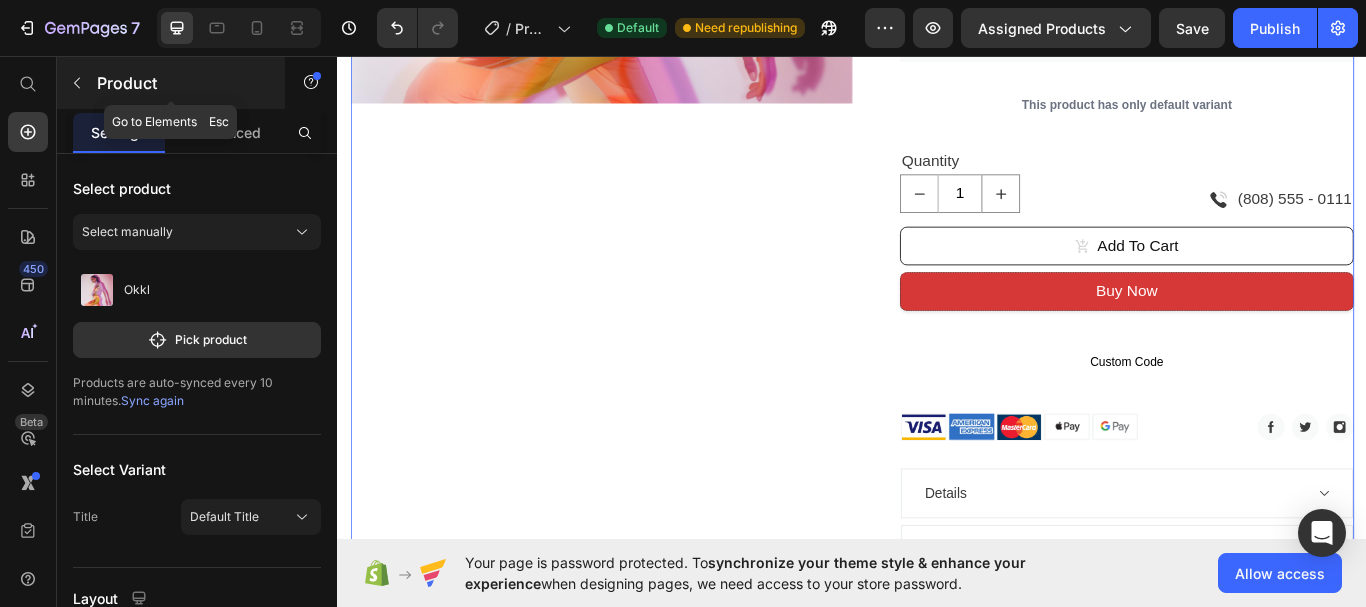 click 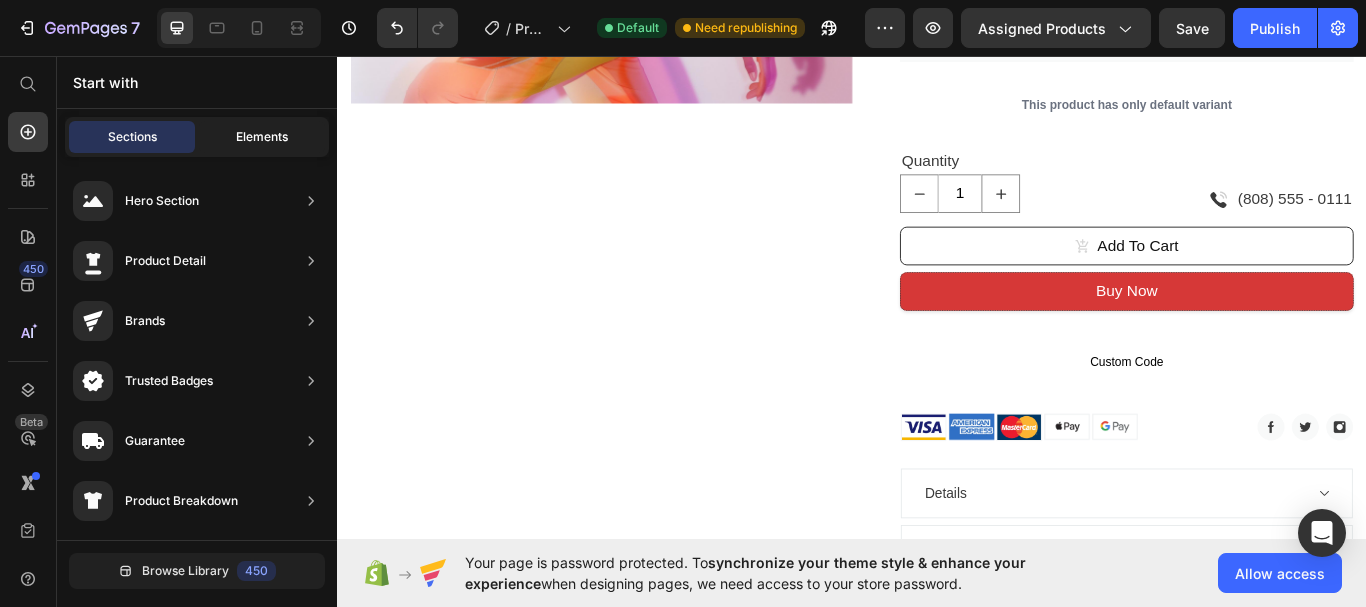 scroll, scrollTop: 0, scrollLeft: 0, axis: both 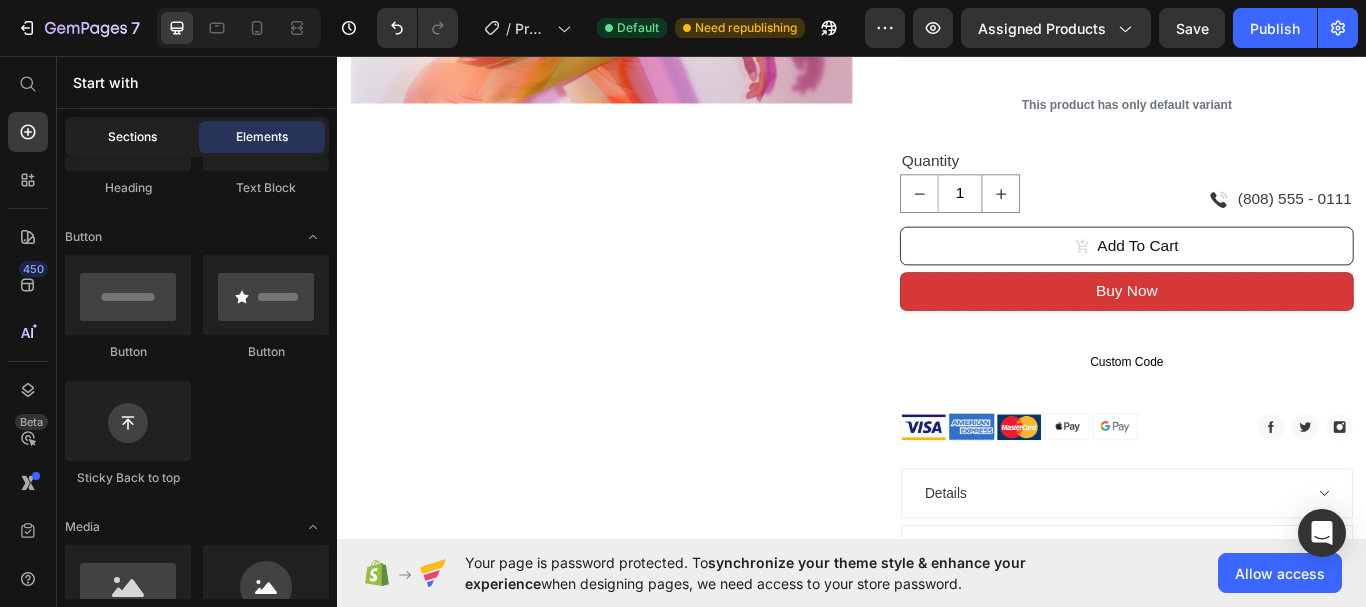 click on "Sections" 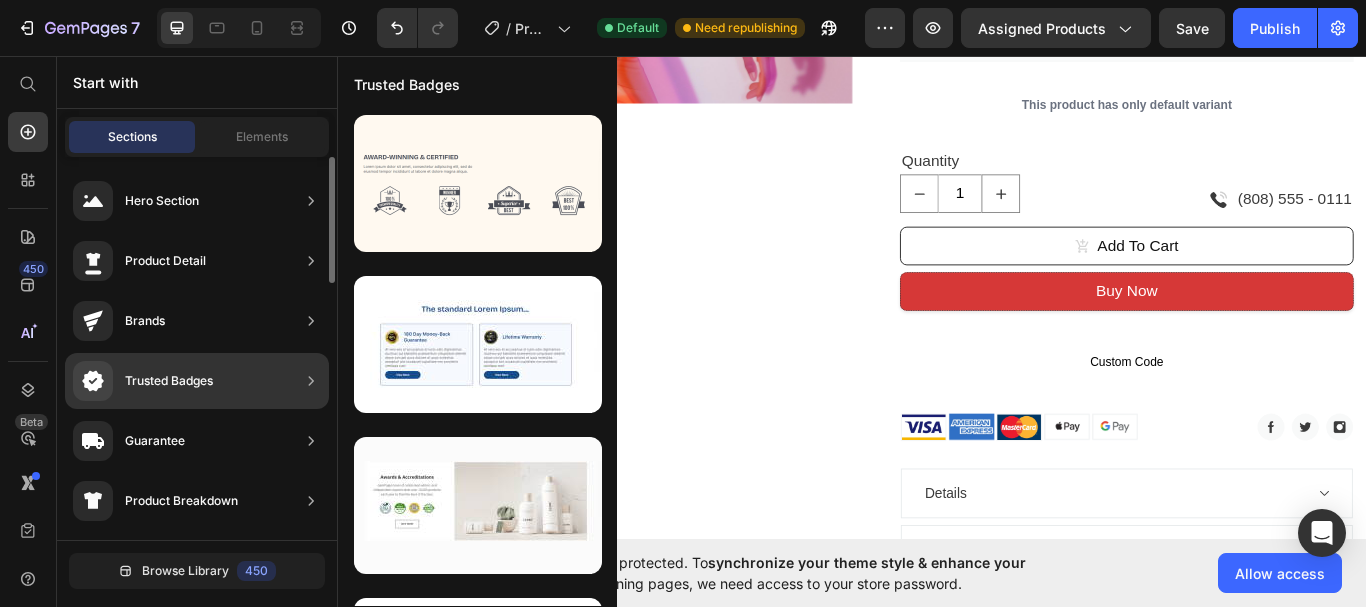 scroll, scrollTop: 457, scrollLeft: 0, axis: vertical 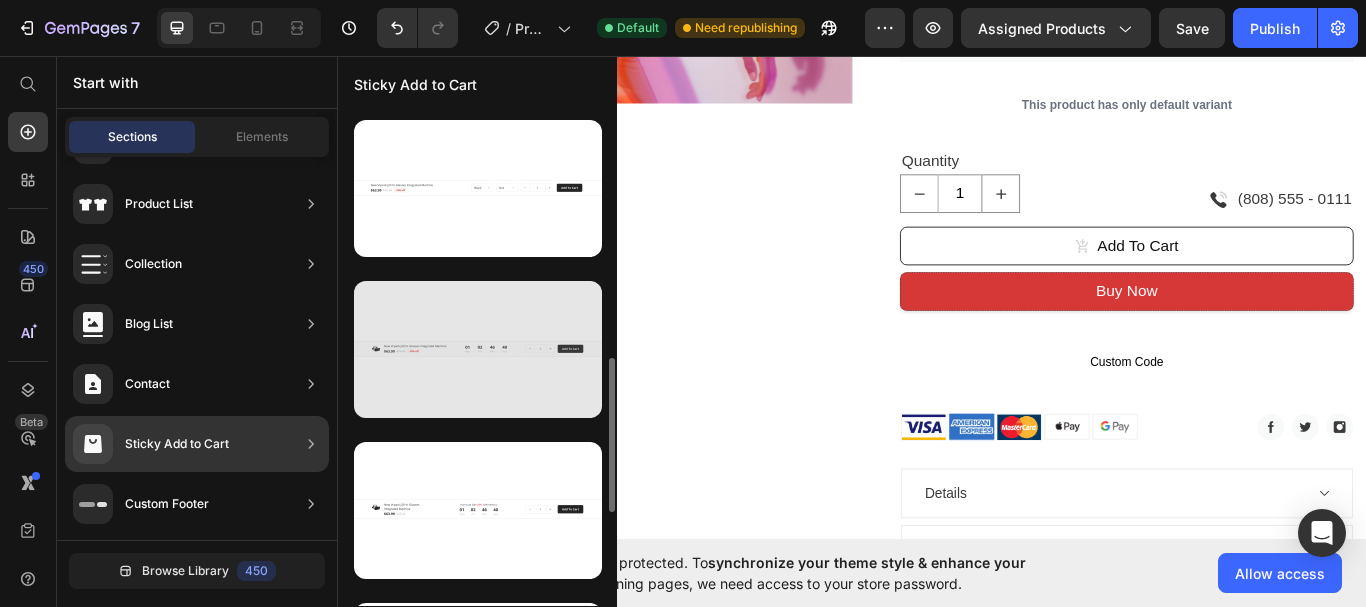 click at bounding box center (478, 349) 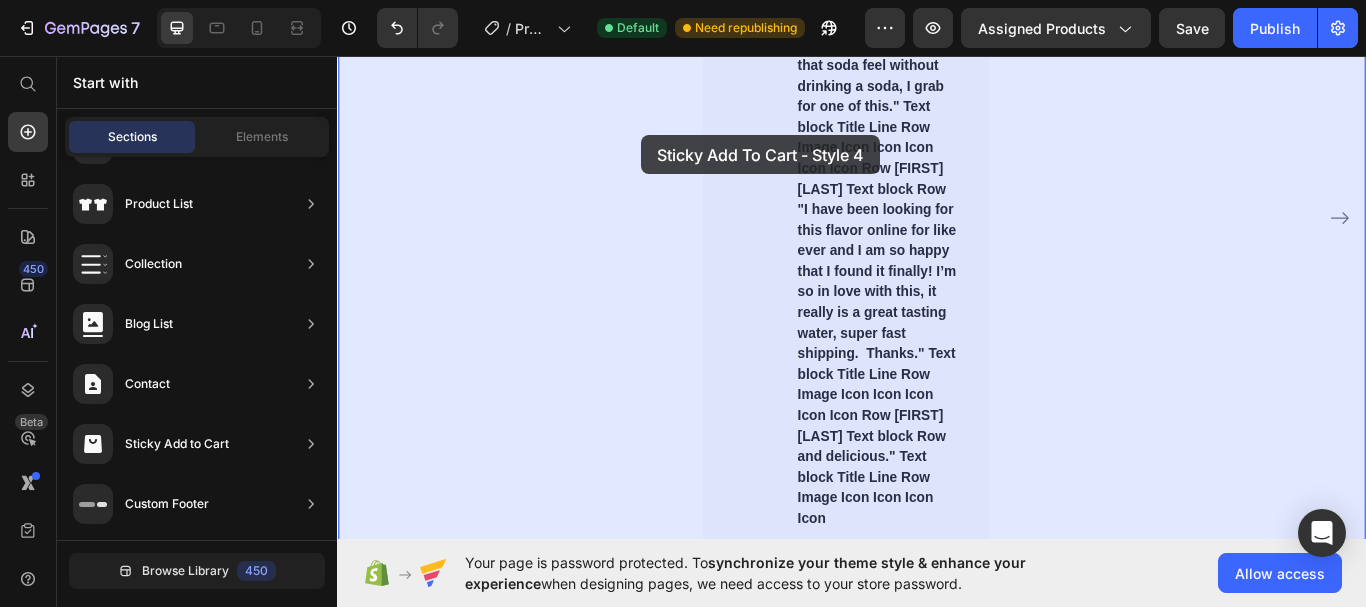 scroll, scrollTop: 2117, scrollLeft: 0, axis: vertical 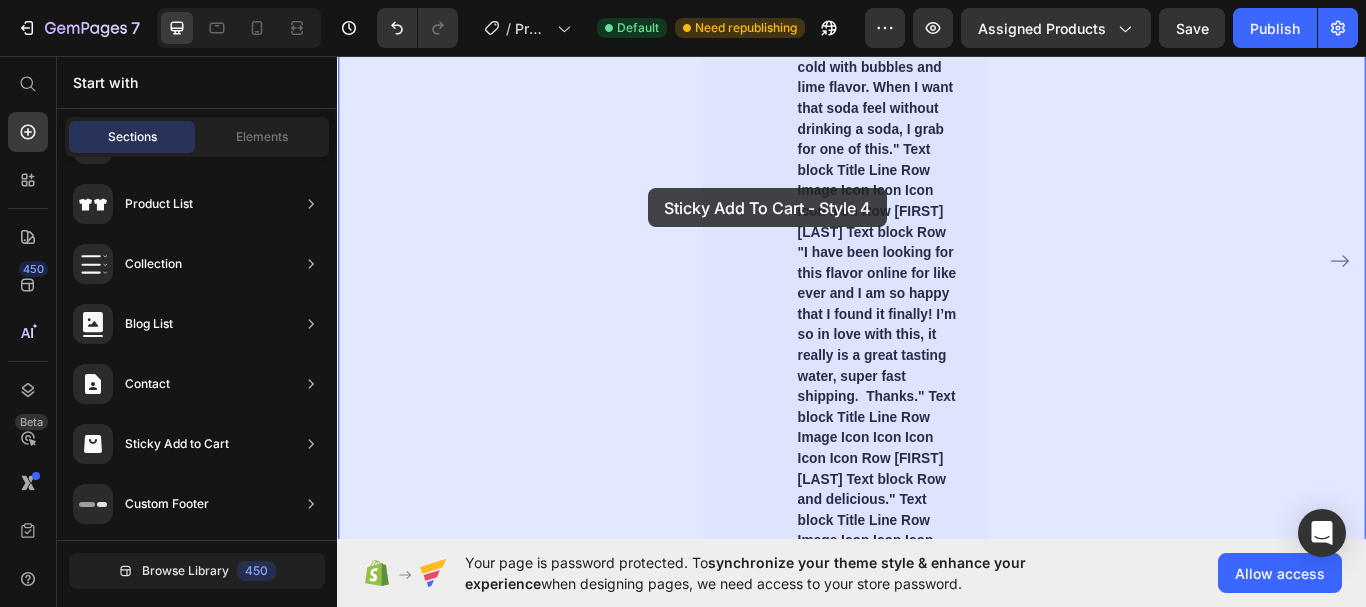 drag, startPoint x: 796, startPoint y: 423, endPoint x: 700, endPoint y: 211, distance: 232.723 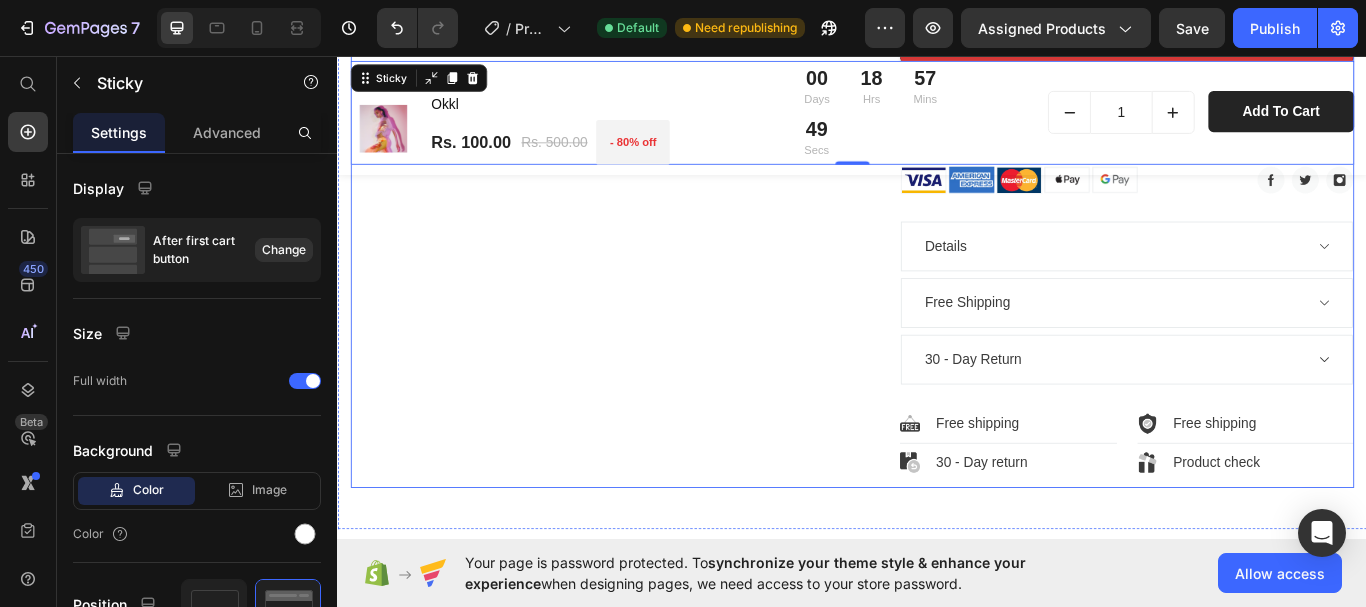 scroll, scrollTop: 862, scrollLeft: 0, axis: vertical 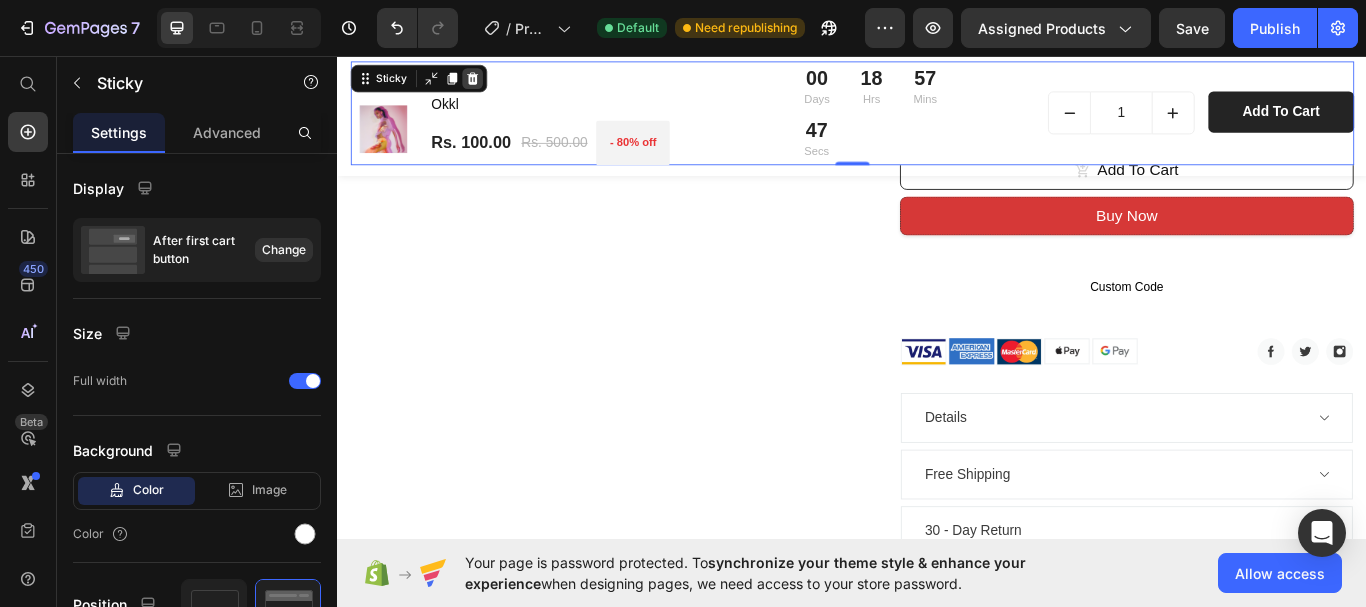click 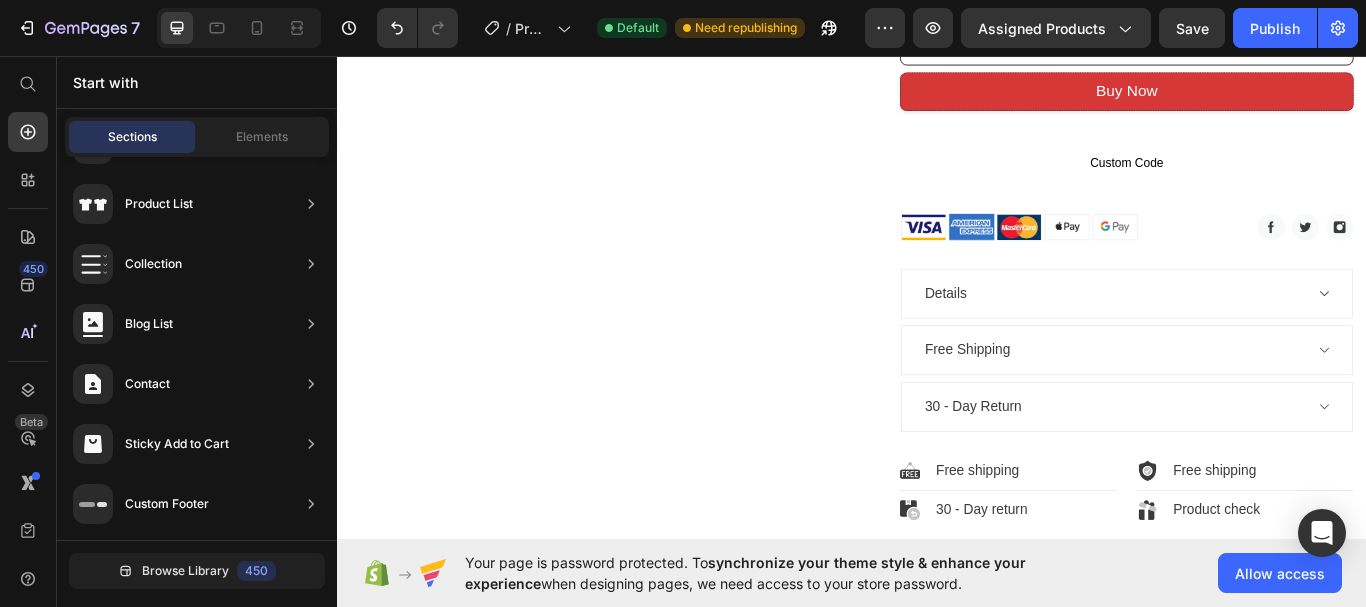 scroll, scrollTop: 717, scrollLeft: 0, axis: vertical 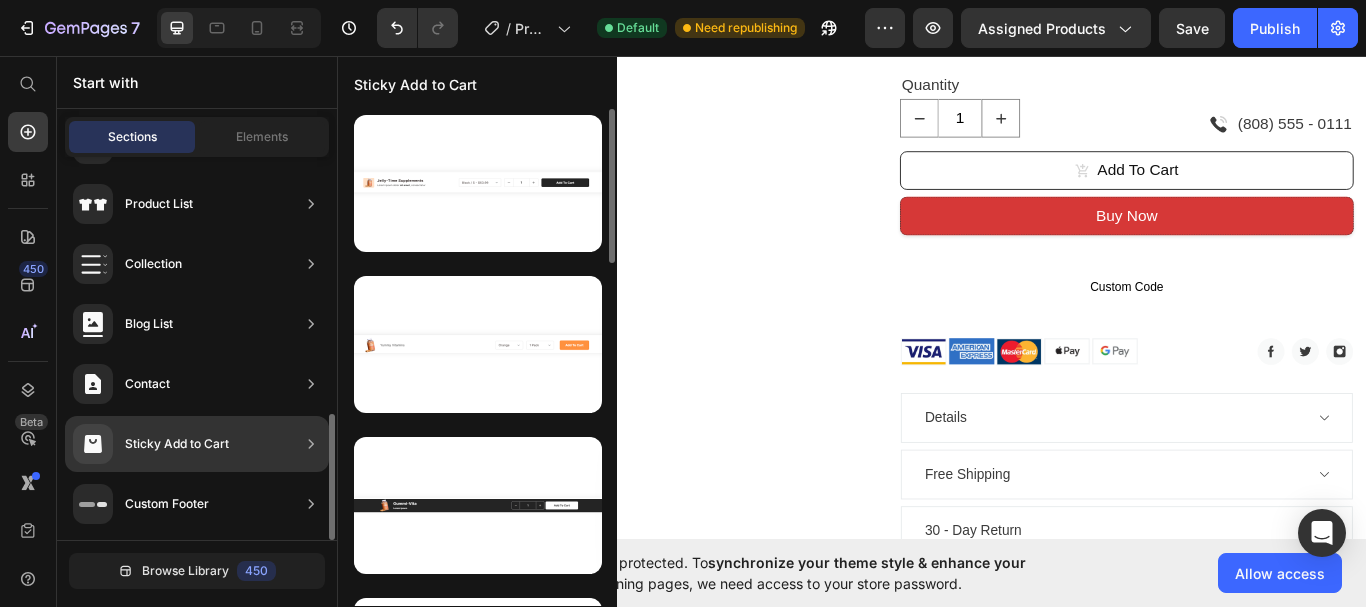 click on "Sticky Add to Cart" at bounding box center [151, 444] 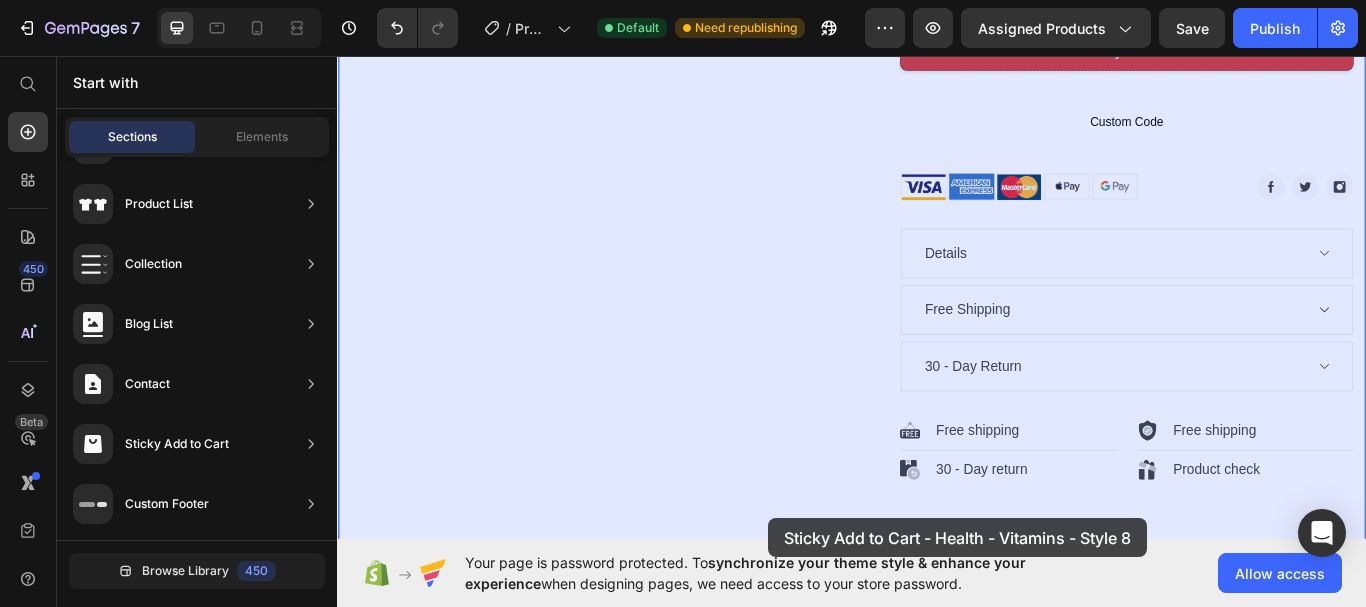 scroll, scrollTop: 1005, scrollLeft: 0, axis: vertical 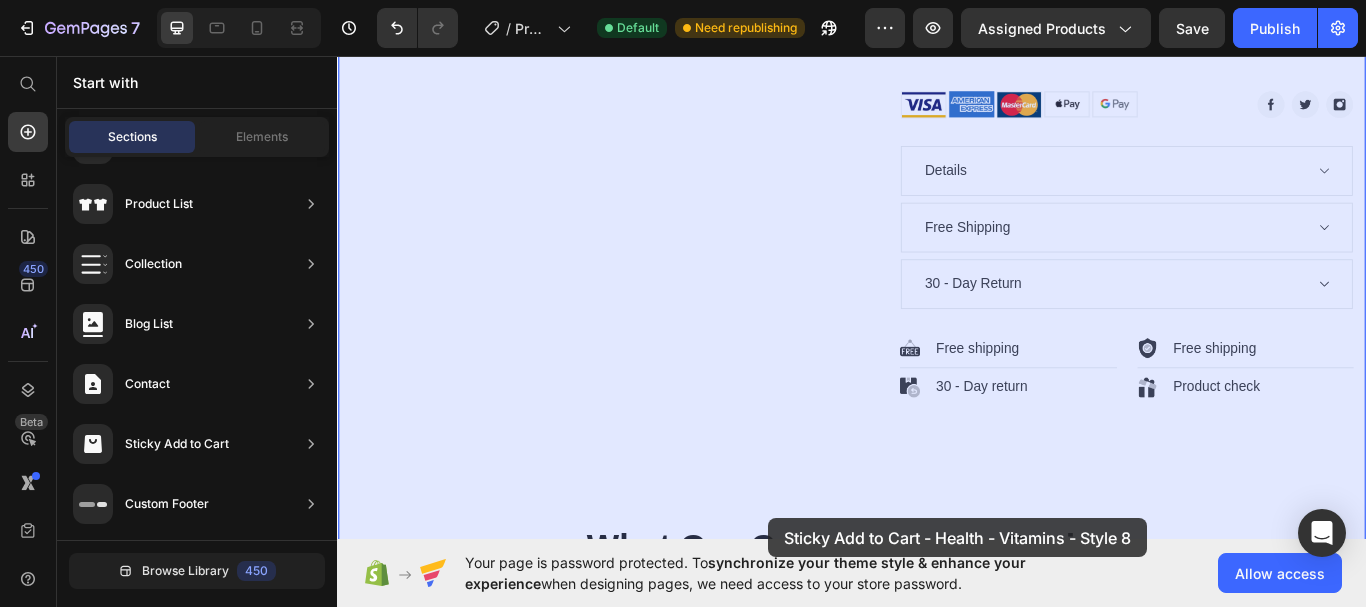 drag, startPoint x: 776, startPoint y: 244, endPoint x: 830, endPoint y: 282, distance: 66.0303 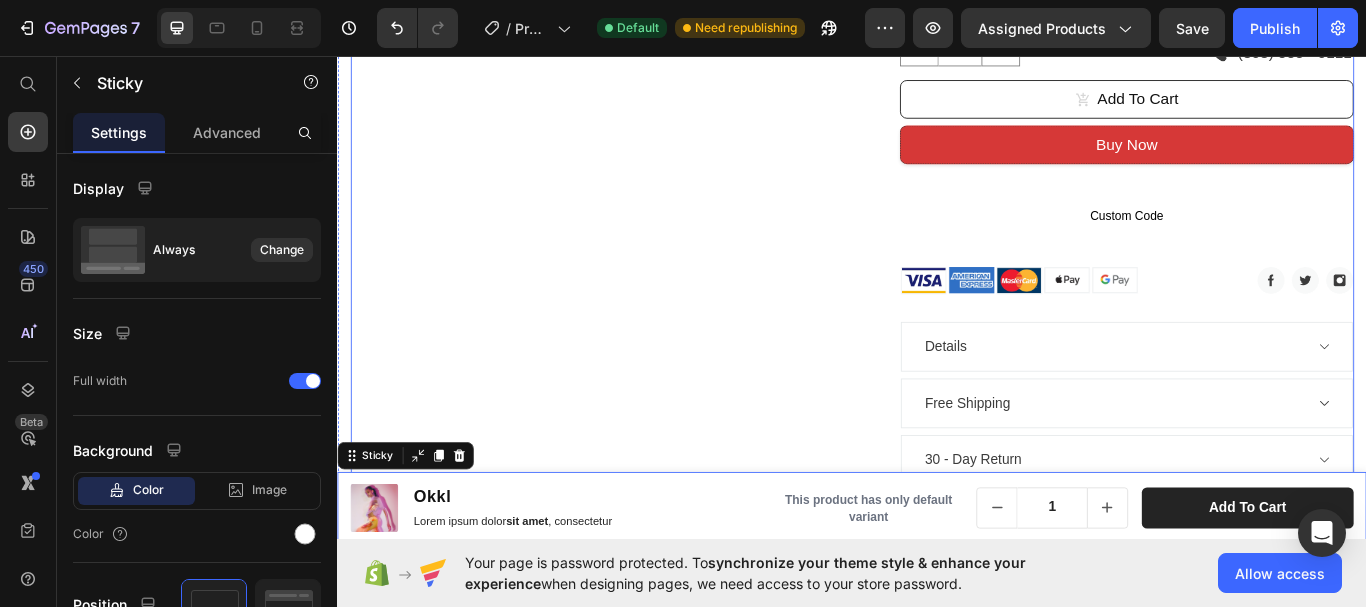 scroll, scrollTop: 900, scrollLeft: 0, axis: vertical 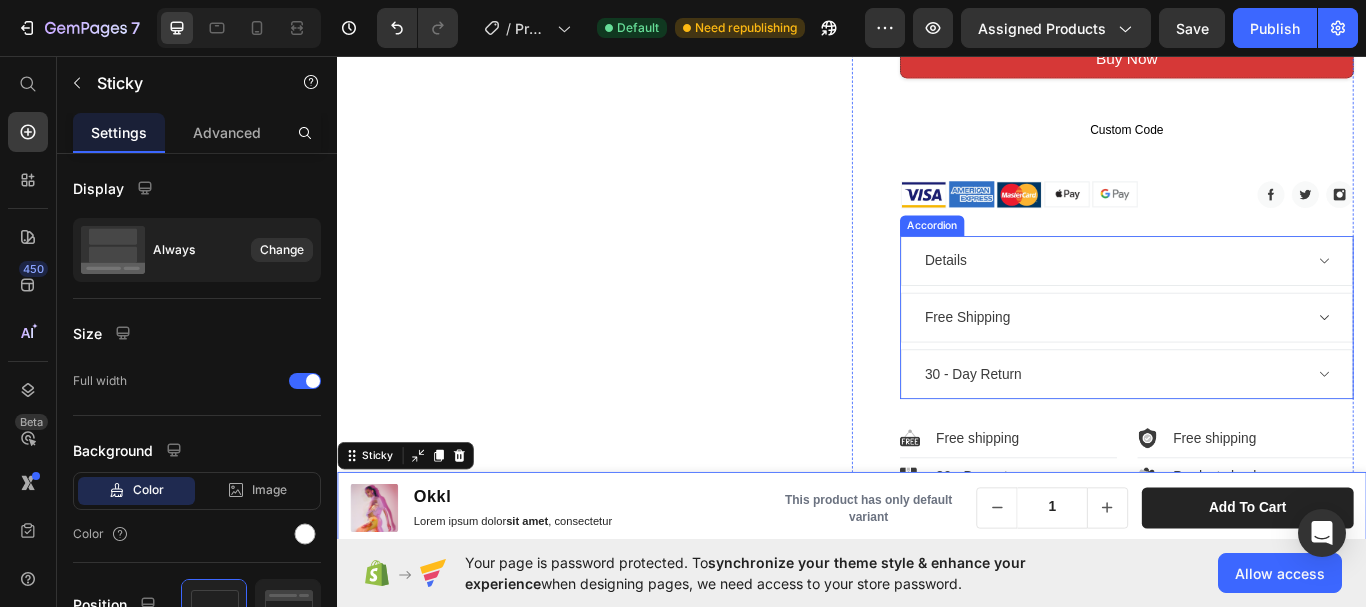 click 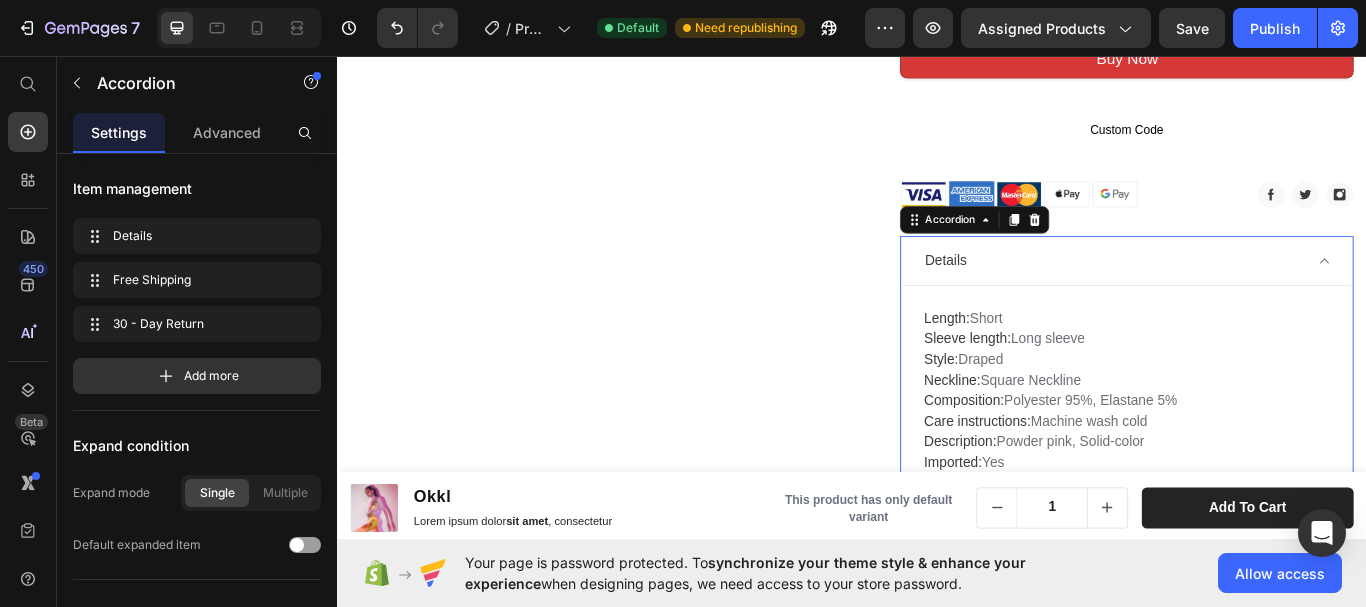 click 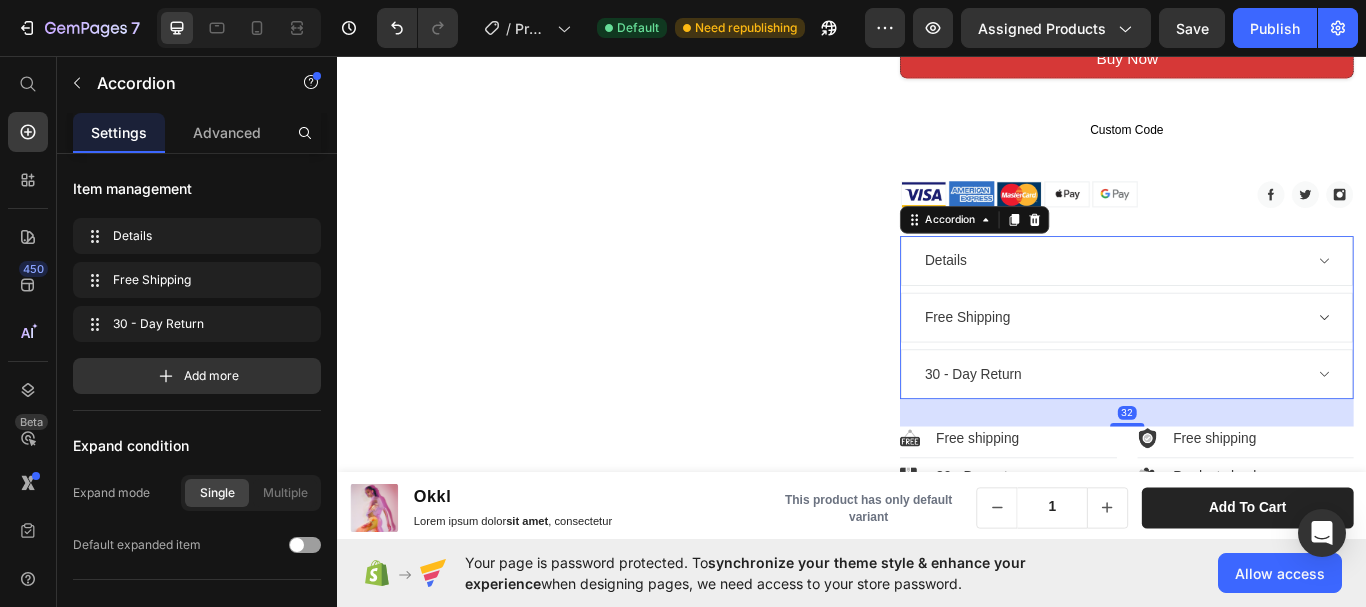 scroll, scrollTop: 1000, scrollLeft: 0, axis: vertical 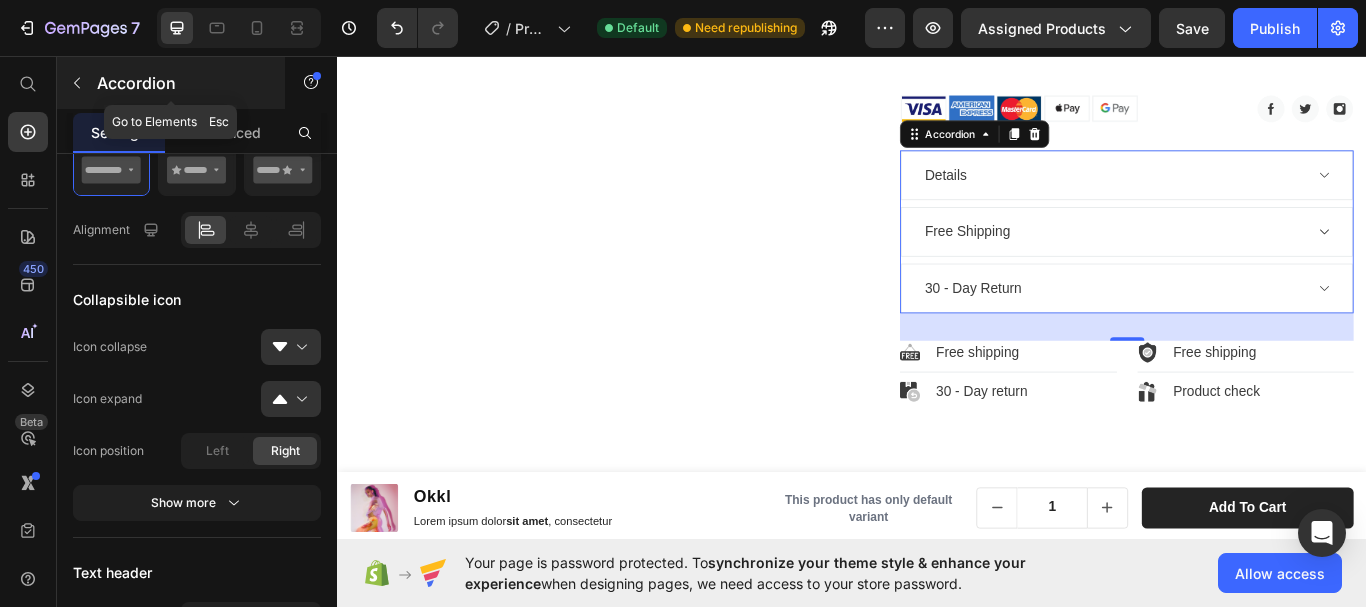 click 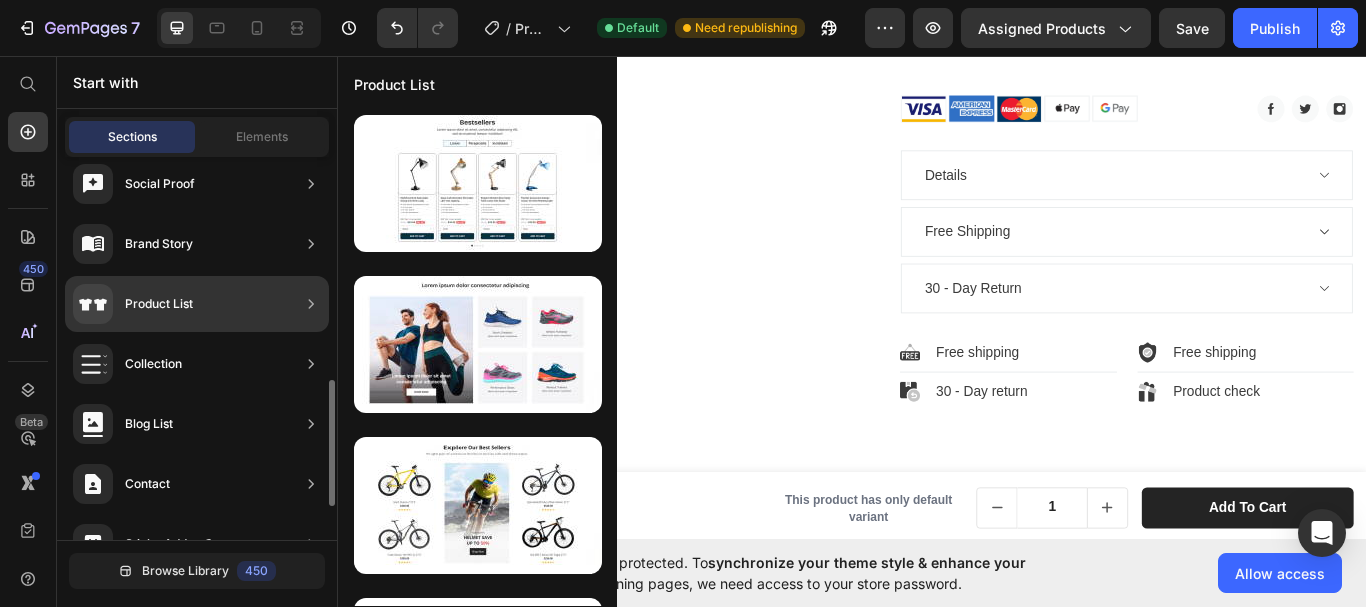 scroll, scrollTop: 577, scrollLeft: 0, axis: vertical 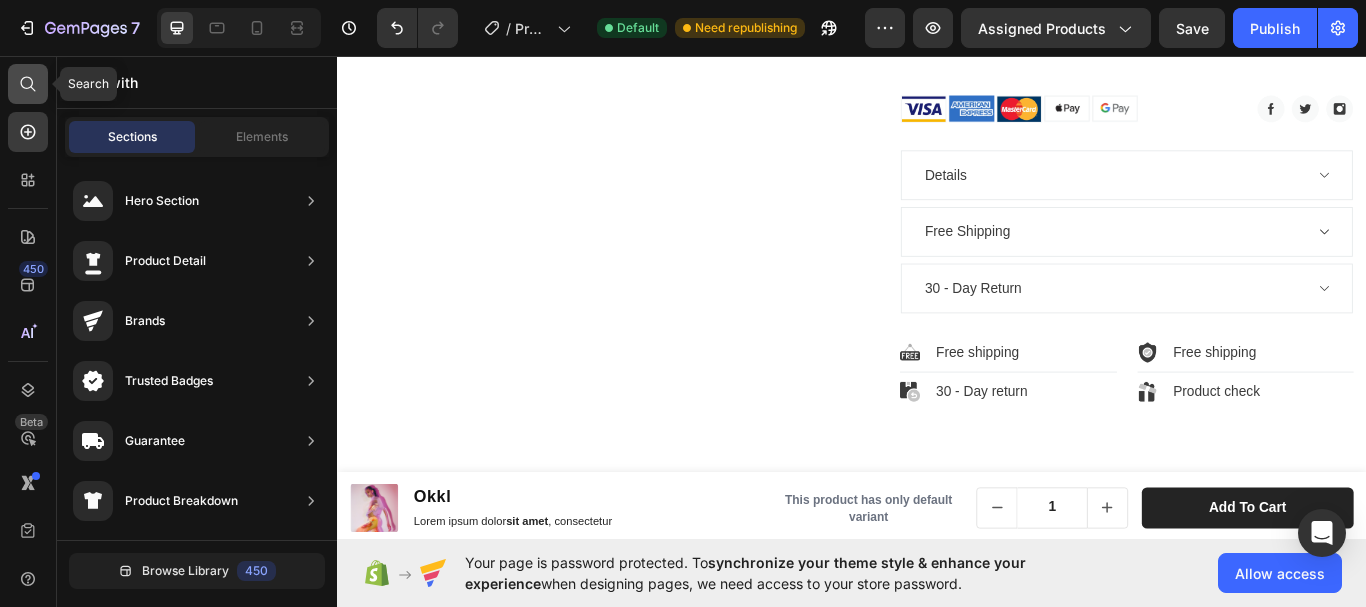 click 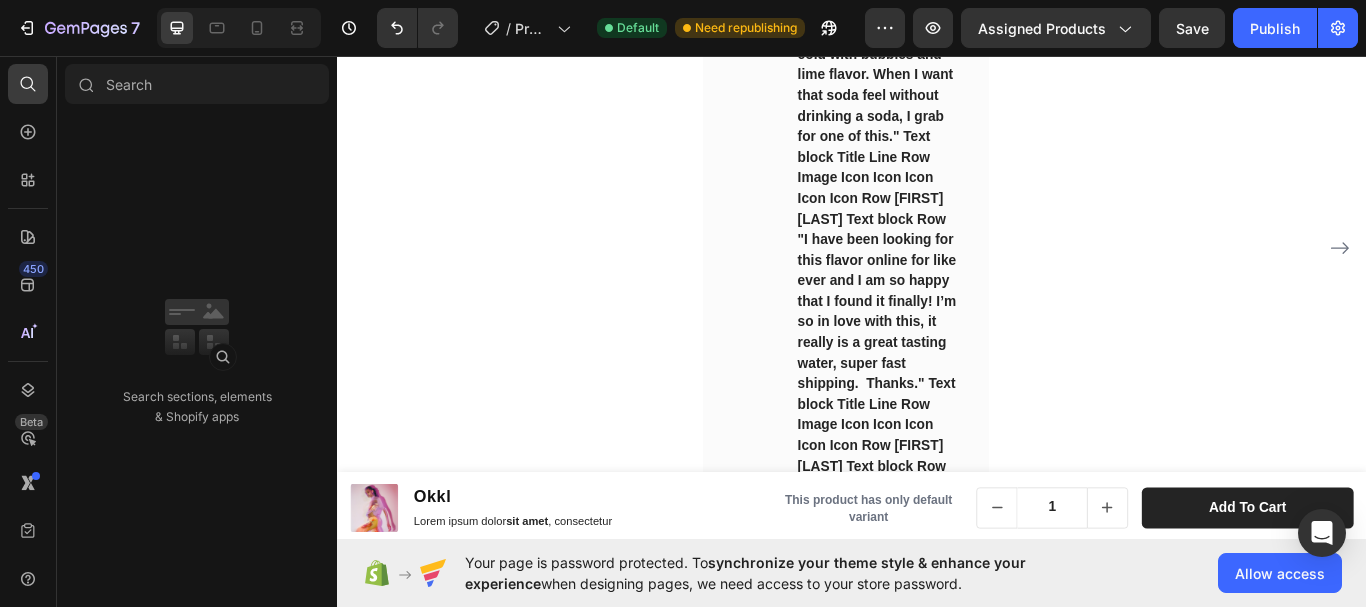 scroll, scrollTop: 2000, scrollLeft: 0, axis: vertical 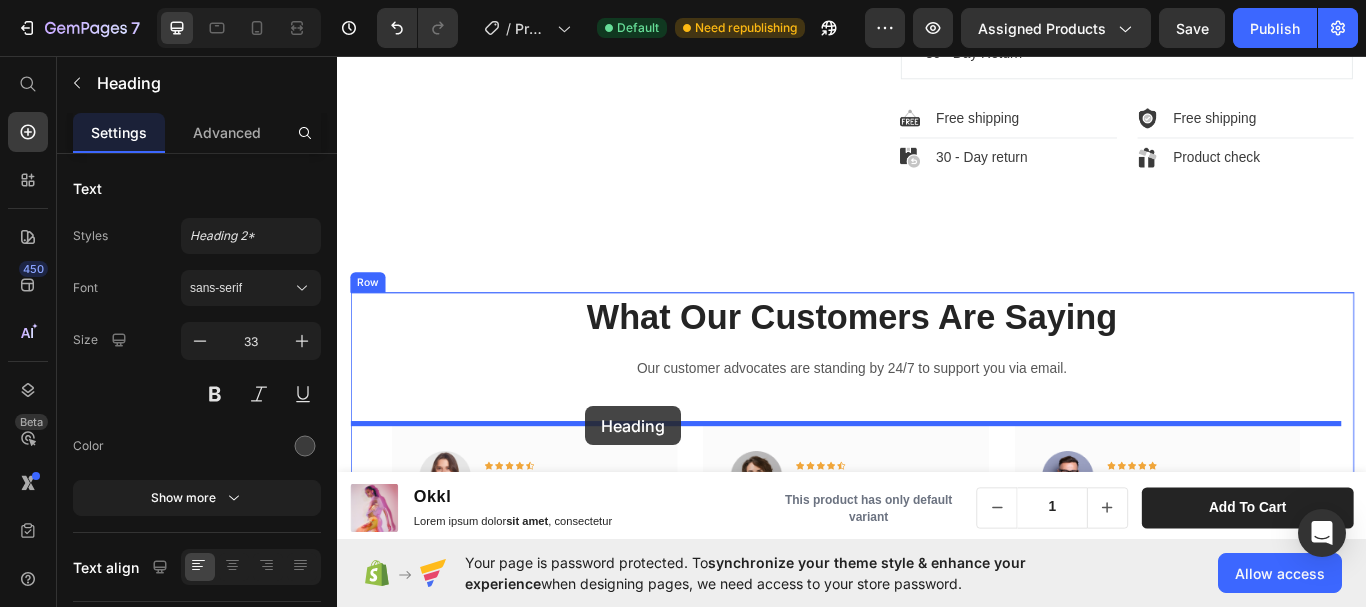 drag, startPoint x: 367, startPoint y: 301, endPoint x: 626, endPoint y: 465, distance: 306.55667 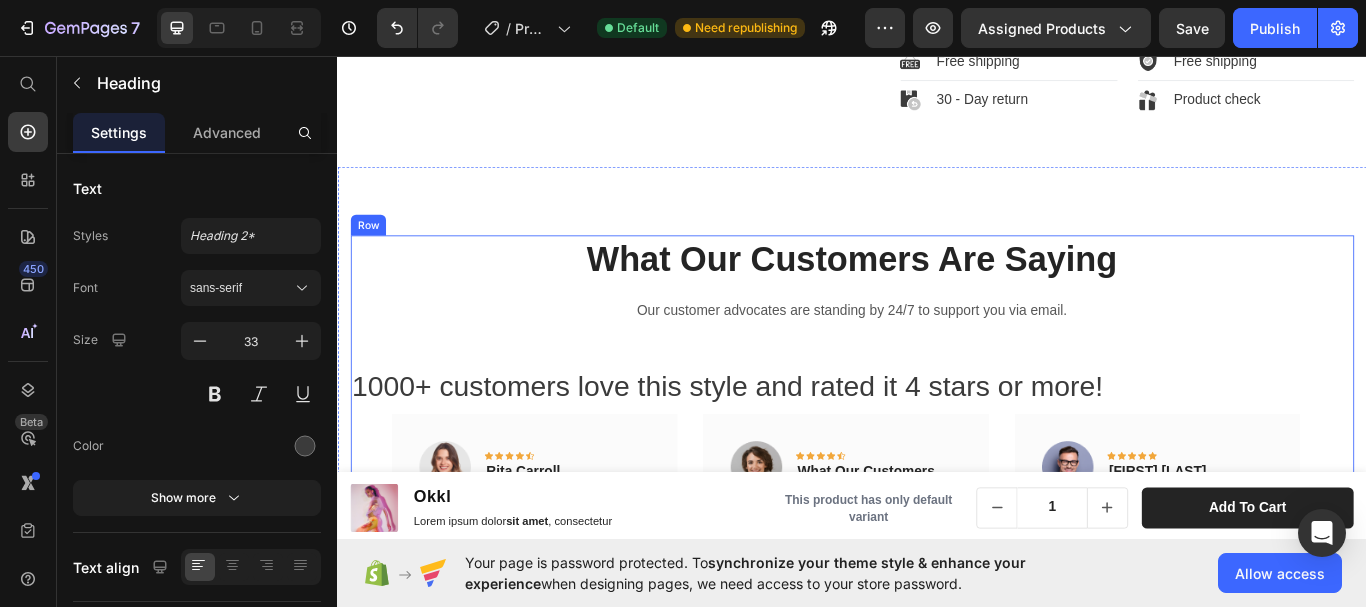 scroll, scrollTop: 1373, scrollLeft: 0, axis: vertical 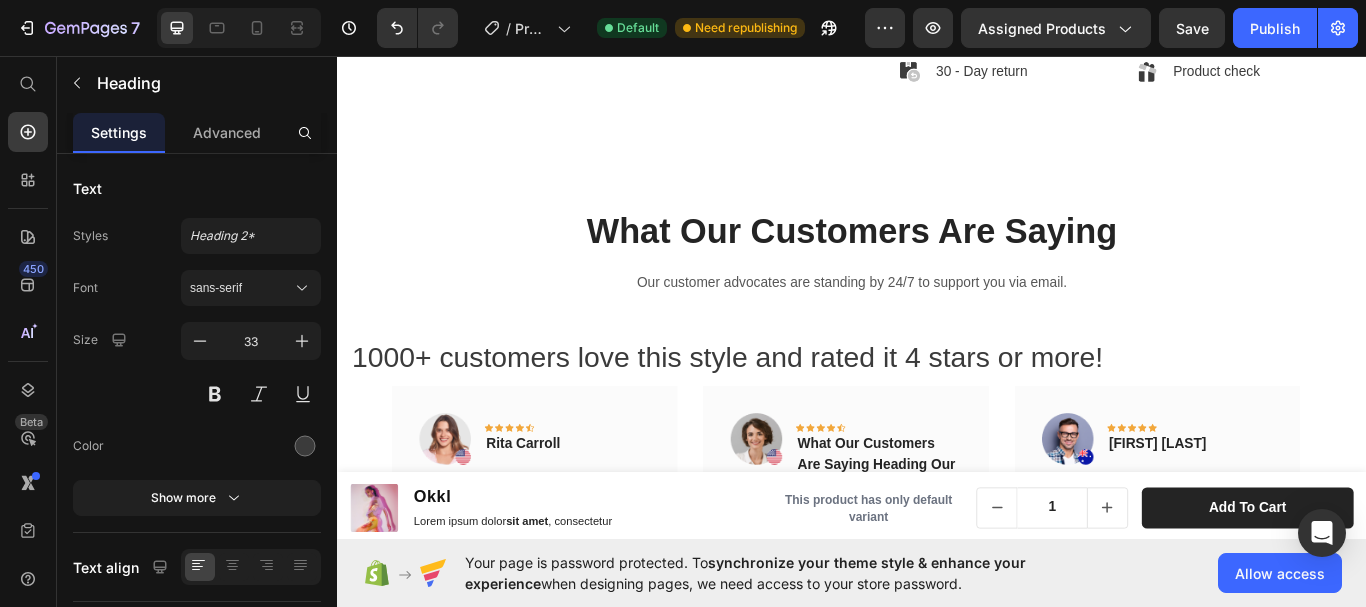 click on "1000+ customers love this style and rated it 4 stars or more!" at bounding box center [937, 409] 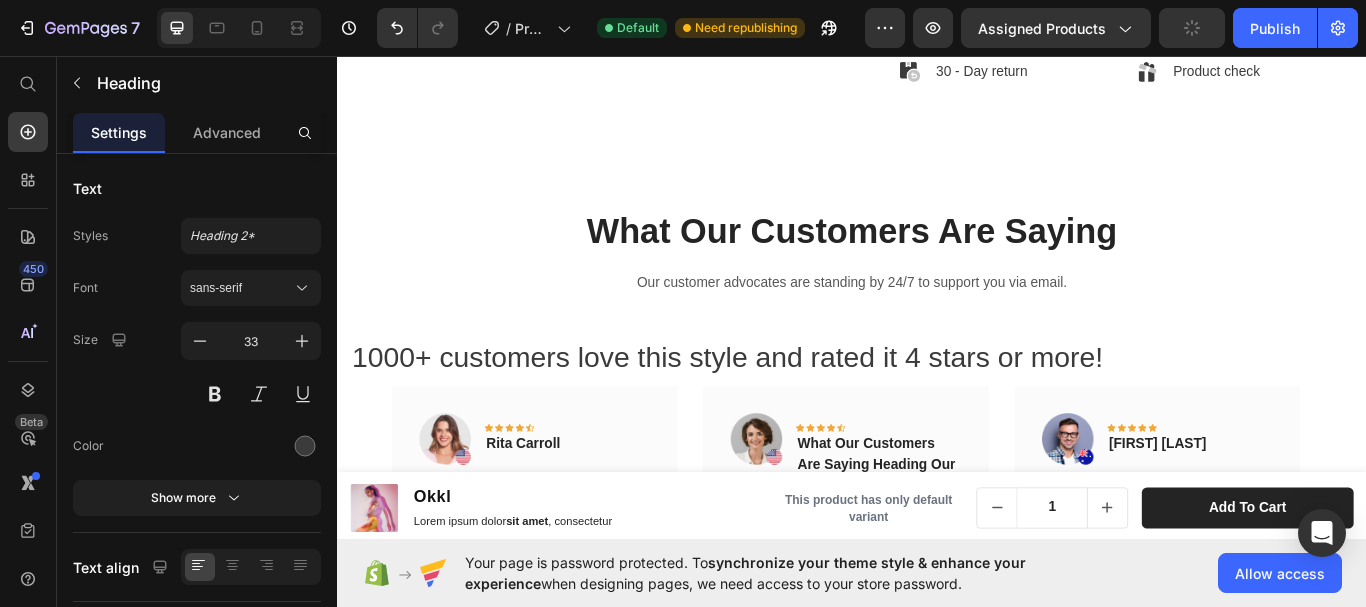 click on "1000+ customers love this style and rated it 4 stars or more!" at bounding box center (937, 409) 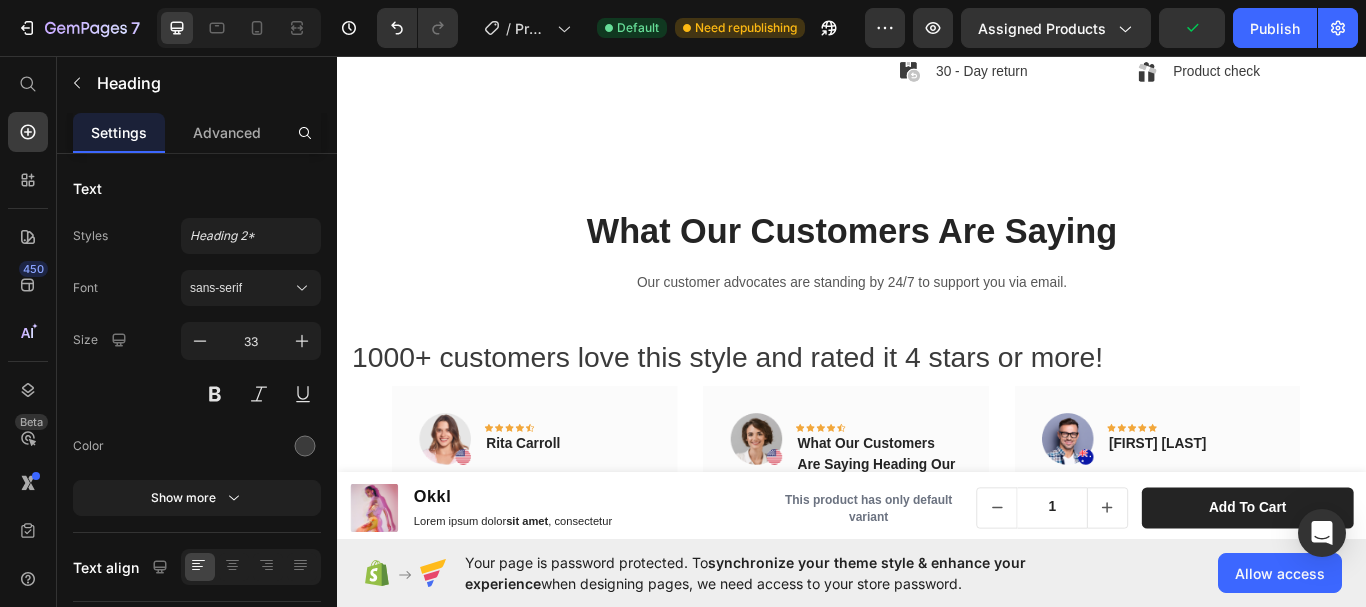 click on "1000+ customers love this style and rated it 4 stars or more!" at bounding box center (937, 409) 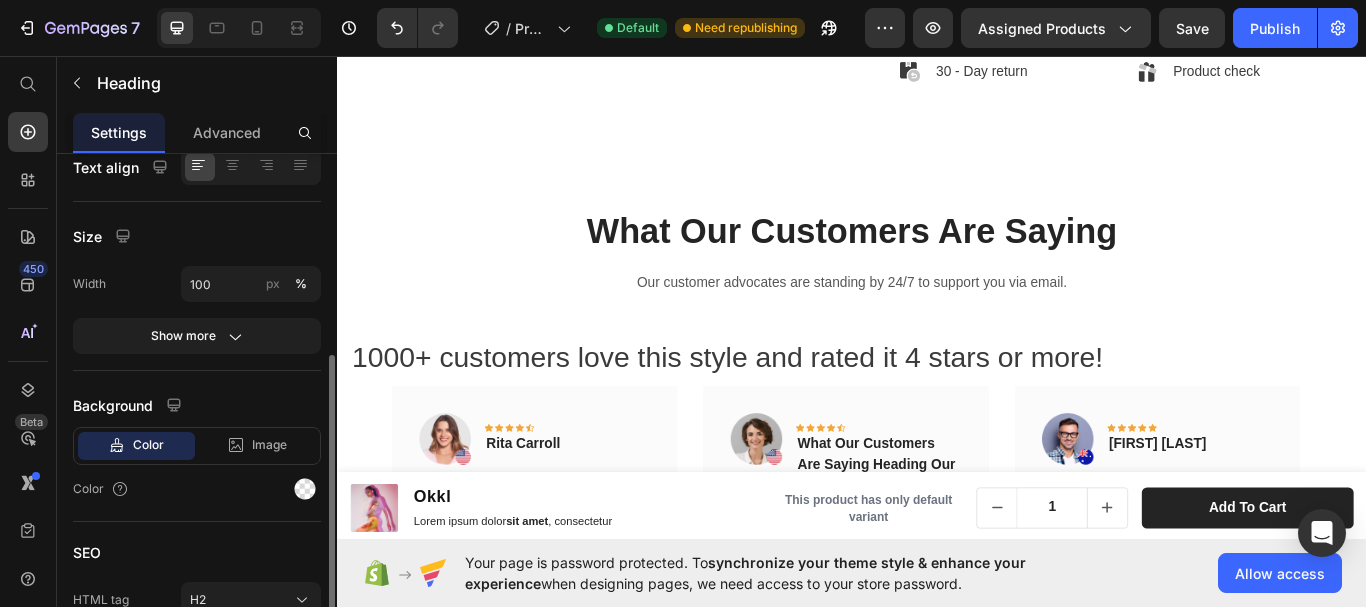scroll, scrollTop: 0, scrollLeft: 0, axis: both 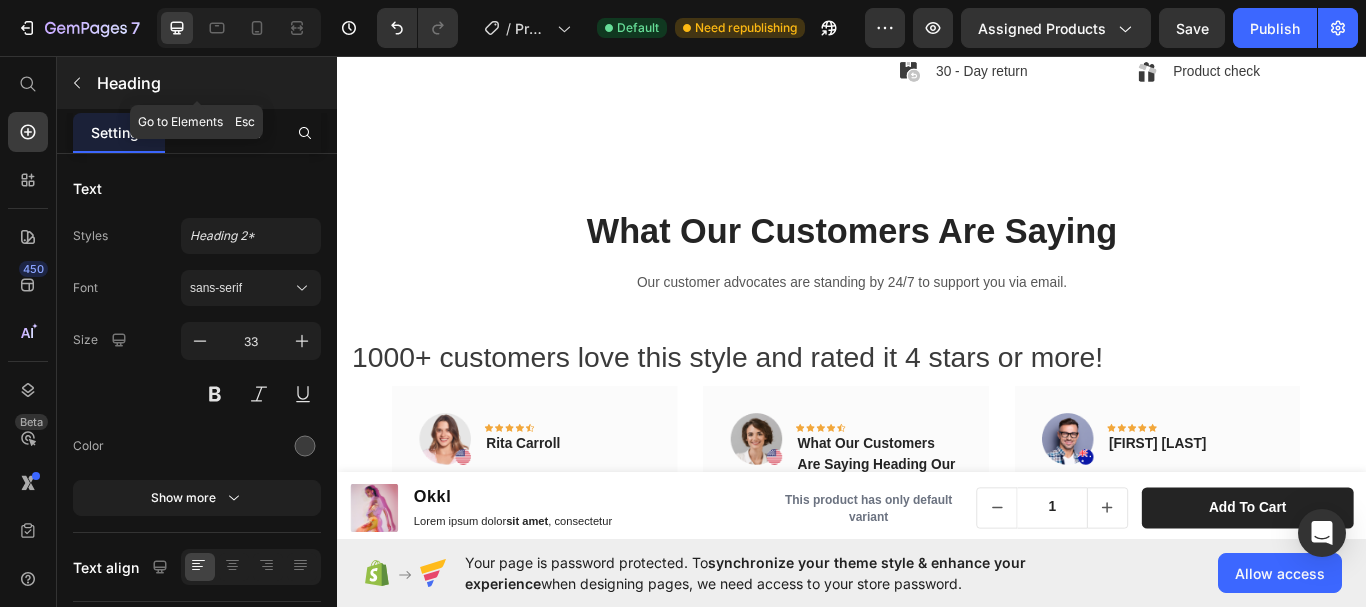 click 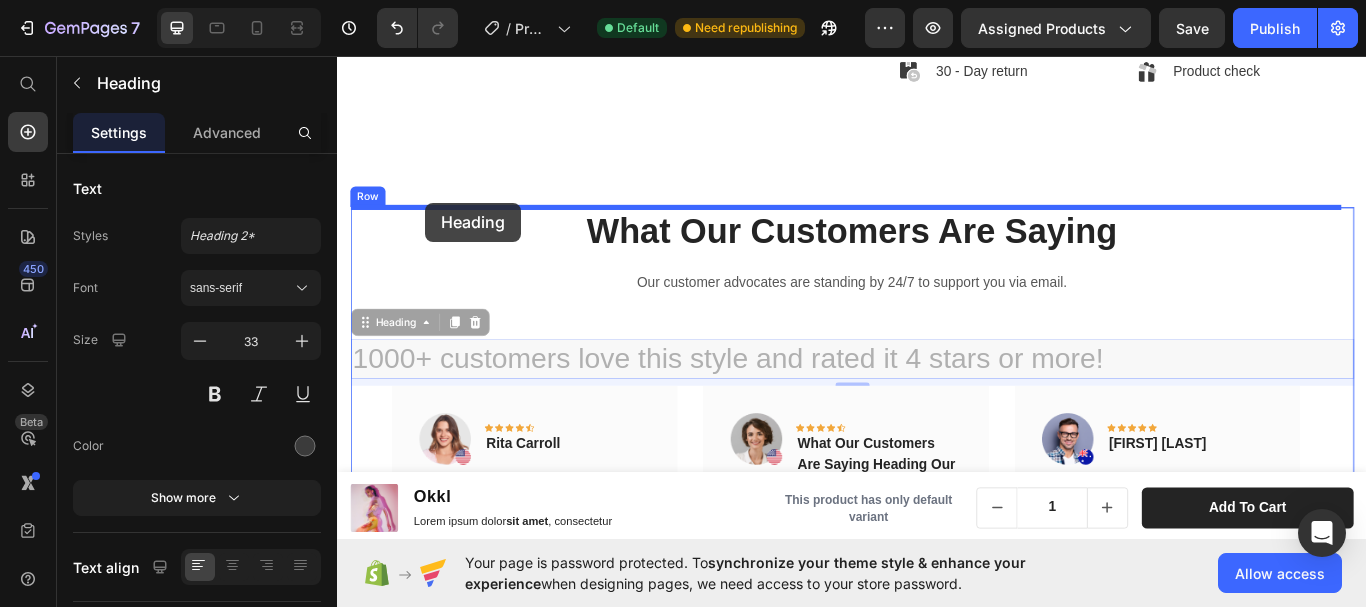 drag, startPoint x: 367, startPoint y: 379, endPoint x: 446, endPoint y: 225, distance: 173.0809 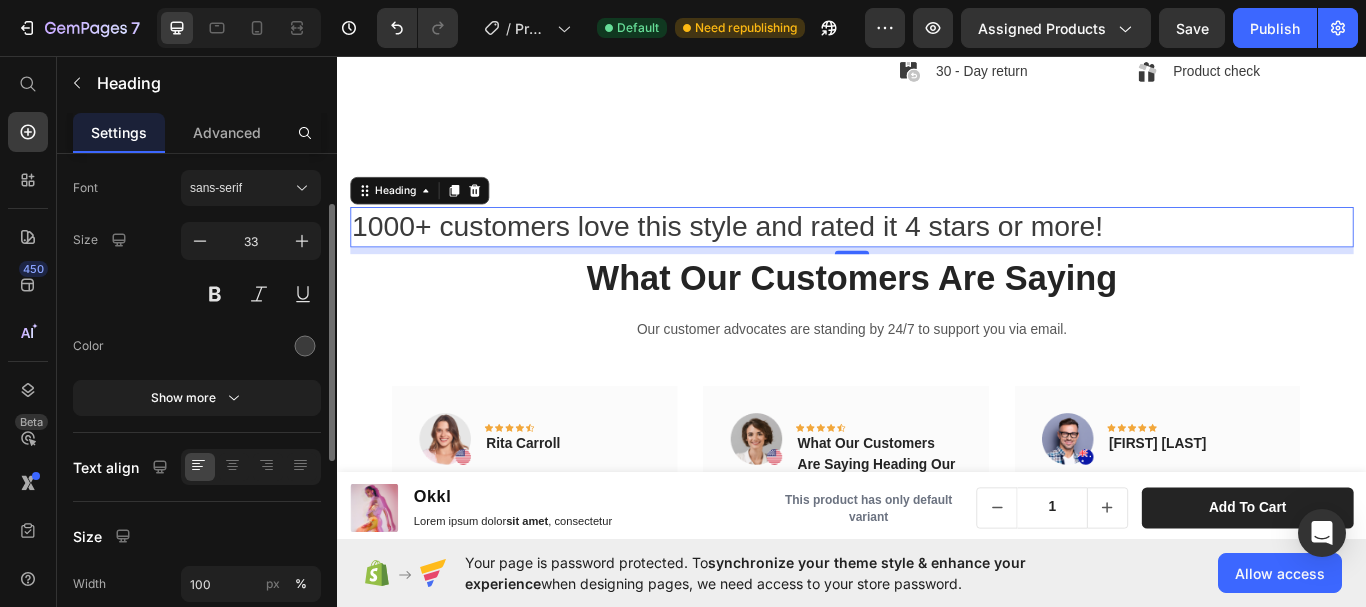 scroll, scrollTop: 200, scrollLeft: 0, axis: vertical 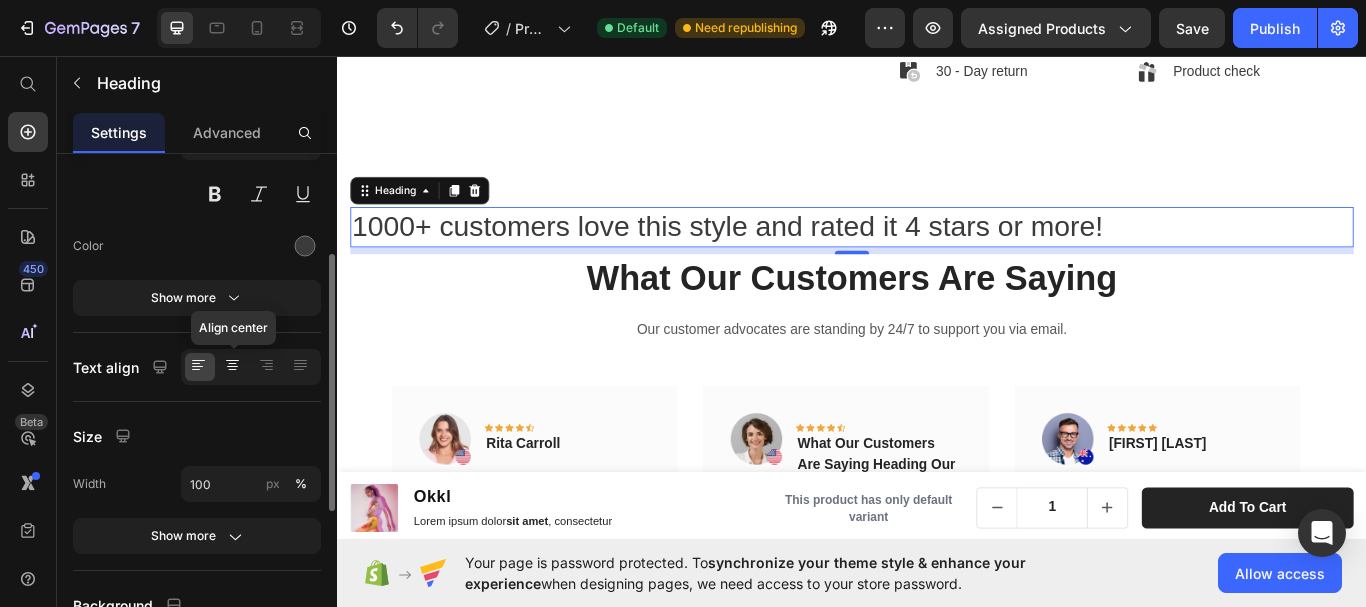 click 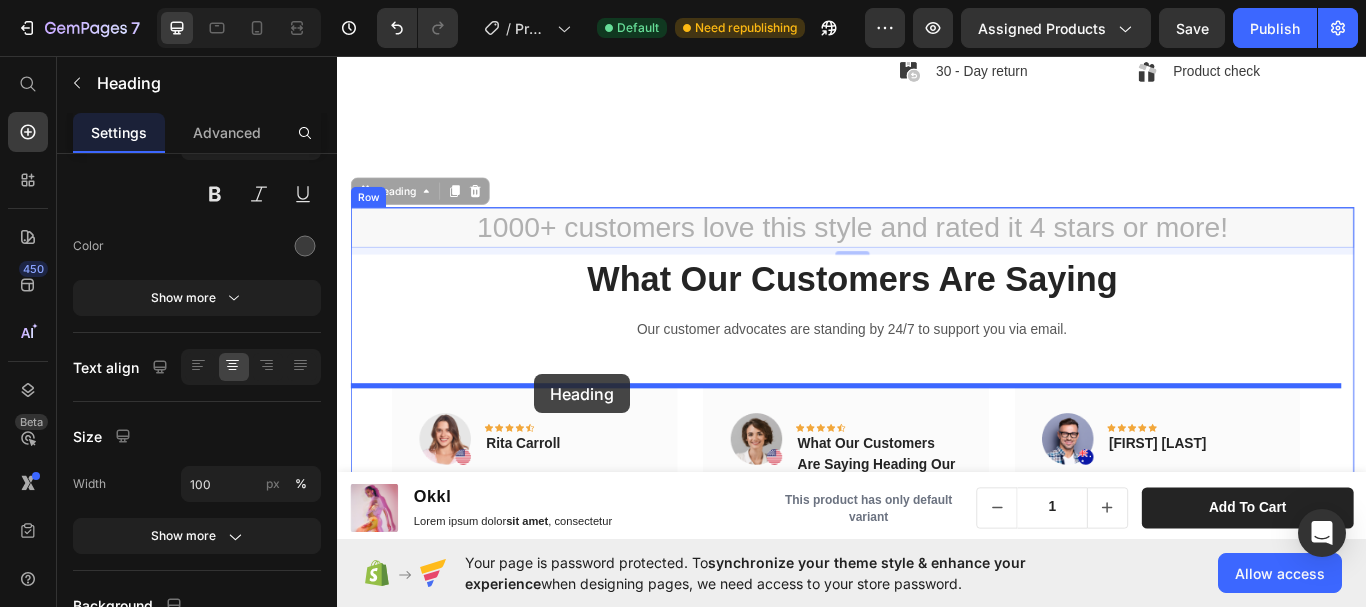 drag, startPoint x: 378, startPoint y: 219, endPoint x: 567, endPoint y: 428, distance: 281.7836 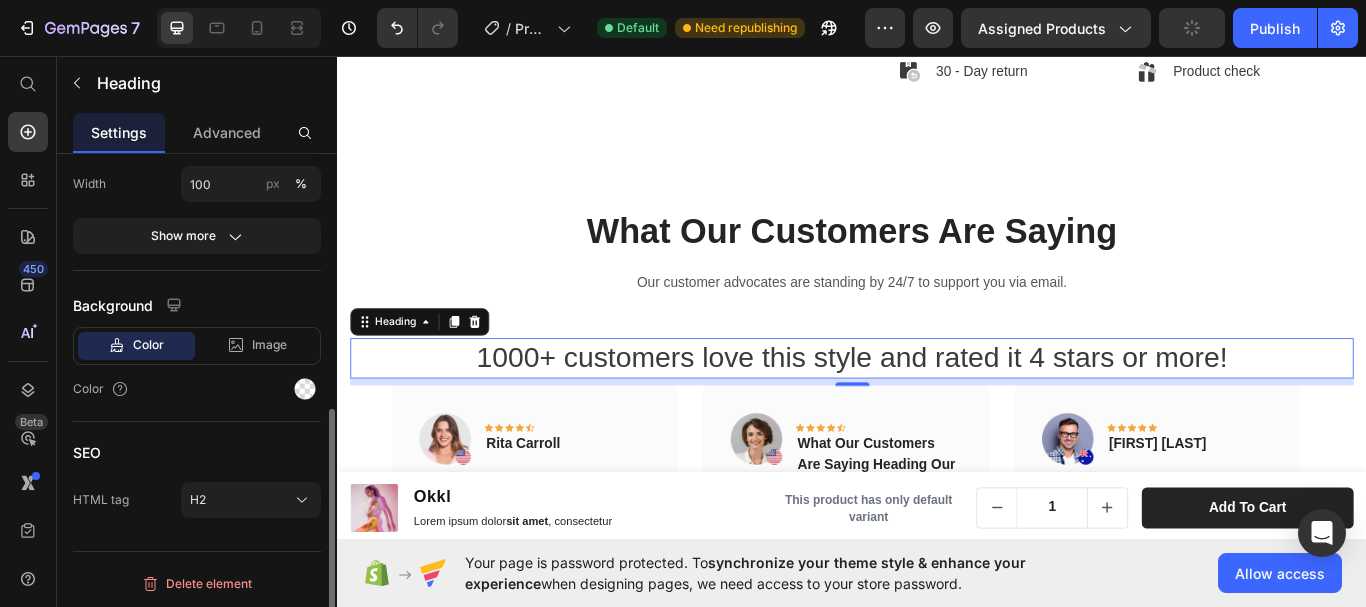 scroll, scrollTop: 502, scrollLeft: 0, axis: vertical 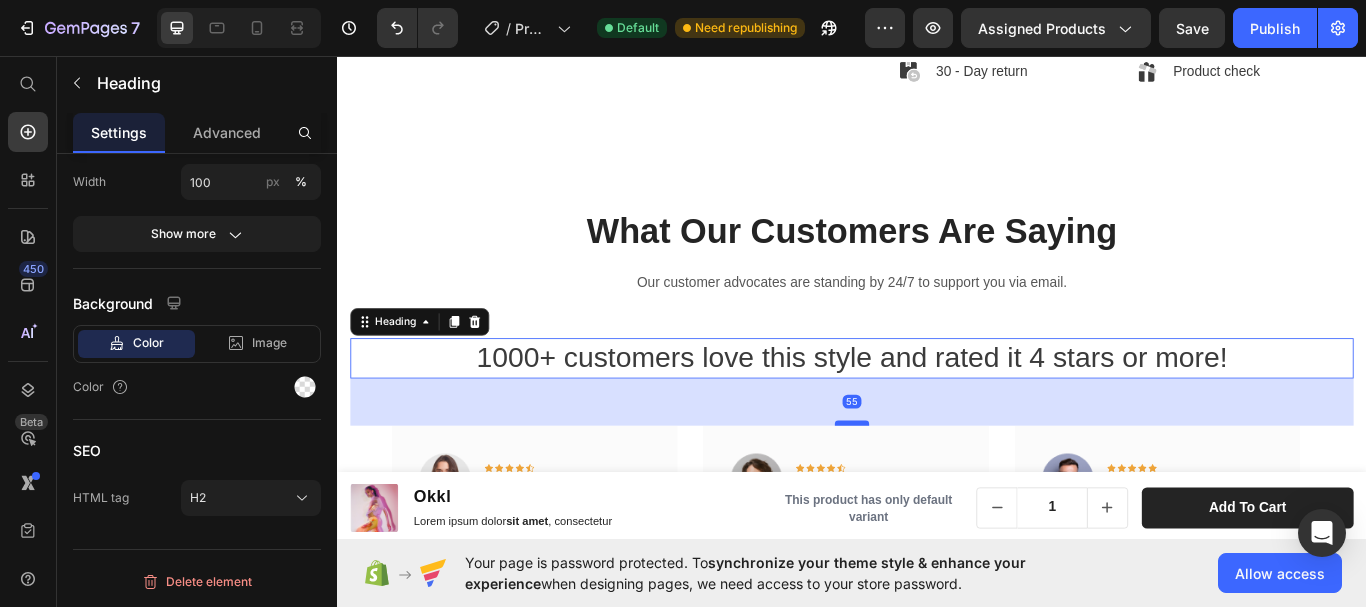 drag, startPoint x: 929, startPoint y: 437, endPoint x: 939, endPoint y: 484, distance: 48.052055 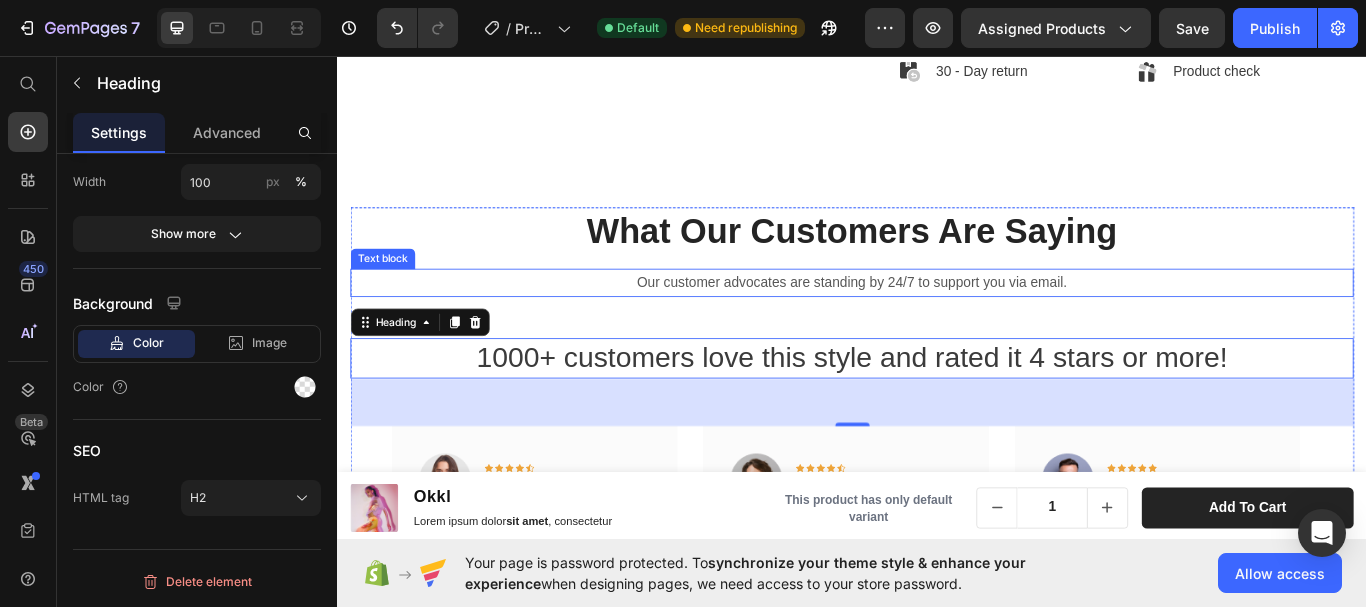 click on "Our customer advocates are standing by 24/7 to support you via email." at bounding box center [937, 321] 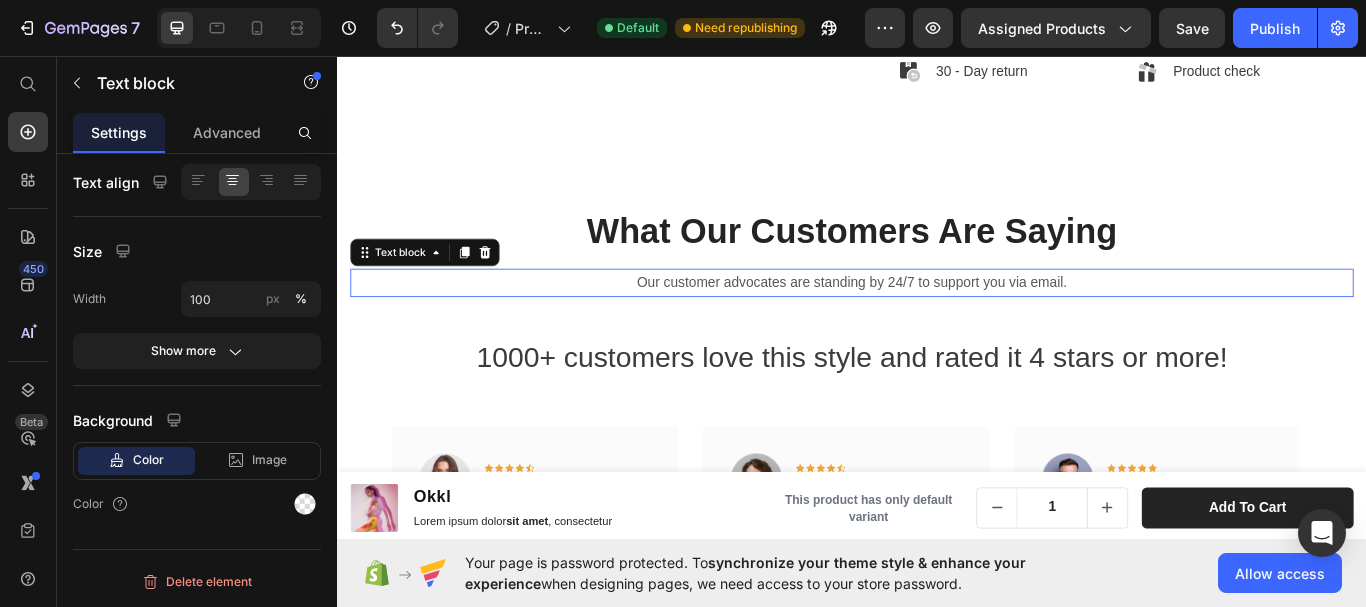 scroll, scrollTop: 0, scrollLeft: 0, axis: both 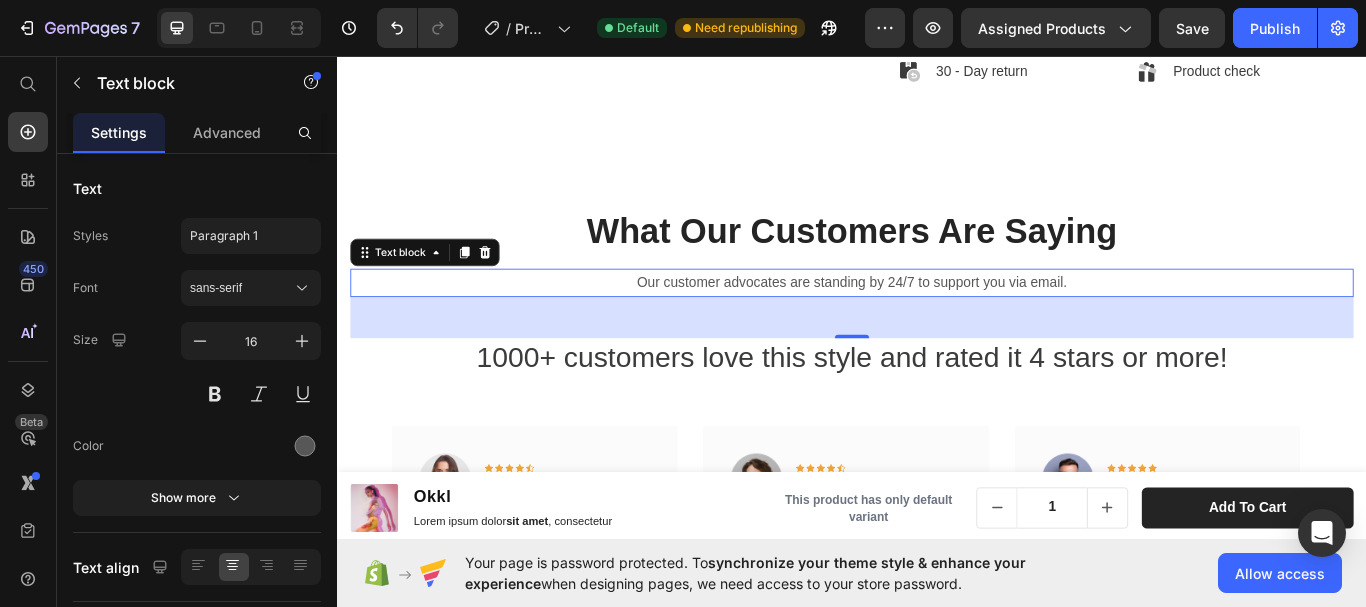drag, startPoint x: 927, startPoint y: 379, endPoint x: 927, endPoint y: 365, distance: 14 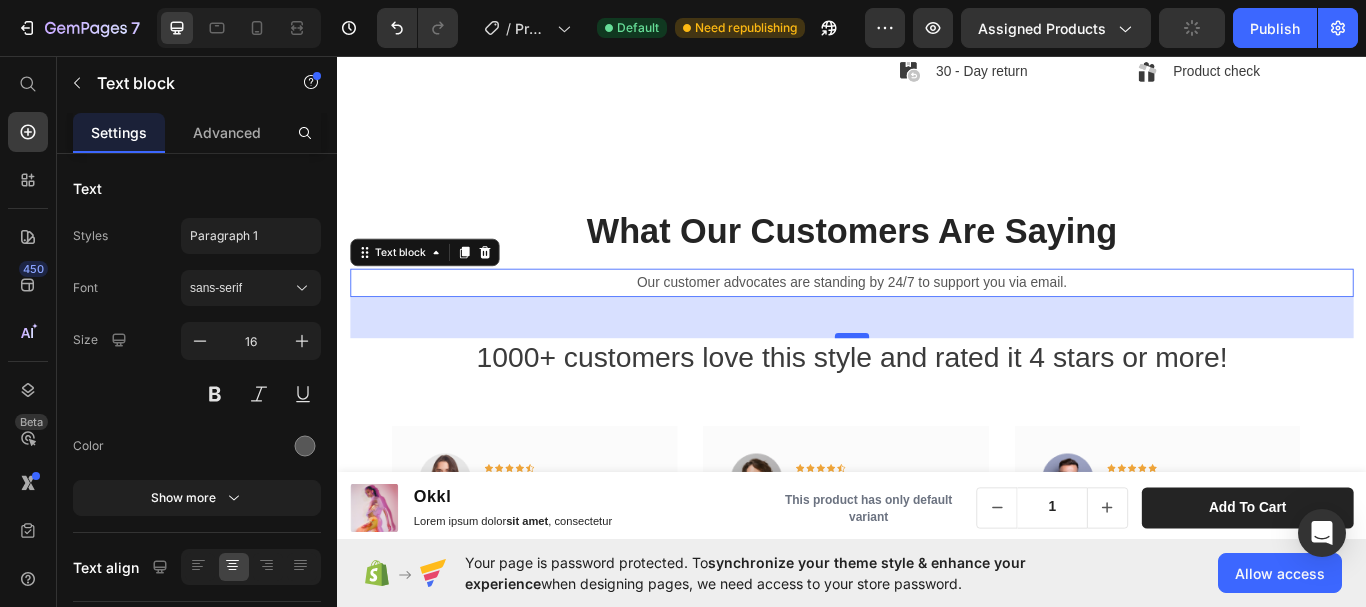 click at bounding box center [937, 383] 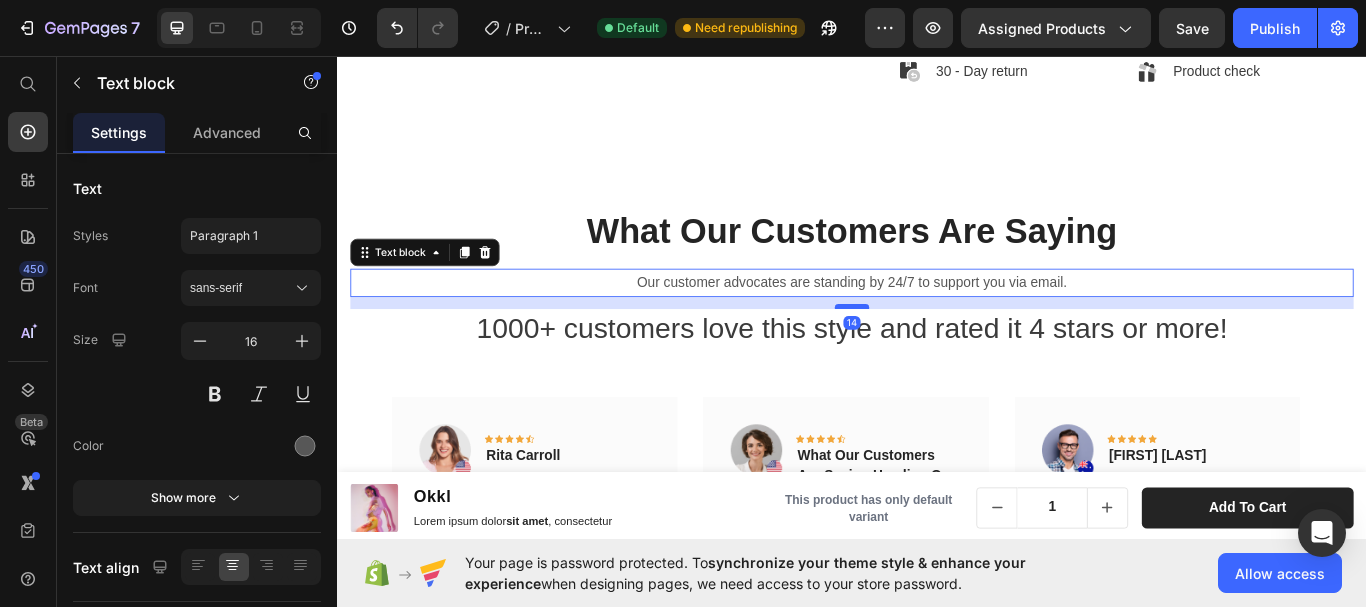 drag, startPoint x: 925, startPoint y: 383, endPoint x: 927, endPoint y: 349, distance: 34.058773 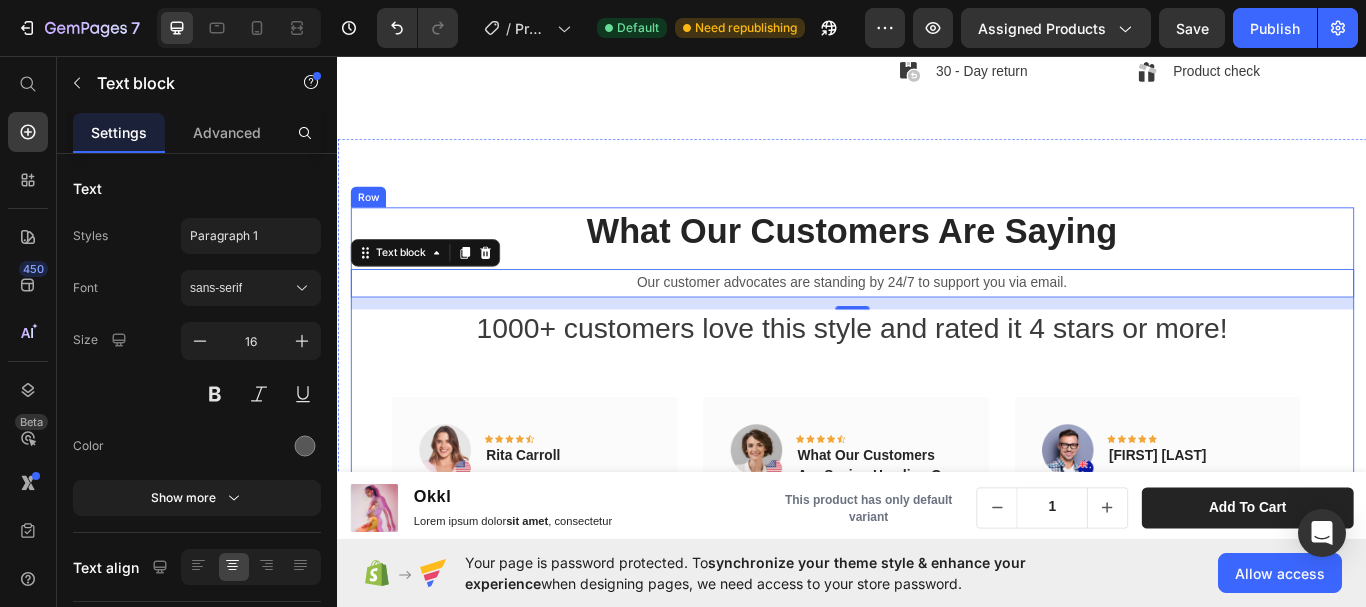 click on "What Our Customers Are Saying Heading Our customer advocates are standing by 24/7 to support you via email. Text block   14 1000+ customers love this style and rated it 4 stars or more! Heading
Image
Icon
Icon
Icon
Icon
Icon Row [FIRST] [LAST] Text block Row "Love it! Great for summer! Good taste, it really owns up to its name “sparkling”, cold with bubbles and lime flavor. When I want that soda feel without drinking a soda, I grab for one of this." Text block                Title Line Row Image
Icon
Icon
Icon
Icon
Icon Row [FIRST] [LAST] Text block Row "I have been looking for this flavor online for like ever and I am so happy that I found it finally! I’m so in love with this, it really is a great tasting water, super fast shipping.  Thanks." Text block                Title Line Row Image
Icon
Icon" at bounding box center [937, 1011] 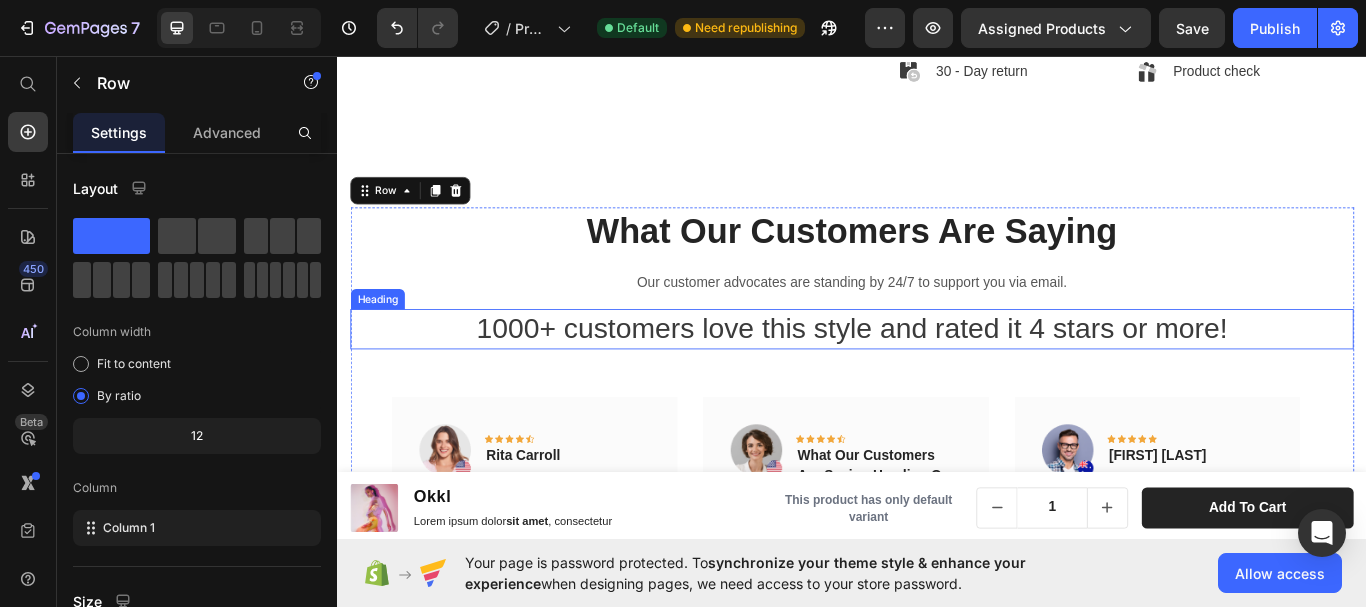 click on "1000+ customers love this style and rated it 4 stars or more!" at bounding box center (937, 375) 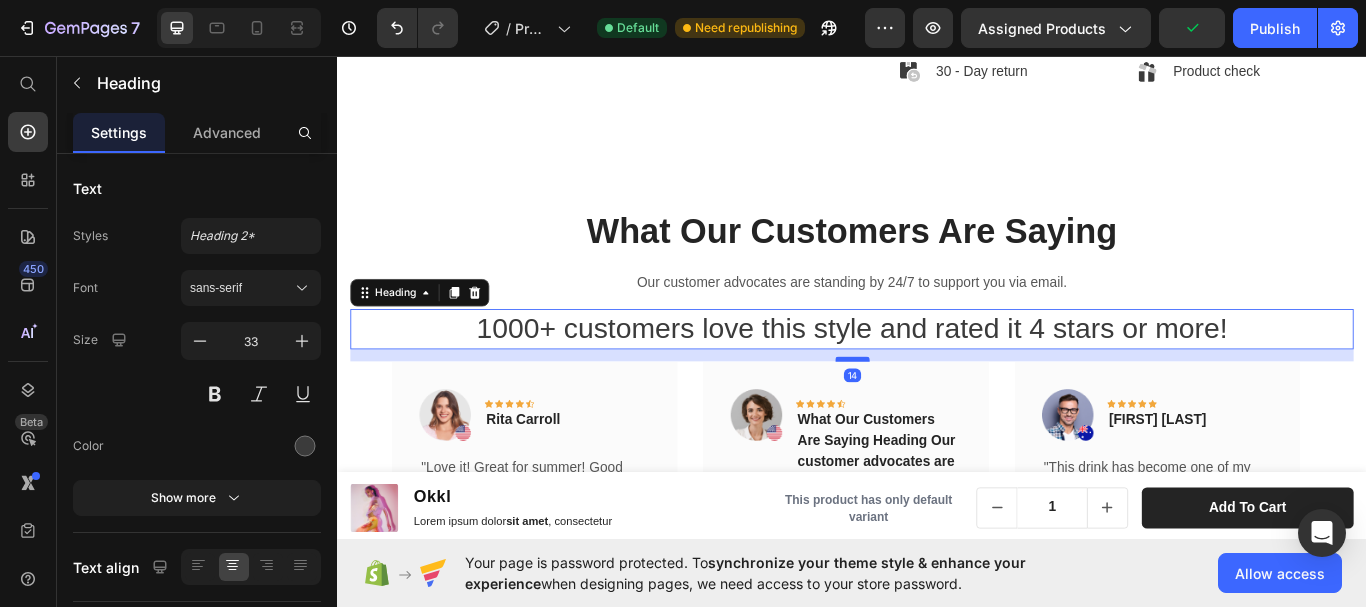 drag, startPoint x: 924, startPoint y: 449, endPoint x: 924, endPoint y: 408, distance: 41 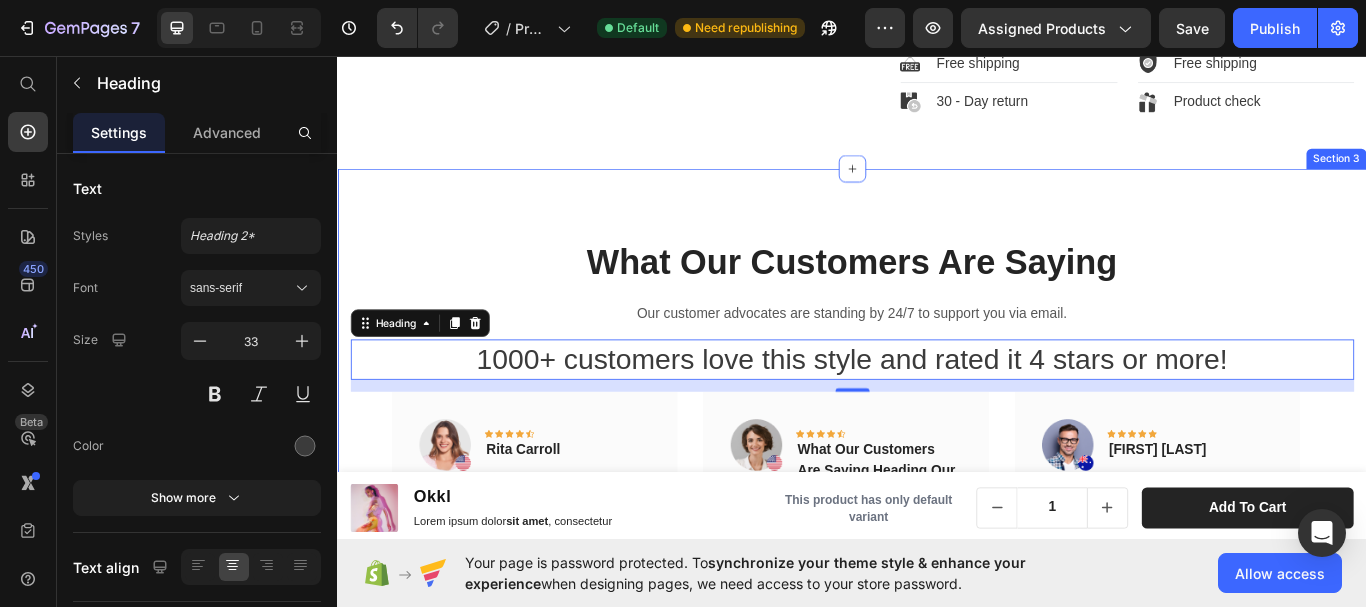 scroll, scrollTop: 1273, scrollLeft: 0, axis: vertical 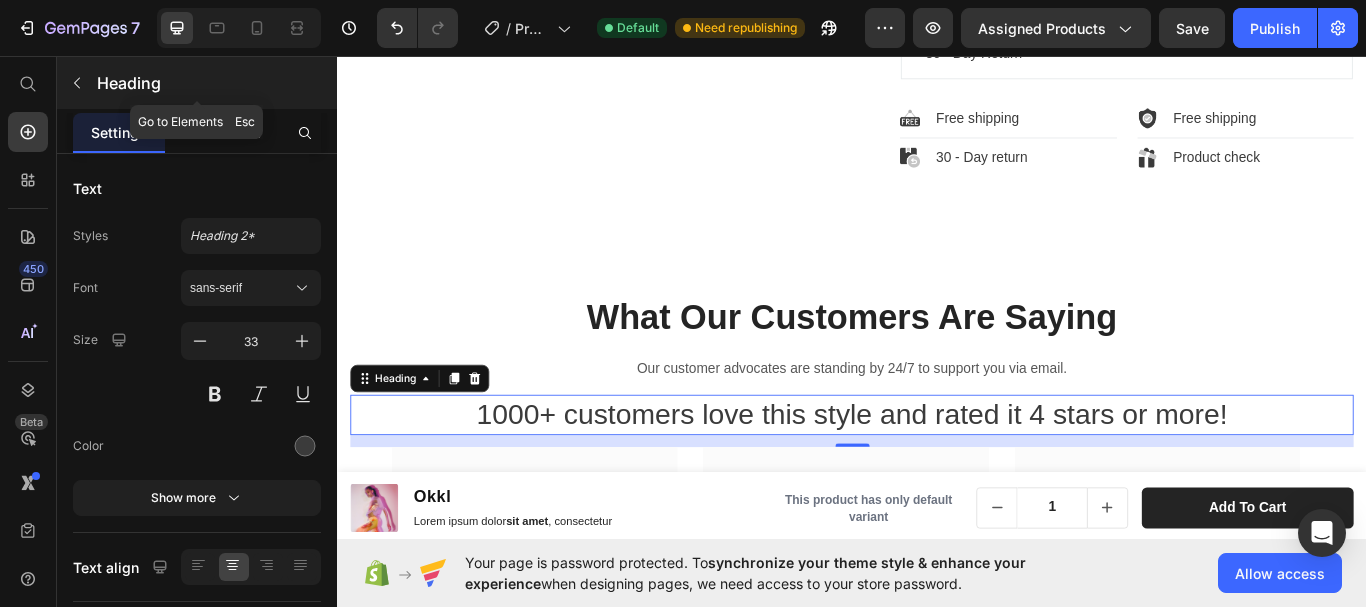 click 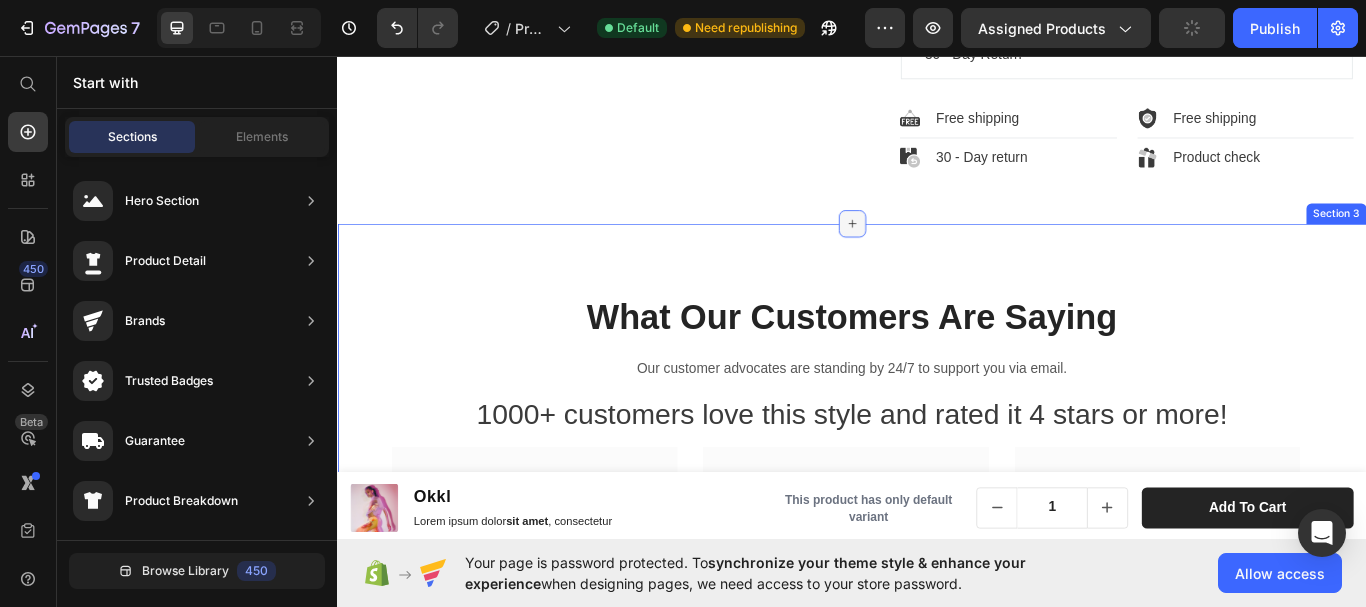 click at bounding box center [937, 253] 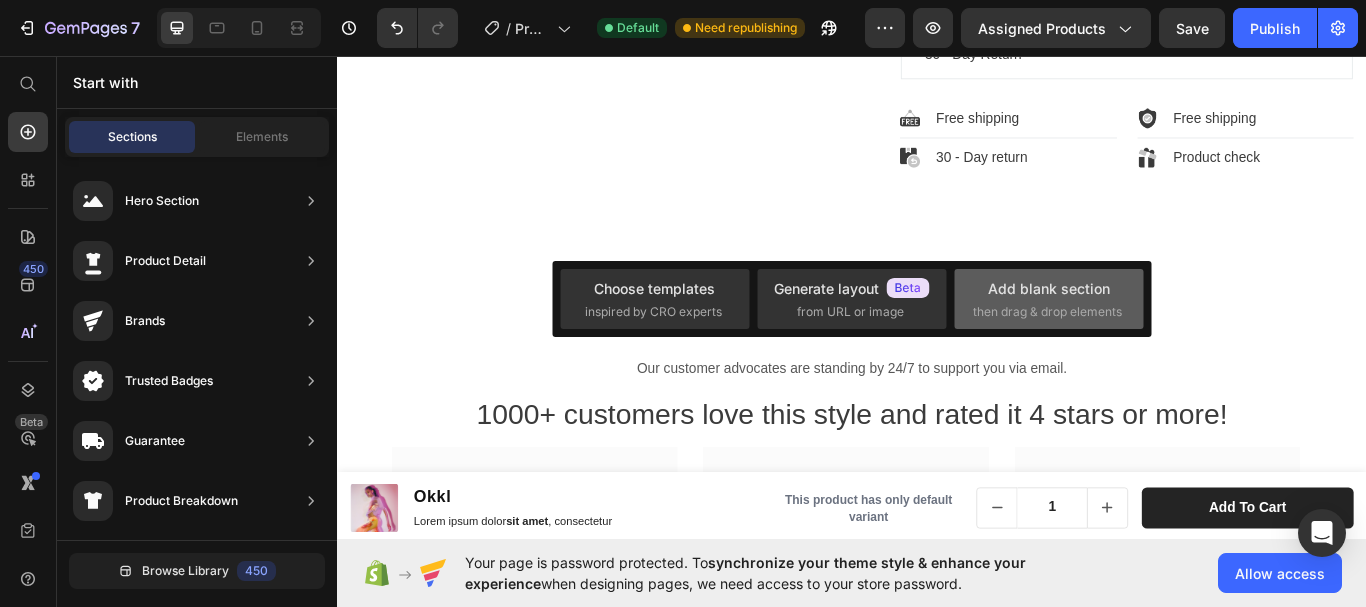 click on "Add blank section  then drag & drop elements" at bounding box center [1049, 299] 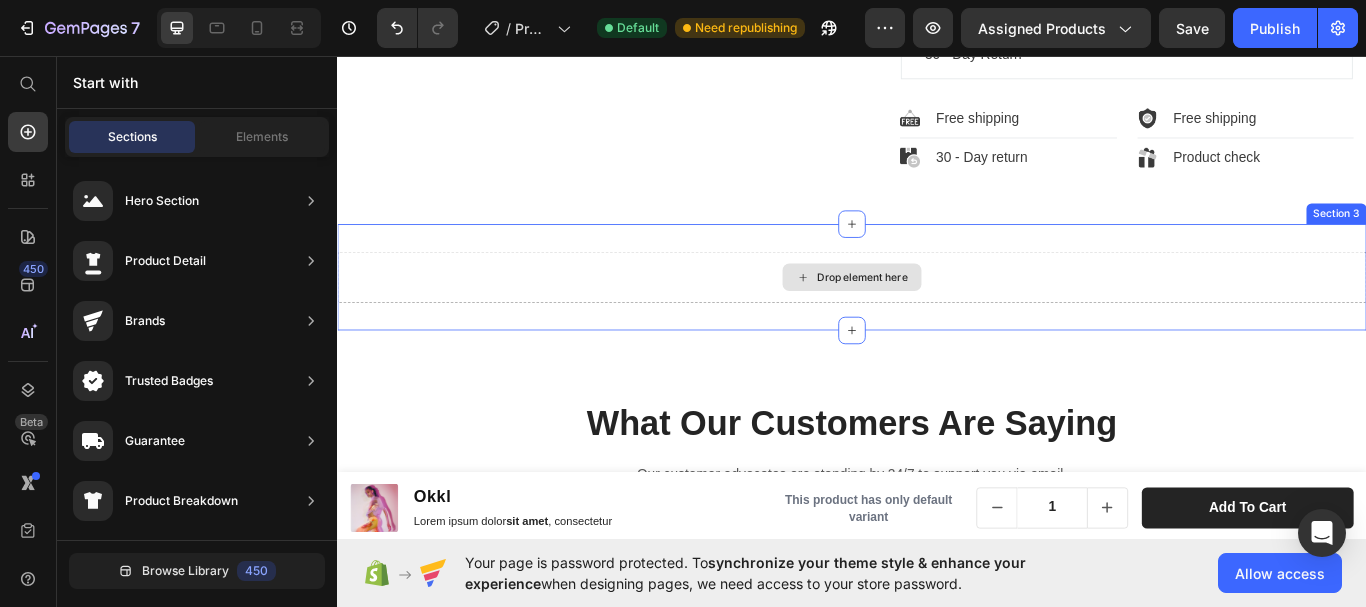click on "Drop element here" at bounding box center [937, 315] 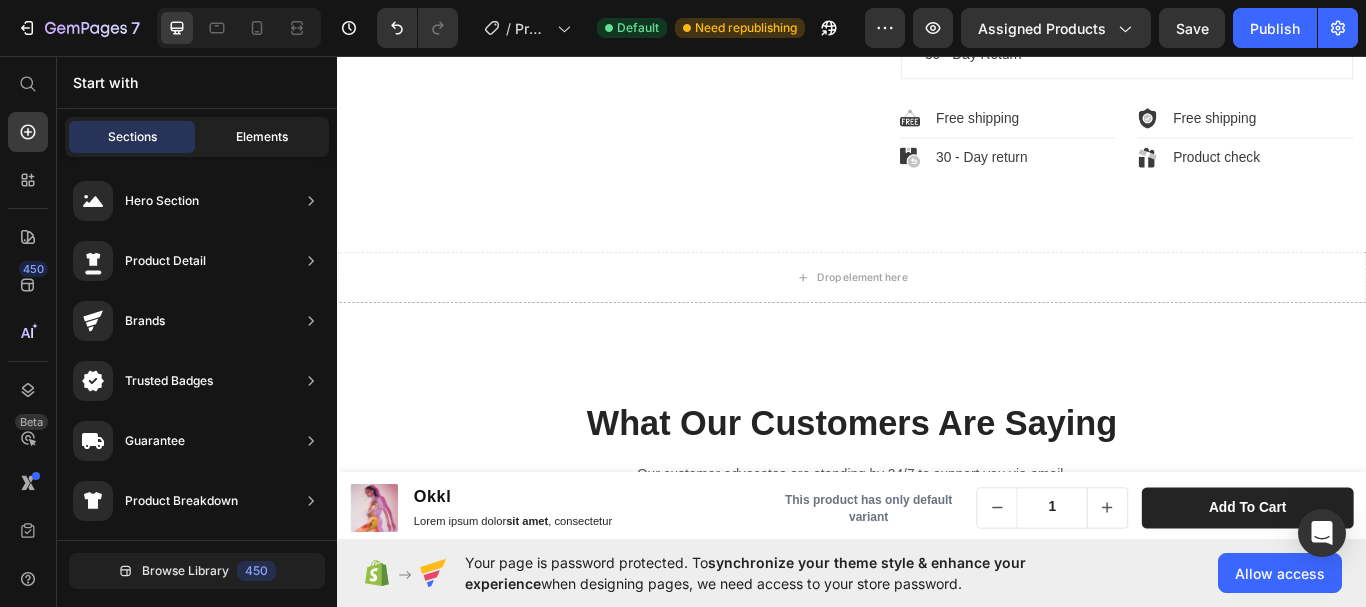 click on "Elements" at bounding box center (262, 137) 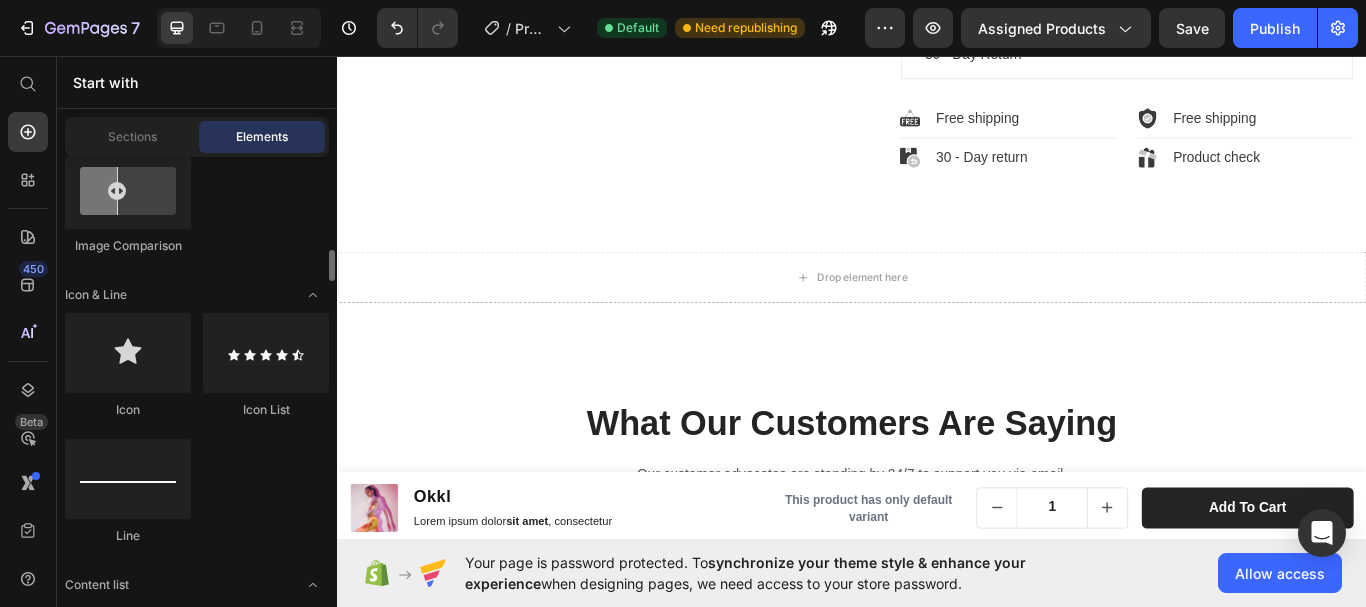 scroll, scrollTop: 1400, scrollLeft: 0, axis: vertical 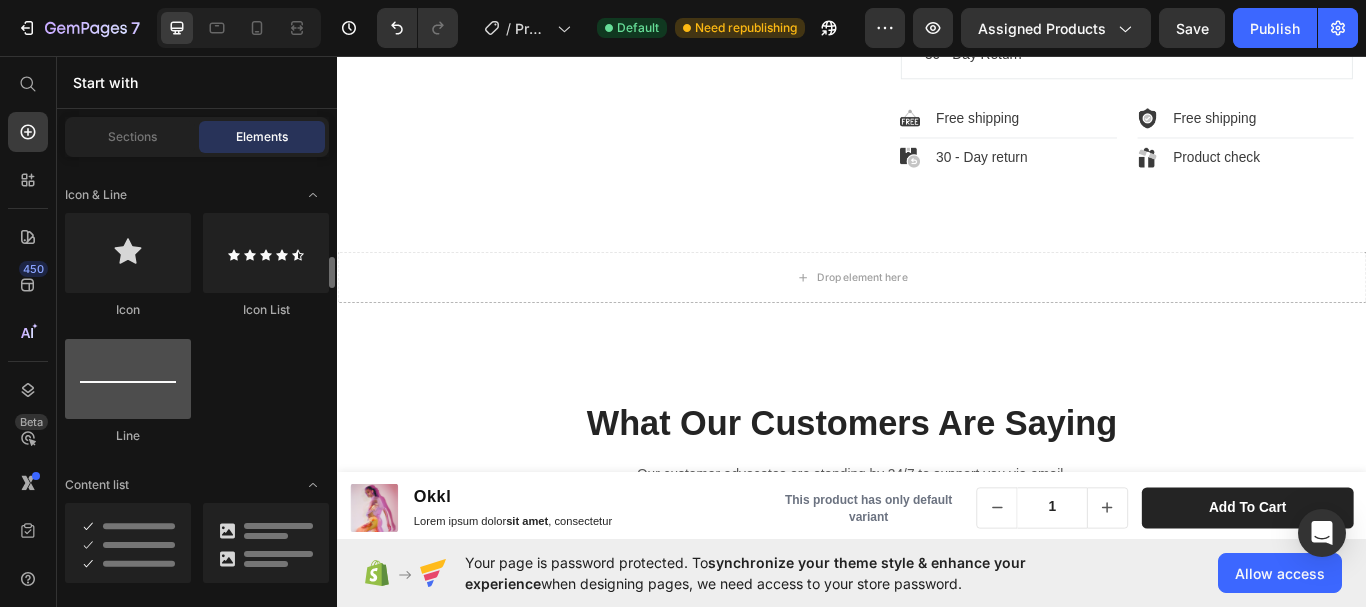 click at bounding box center [128, 379] 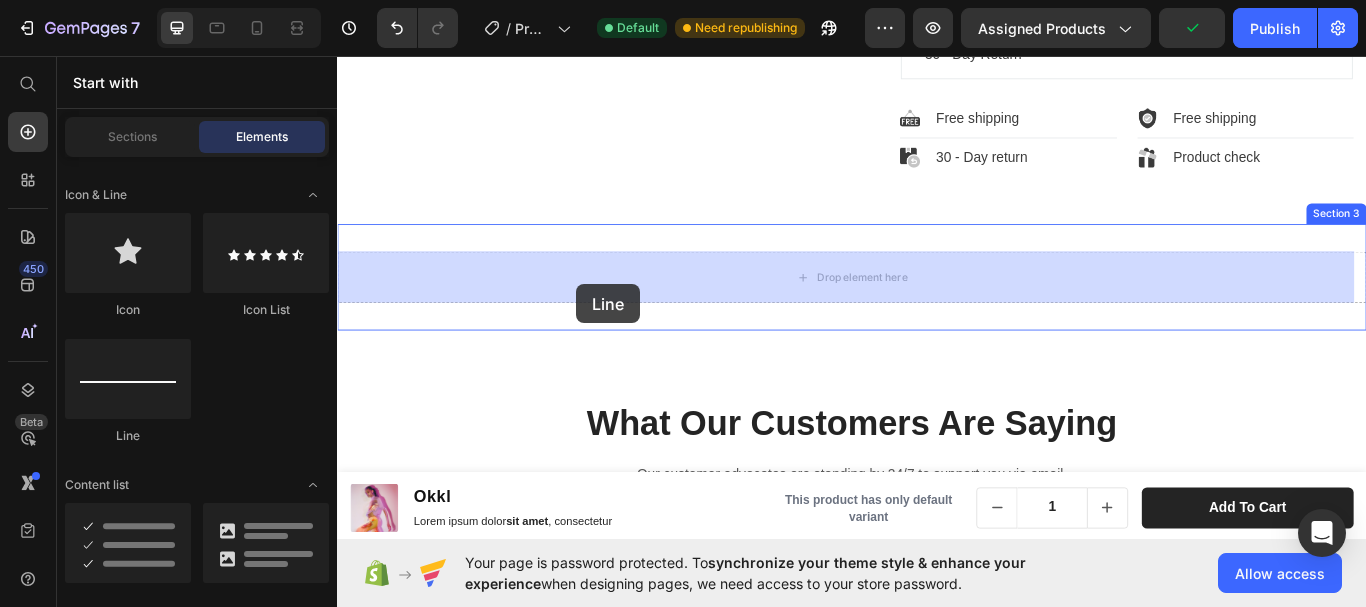 drag, startPoint x: 497, startPoint y: 330, endPoint x: 616, endPoint y: 323, distance: 119.2057 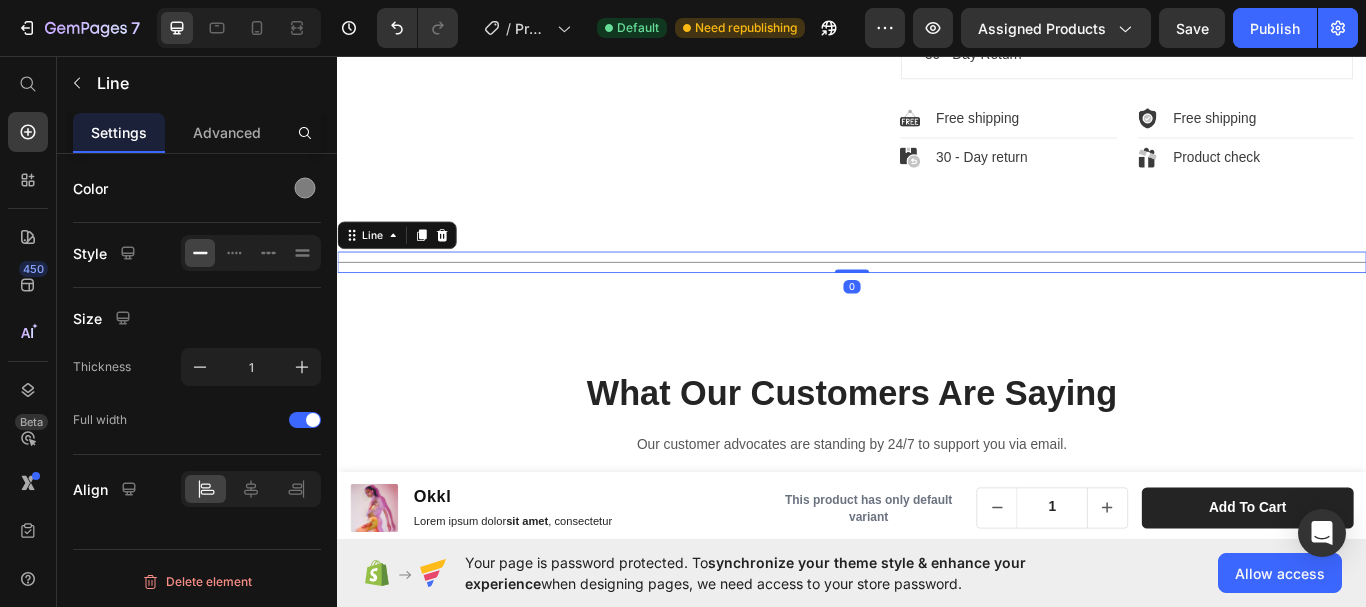 drag, startPoint x: 935, startPoint y: 307, endPoint x: 930, endPoint y: 289, distance: 18.681541 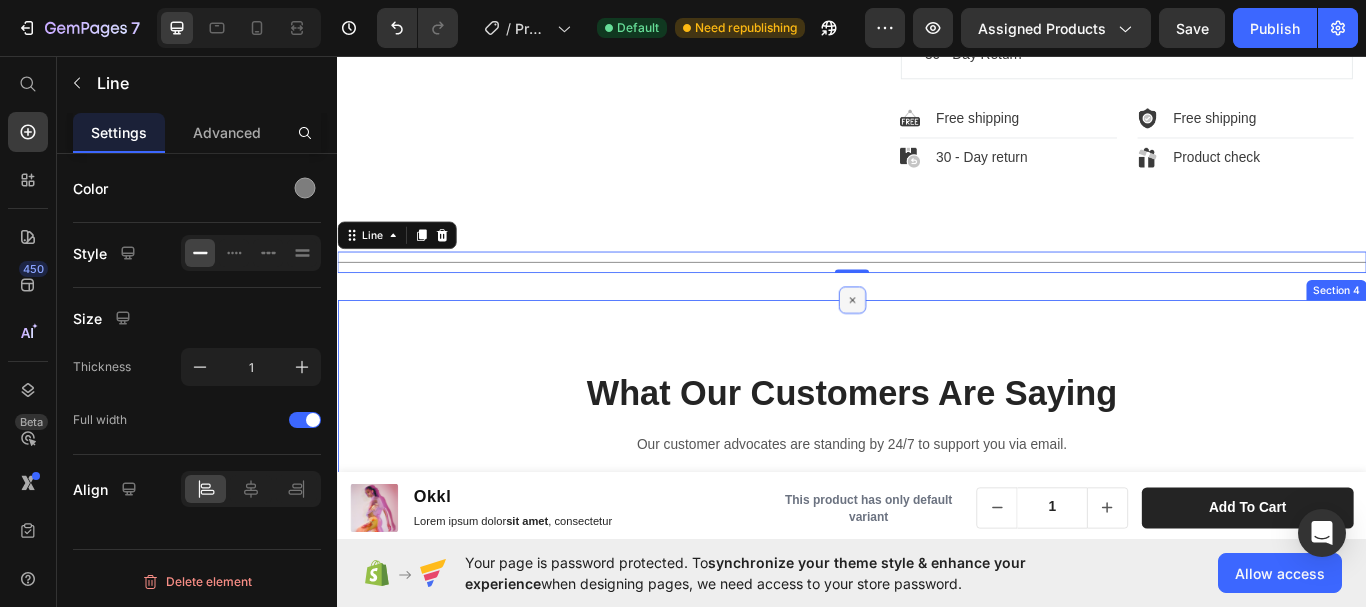 click 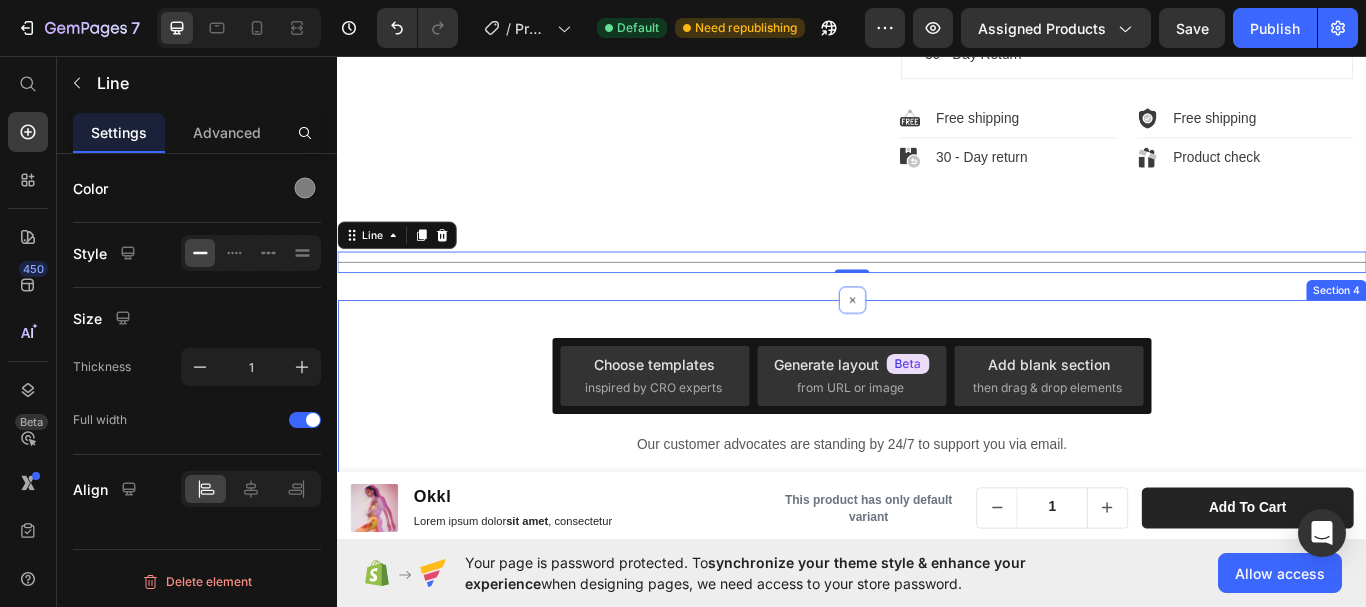 click on "What Our Customers Are Saying Heading Our customer advocates are standing by 24/7 to support you via email. Text block 1000+ customers love this style and rated it 4 stars or more! Heading
Image
Icon
Icon
Icon
Icon
Icon Row [FIRST] [LAST] Text block Row "Love it! Great for summer! Good taste, it really owns up to its name “sparkling”, cold with bubbles and lime flavor. When I want that soda feel without drinking a soda, I grab for one of this." Text block                Title Line Row Image
Icon
Icon
Icon
Icon
Icon Row [FIRST] [LAST] Text block Row "I have been looking for this flavor online for like ever and I am so happy that I found it finally! I’m so in love with this, it really is a great tasting water, super fast shipping.  Thanks." Text block                Title Line Row Image
Icon
Icon Icon" at bounding box center [937, 1179] 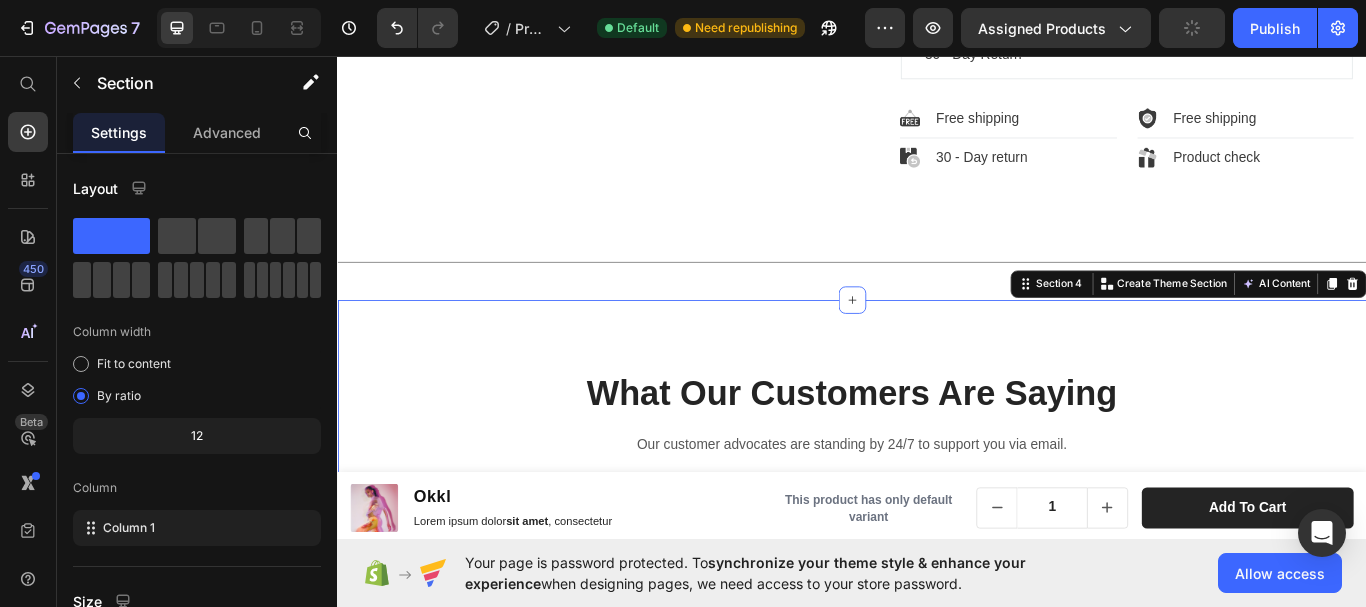 click on "What Our Customers Are Saying Heading Our customer advocates are standing by 24/7 to support you via email. Text block 1000+ customers love this style and rated it 4 stars or more! Heading
Image
Icon
Icon
Icon
Icon
Icon Row [FIRST] [LAST] Text block Row "Love it! Great for summer! Good taste, it really owns up to its name “sparkling”, cold with bubbles and lime flavor. When I want that soda feel without drinking a soda, I grab for one of this." Text block                Title Line Row Image
Icon
Icon
Icon
Icon
Icon Row [FIRST] [LAST] Text block Row "I have been looking for this flavor online for like ever and I am so happy that I found it finally! I’m so in love with this, it really is a great tasting water, super fast shipping.  Thanks." Text block                Title Line Row Image
Icon
Icon Icon" at bounding box center [937, 1179] 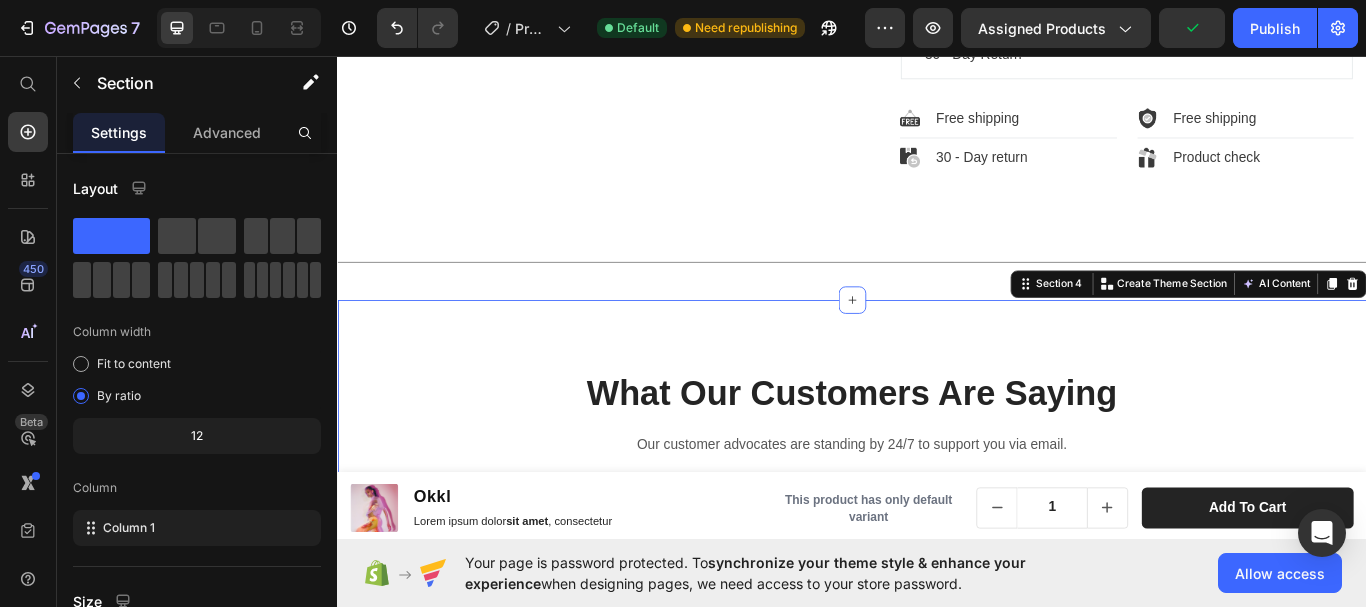 click on "What Our Customers Are Saying" at bounding box center (937, 450) 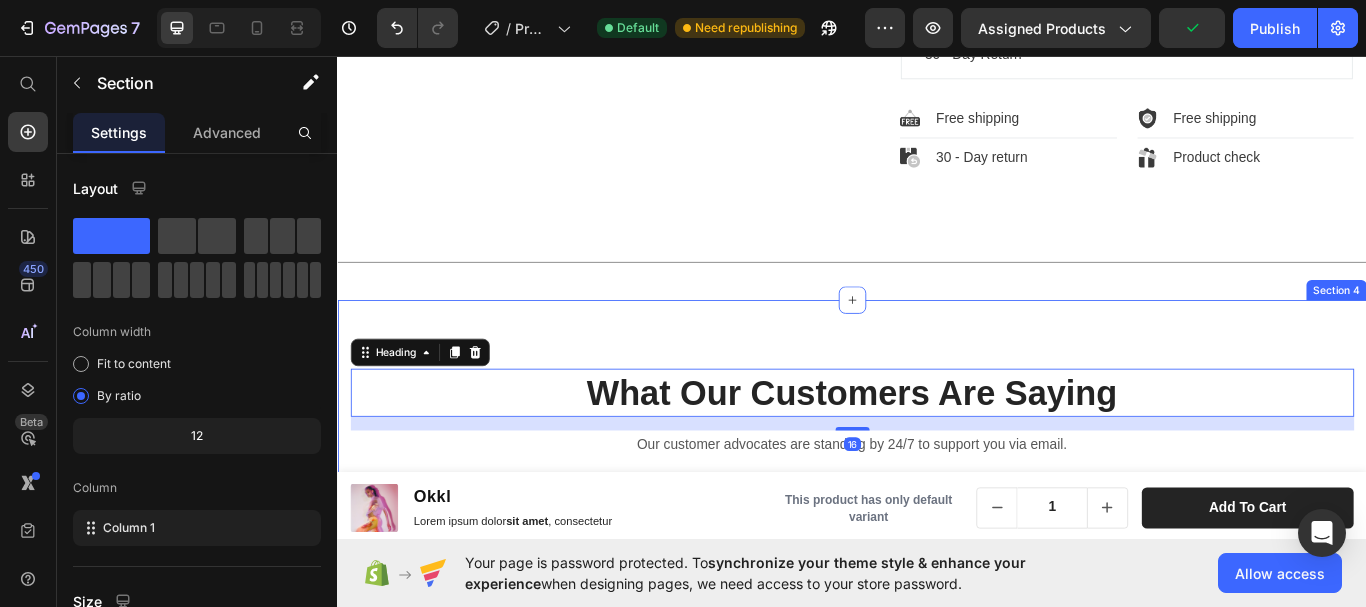 click on "What Our Customers Are Saying Heading   16 Our customer advocates are standing by 24/7 to support you via email. Text block 1000+ customers love this style and rated it 4 stars or more! Heading
Image
Icon
Icon
Icon
Icon
Icon Row [FIRST] [LAST] Text block Row "Love it! Great for summer! Good taste, it really owns up to its name “sparkling”, cold with bubbles and lime flavor. When I want that soda feel without drinking a soda, I grab for one of this." Text block                Title Line Row Image
Icon
Icon
Icon
Icon
Icon Row [FIRST] [LAST] Text block Row "I have been looking for this flavor online for like ever and I am so happy that I found it finally! I’m so in love with this, it really is a great tasting water, super fast shipping.  Thanks." Text block                Title Line Row Image
Icon
Icon" at bounding box center (937, 1179) 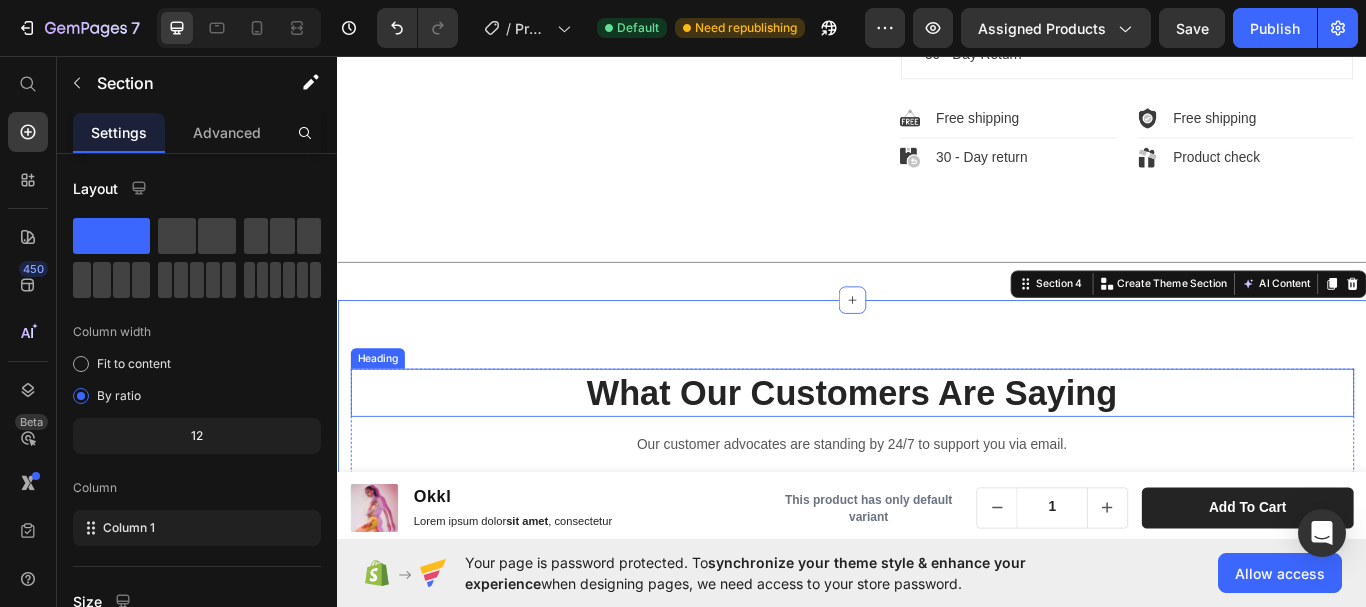 click on "What Our Customers Are Saying" at bounding box center [937, 450] 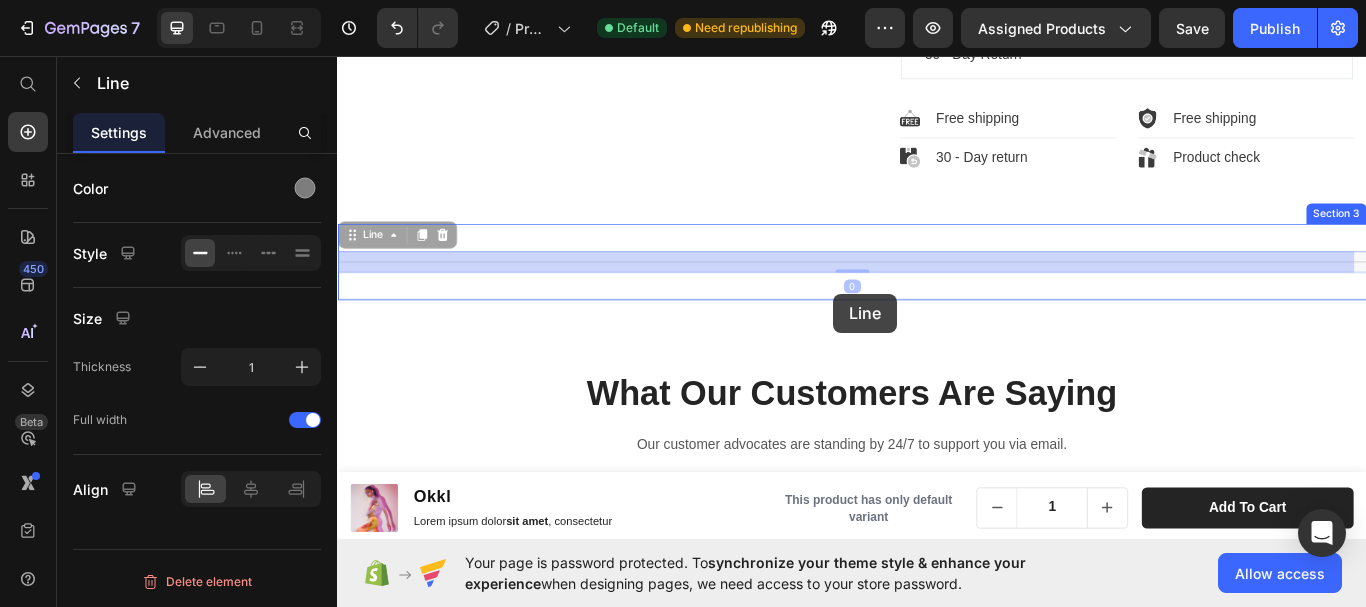 drag, startPoint x: 914, startPoint y: 303, endPoint x: 643, endPoint y: 253, distance: 275.57394 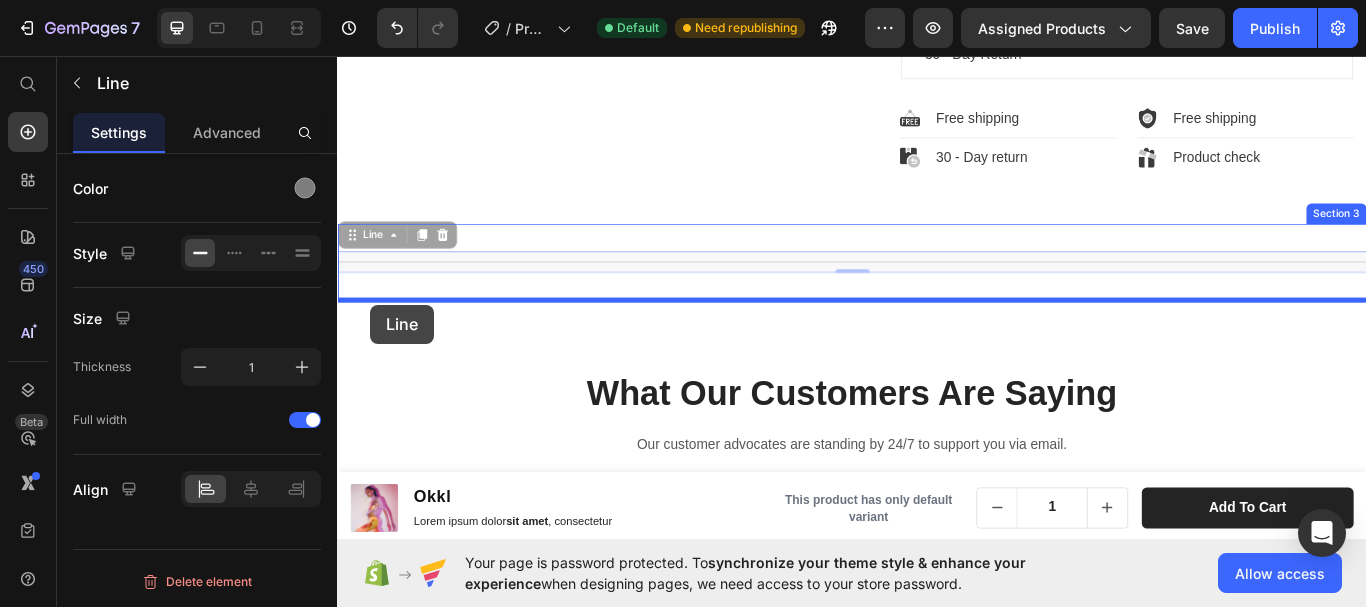 drag, startPoint x: 355, startPoint y: 271, endPoint x: 376, endPoint y: 347, distance: 78.84795 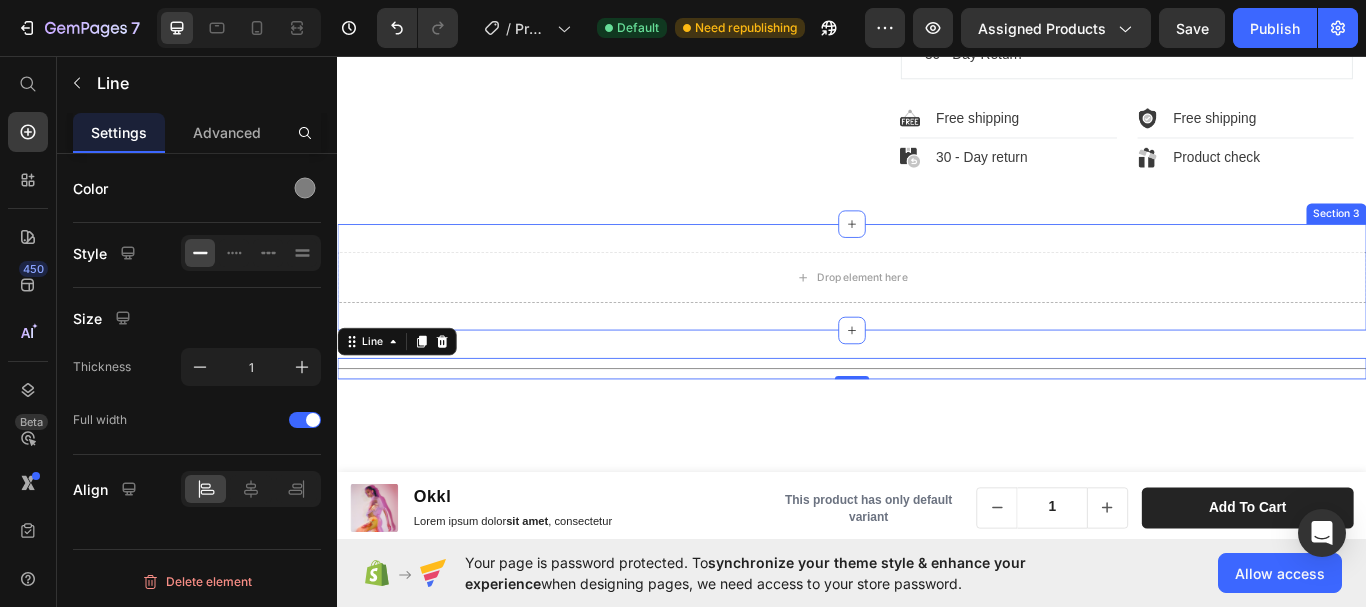 click on "Drop element here" at bounding box center [937, 315] 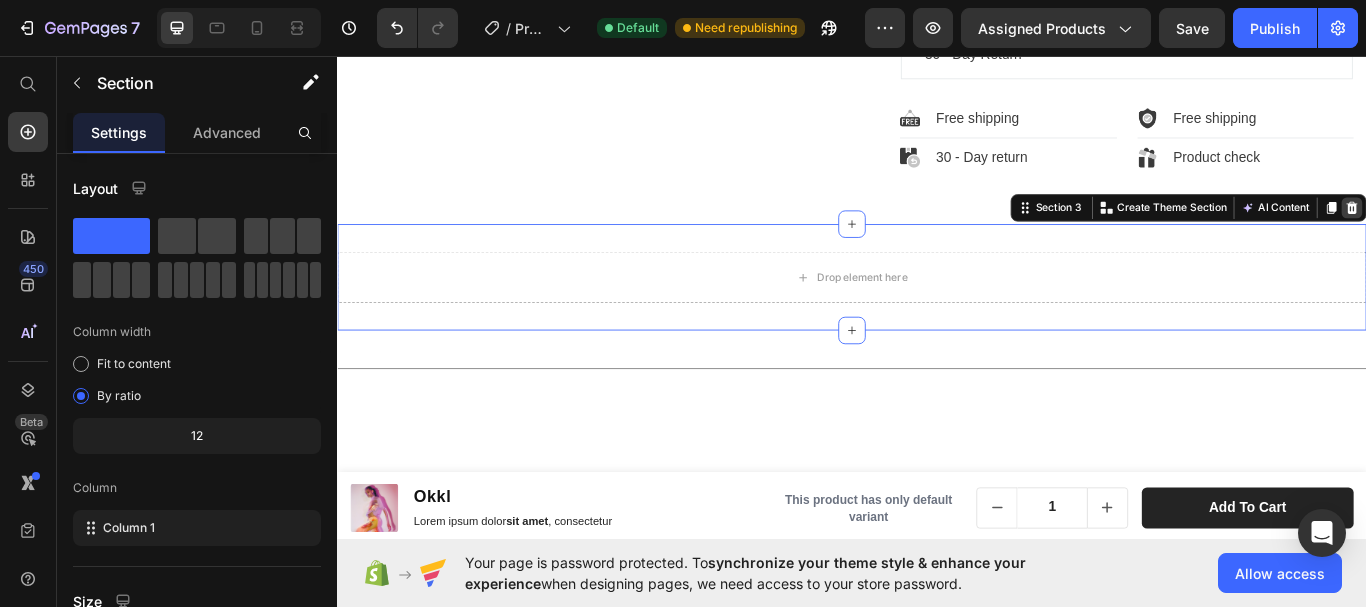 click 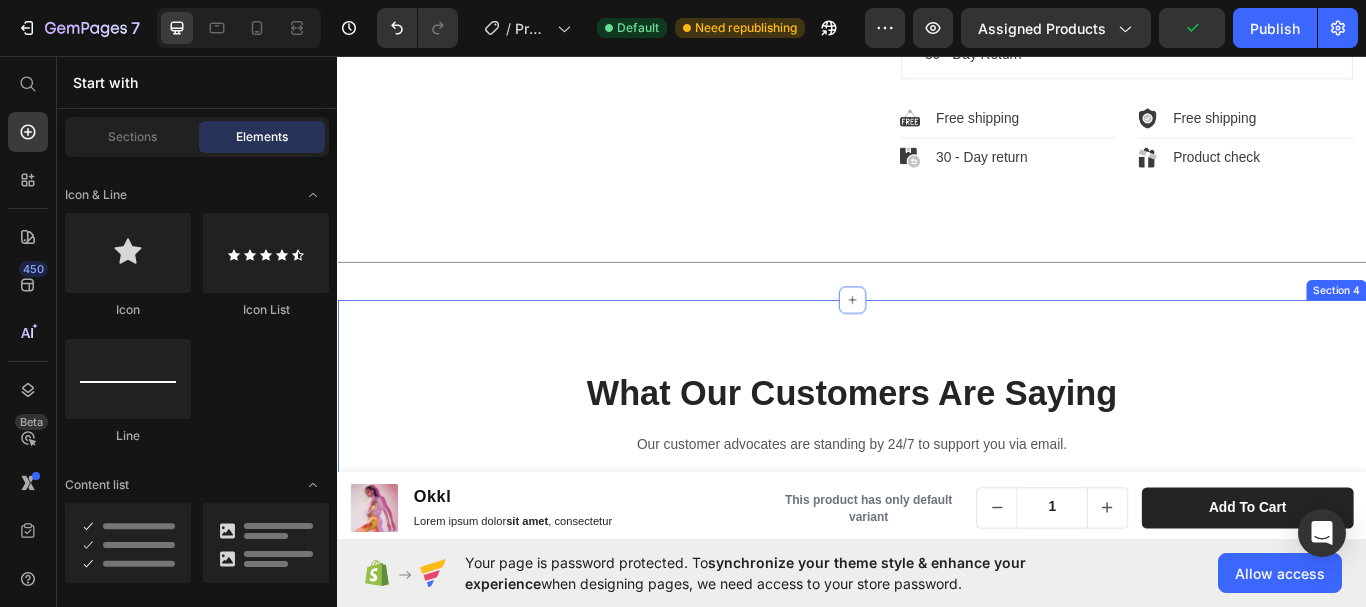 click on "What Our Customers Are Saying Heading Our customer advocates are standing by 24/7 to support you via email. Text block 1000+ customers love this style and rated it 4 stars or more! Heading
Image
Icon
Icon
Icon
Icon
Icon Row [FIRST] [LAST] Text block Row "Love it! Great for summer! Good taste, it really owns up to its name “sparkling”, cold with bubbles and lime flavor. When I want that soda feel without drinking a soda, I grab for one of this." Text block                Title Line Row Image
Icon
Icon
Icon
Icon
Icon Row [FIRST] [LAST] Text block Row "I have been looking for this flavor online for like ever and I am so happy that I found it finally! I’m so in love with this, it really is a great tasting water, super fast shipping.  Thanks." Text block                Title Line Row Image
Icon
Icon Icon" at bounding box center (937, 1179) 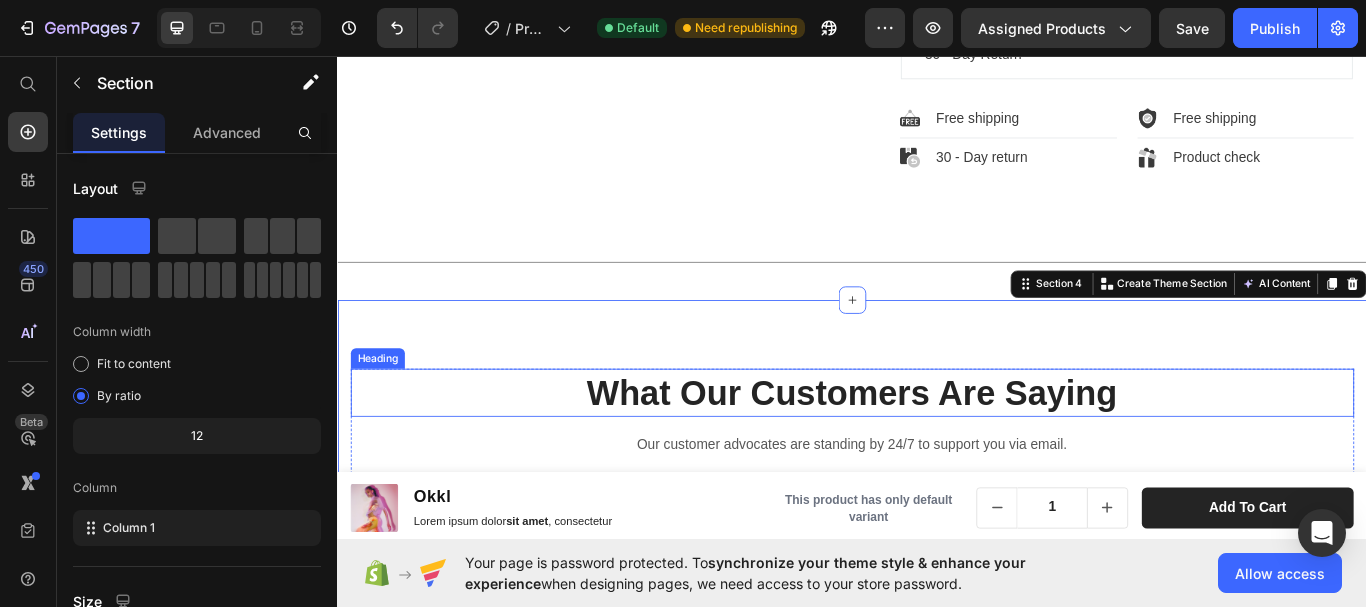 click on "What Our Customers Are Saying" at bounding box center (937, 450) 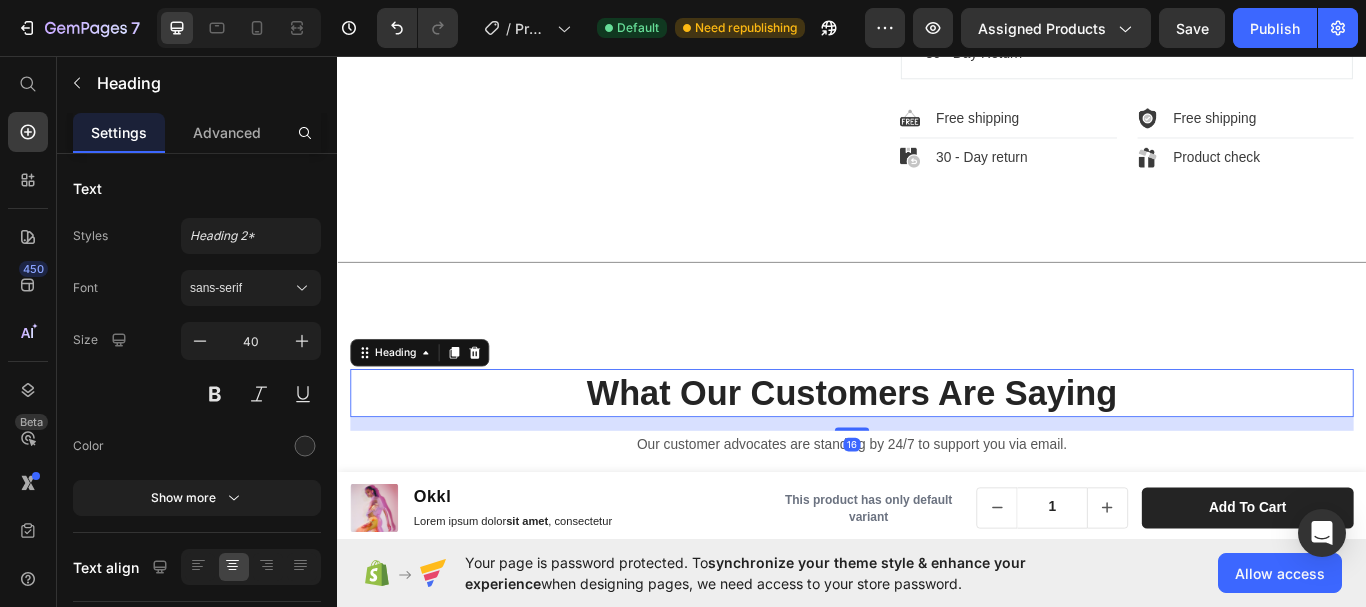 click on "What Our Customers Are Saying" at bounding box center (937, 450) 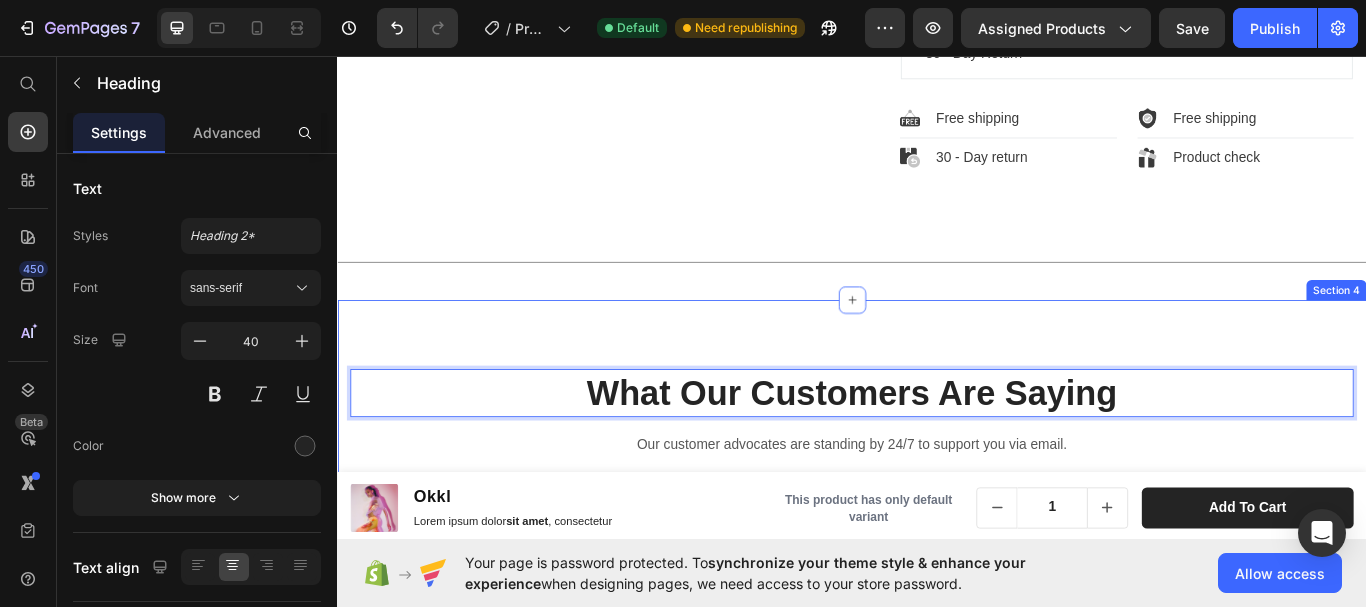 click on "What Our Customers Are Saying Heading   16 Our customer advocates are standing by 24/7 to support you via email. Text block 1000+ customers love this style and rated it 4 stars or more! Heading
Image
Icon
Icon
Icon
Icon
Icon Row [FIRST] [LAST] Text block Row "Love it! Great for summer! Good taste, it really owns up to its name “sparkling”, cold with bubbles and lime flavor. When I want that soda feel without drinking a soda, I grab for one of this." Text block                Title Line Row Image
Icon
Icon
Icon
Icon
Icon Row [FIRST] [LAST] Text block Row "I have been looking for this flavor online for like ever and I am so happy that I found it finally! I’m so in love with this, it really is a great tasting water, super fast shipping.  Thanks." Text block                Title Line Row Image
Icon
Icon" at bounding box center (937, 1179) 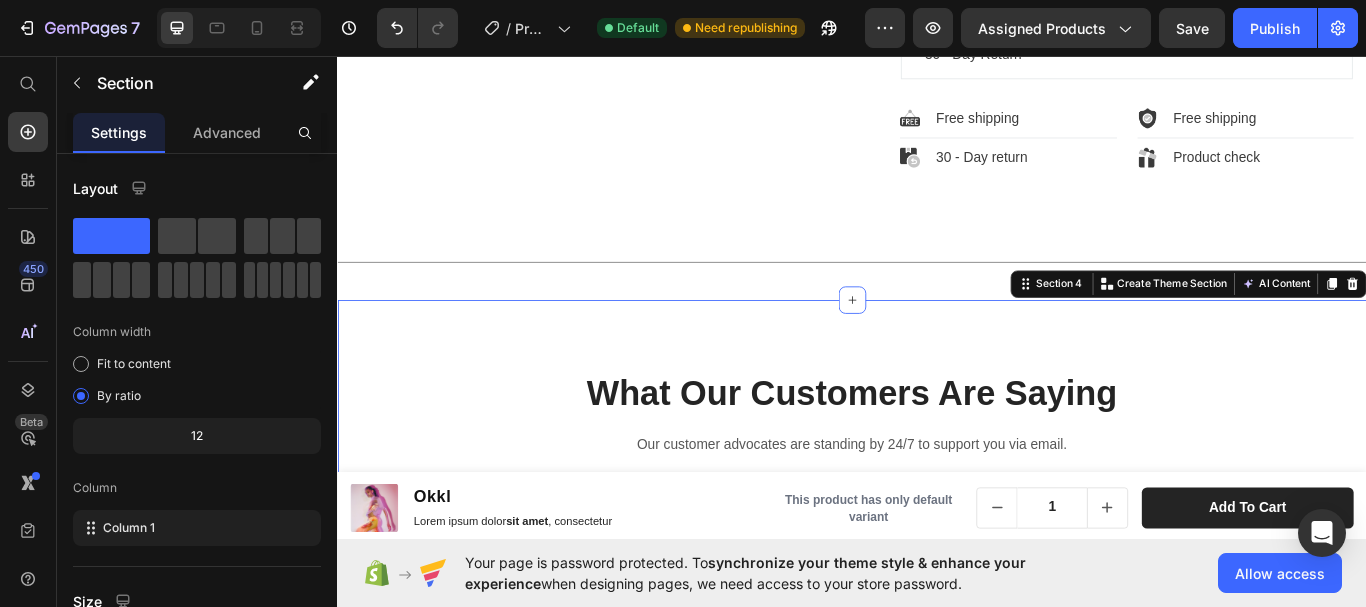 click on "What Our Customers Are Saying Heading Our customer advocates are standing by 24/7 to support you via email. Text block 1000+ customers love this style and rated it 4 stars or more! Heading
Image
Icon
Icon
Icon
Icon
Icon Row [FIRST] [LAST] Text block Row "Love it! Great for summer! Good taste, it really owns up to its name “sparkling”, cold with bubbles and lime flavor. When I want that soda feel without drinking a soda, I grab for one of this." Text block                Title Line Row Image
Icon
Icon
Icon
Icon
Icon Row [FIRST] [LAST] Text block Row "I have been looking for this flavor online for like ever and I am so happy that I found it finally! I’m so in love with this, it really is a great tasting water, super fast shipping.  Thanks." Text block                Title Line Row Image
Icon
Icon Icon" at bounding box center [937, 1179] 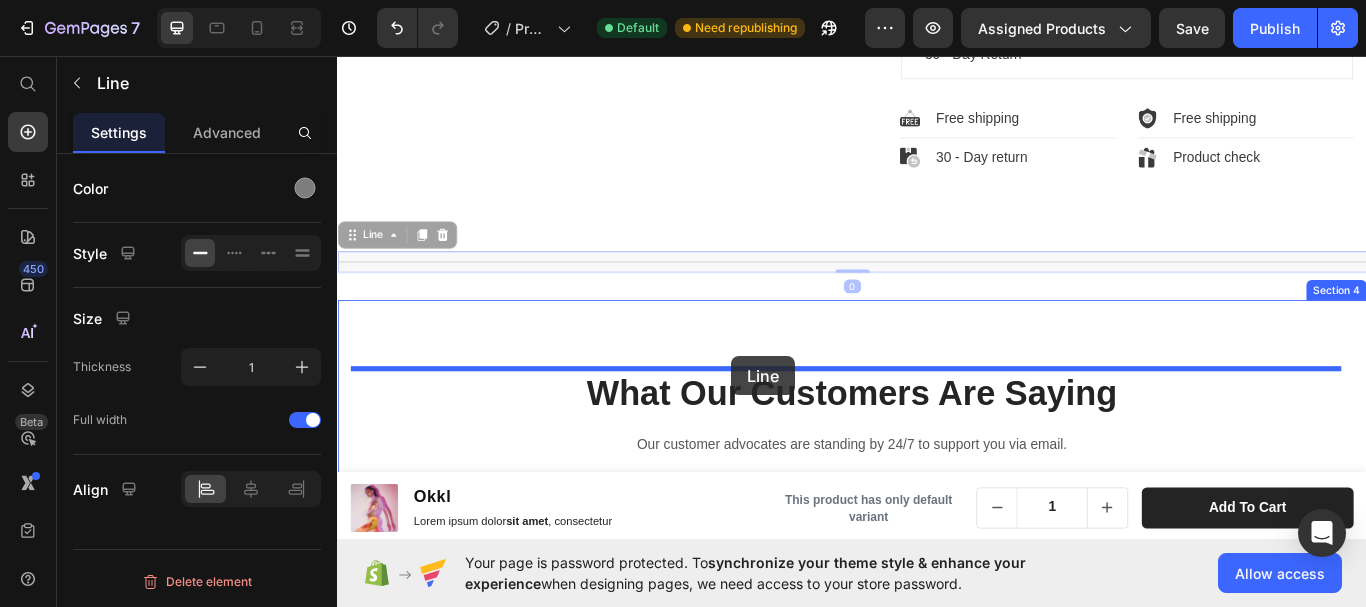 drag, startPoint x: 813, startPoint y: 295, endPoint x: 796, endPoint y: 407, distance: 113.28283 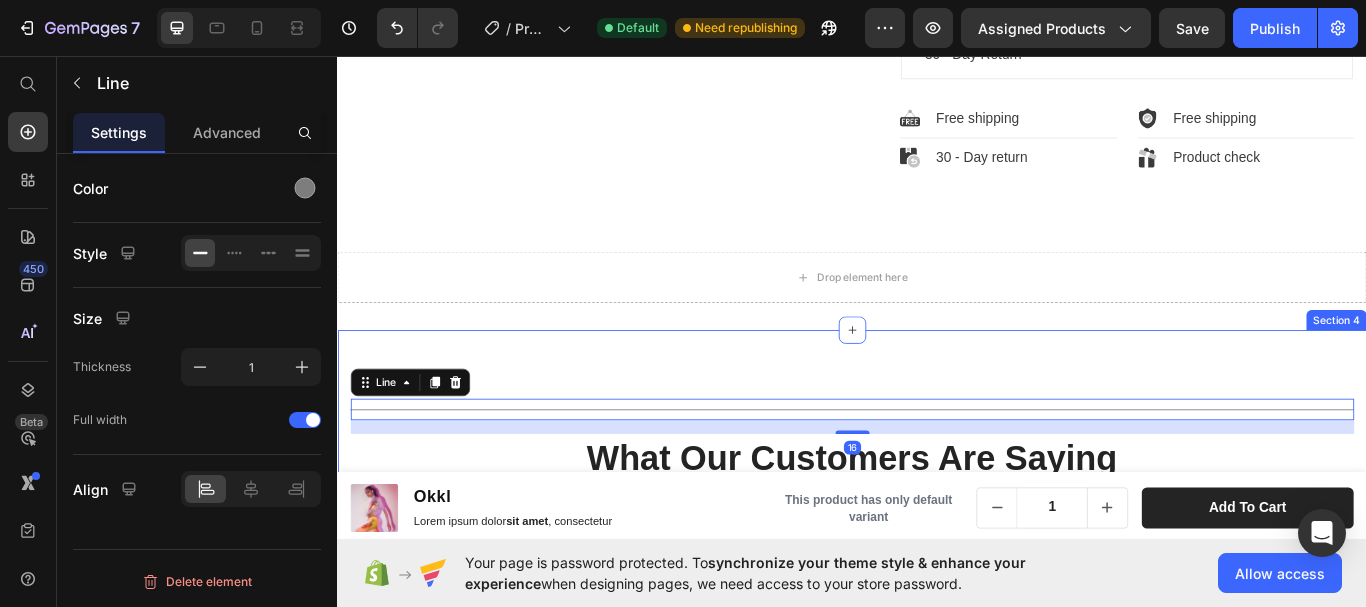 scroll, scrollTop: 1373, scrollLeft: 0, axis: vertical 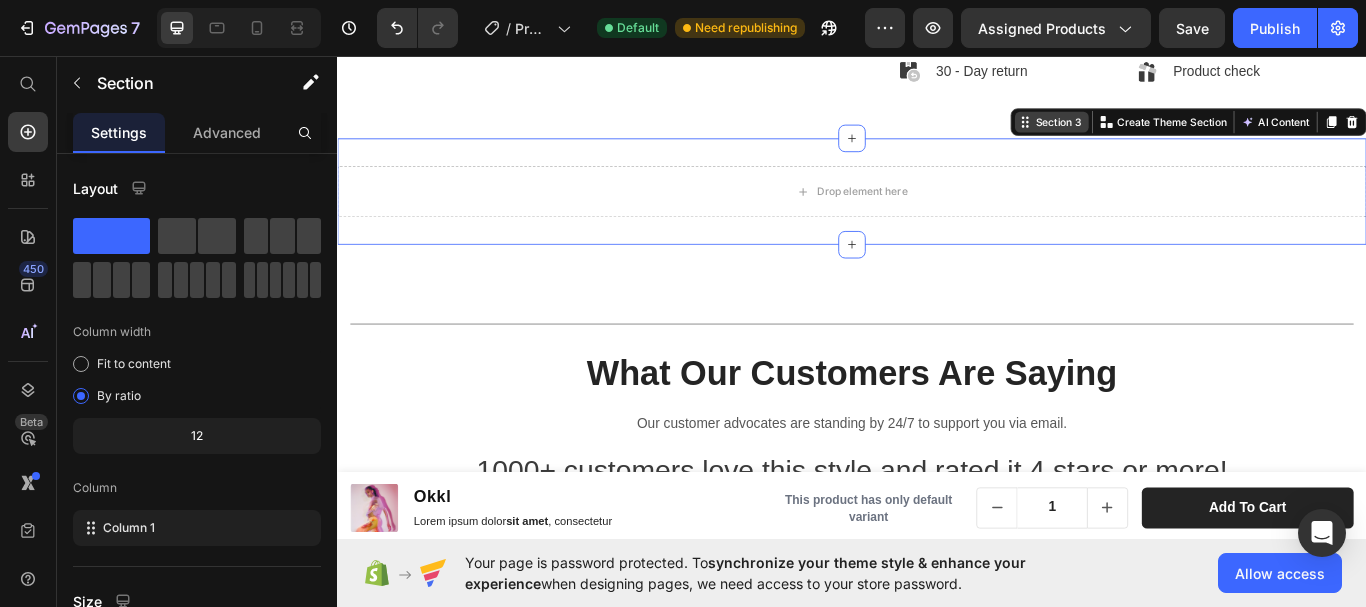 click on "Section 3   You can create reusable sections Create Theme Section AI Content Write with GemAI What would you like to describe here? Tone and Voice Persuasive Product Okkl Show more Generate" at bounding box center [1329, 134] 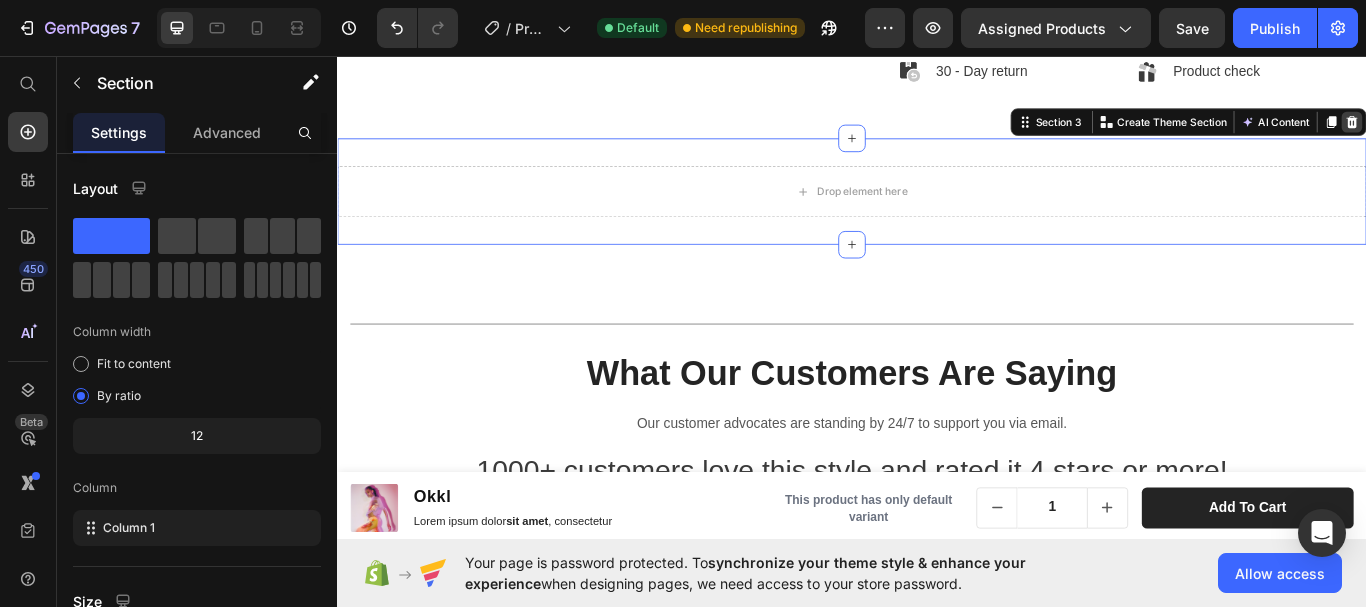 click 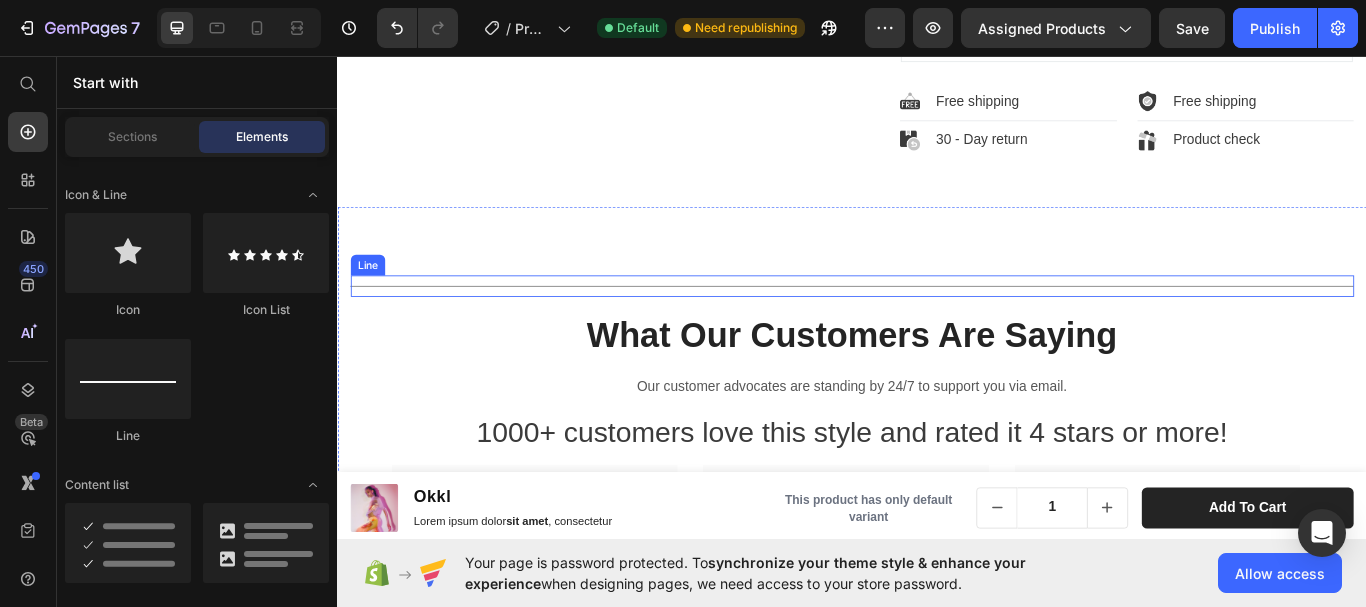 scroll, scrollTop: 1273, scrollLeft: 0, axis: vertical 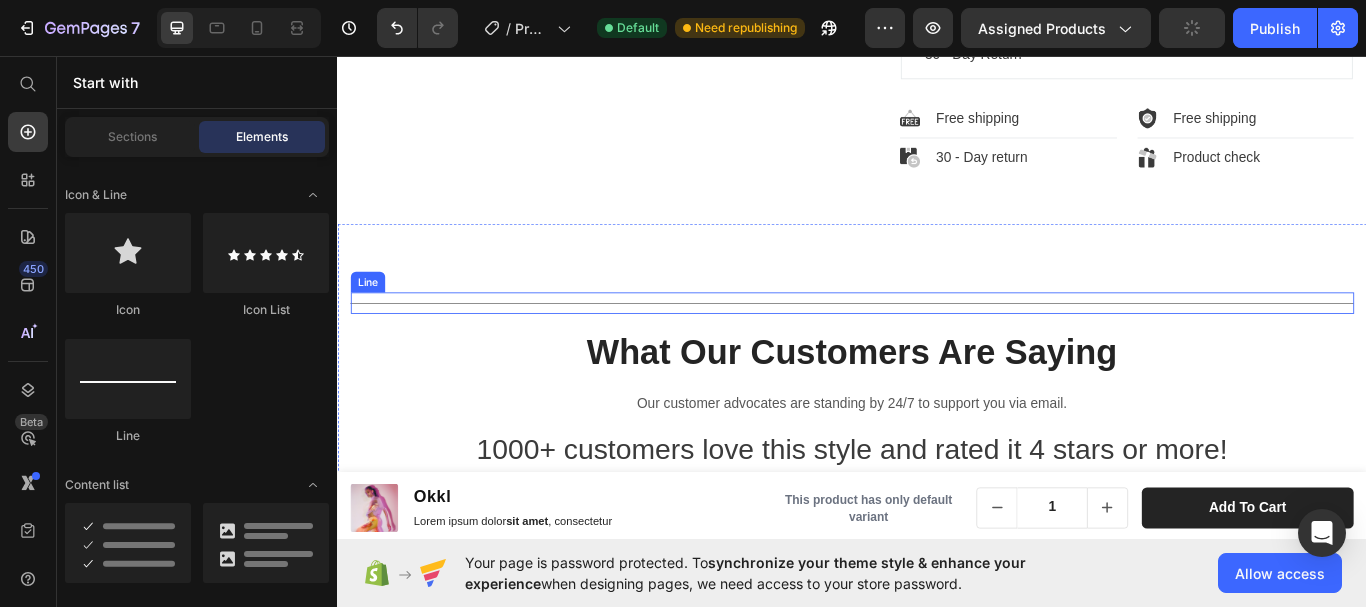 click on "Title Line" at bounding box center [937, 345] 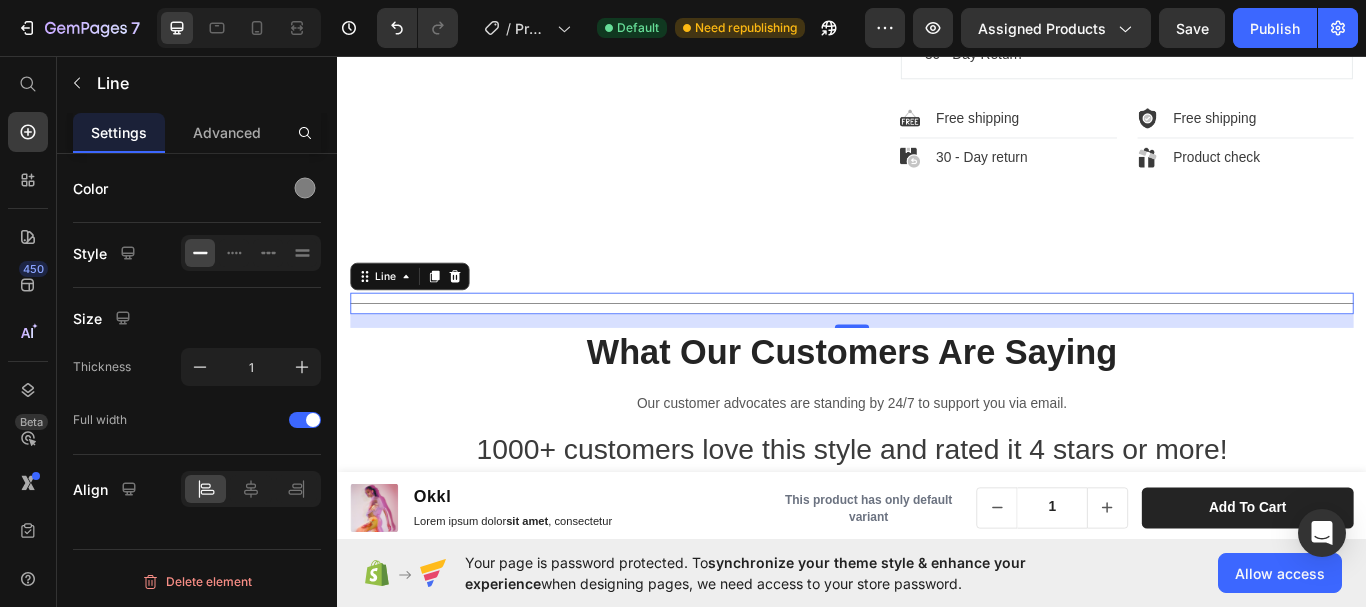 drag, startPoint x: 922, startPoint y: 369, endPoint x: 925, endPoint y: 389, distance: 20.22375 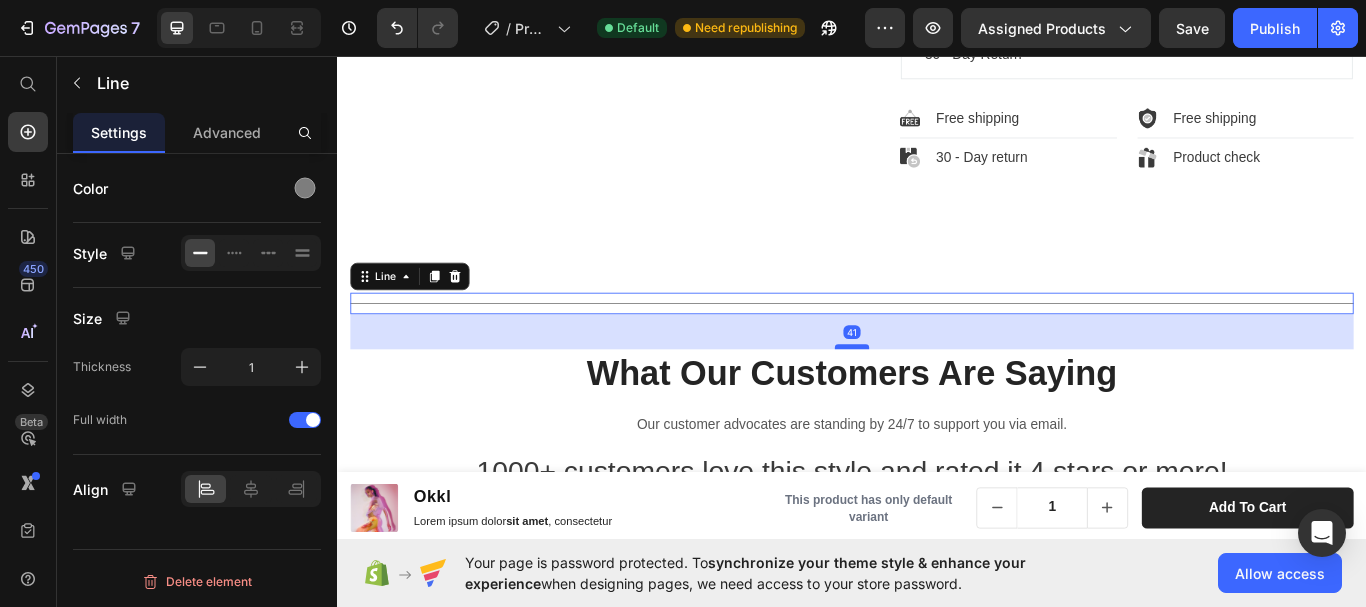 drag, startPoint x: 925, startPoint y: 369, endPoint x: 929, endPoint y: 394, distance: 25.317978 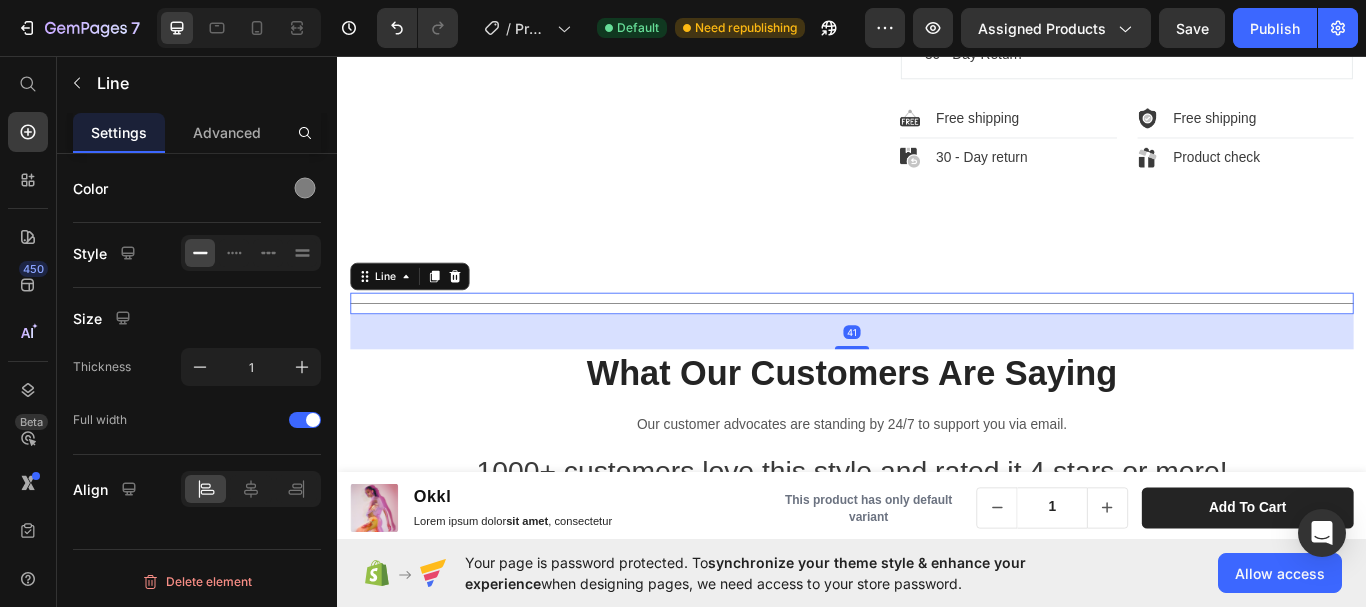 click on "Title Line   41" at bounding box center [937, 345] 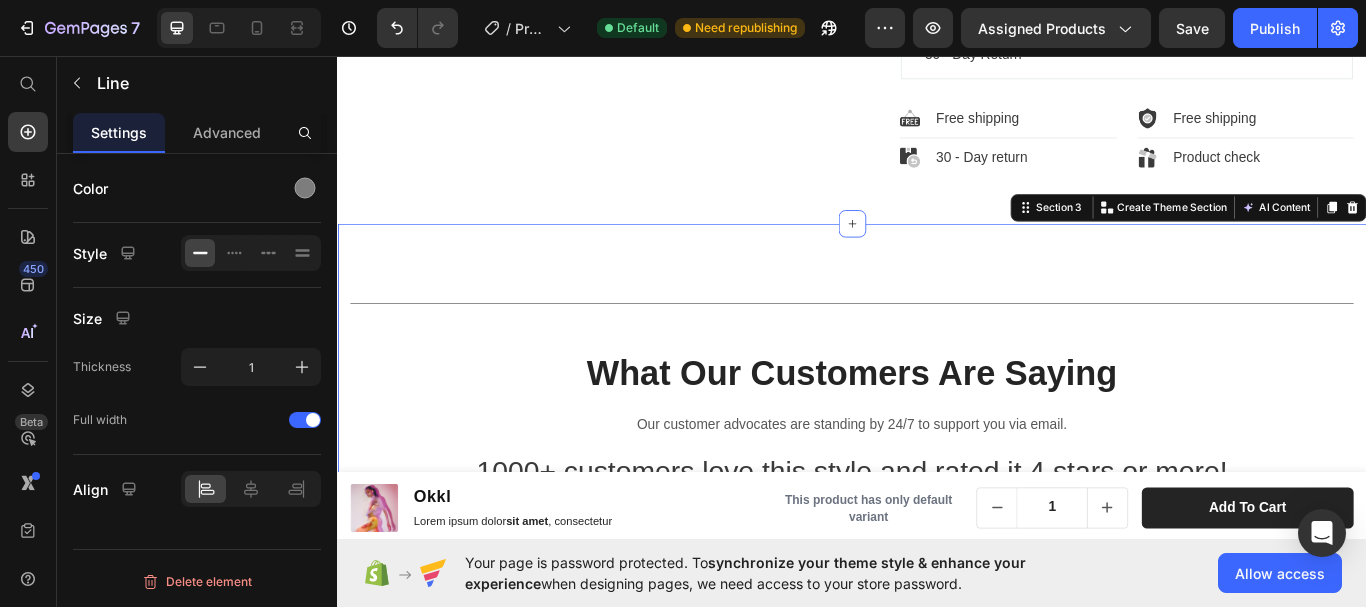 click on "Title Line What Our Customers Are Saying Heading Our customer advocates are standing by 24/7 to support you via email. Text block 1000+ customers love this style and rated it 4 stars or more! Heading
Image
Icon
Icon
Icon
Icon
Icon Row Rita Carroll Text block Row "Love it! Great for summer! Good taste, it really owns up to its name “sparkling”, cold with bubbles and lime flavor. When I want that soda feel without drinking a soda, I grab for one of this." Text block                Title Line Row Image
Icon
Icon
Icon
Icon
Icon Row ayesha samreen Text block Row "I have been looking for this flavor online for like ever and I am so happy that I found it finally! I’m so in love with this, it really is a great tasting water, super fast shipping.  Thanks." Text block                Title Line Row Image
Icon" at bounding box center [937, 1123] 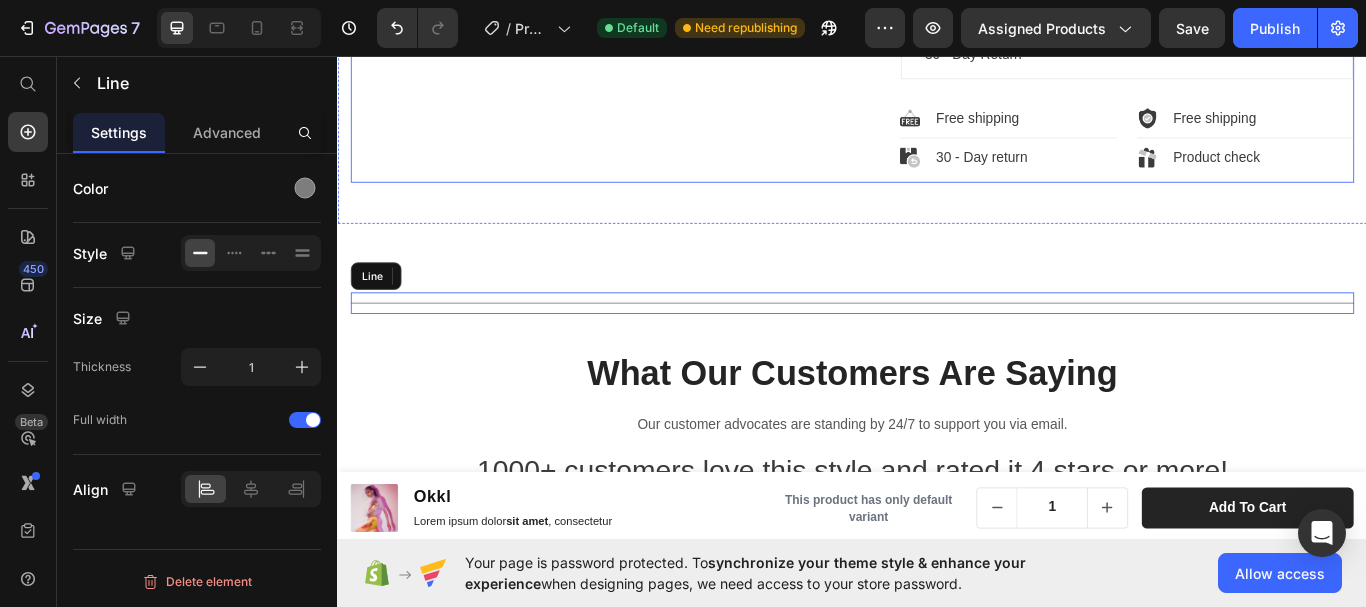click on "Product Images" at bounding box center (644, -456) 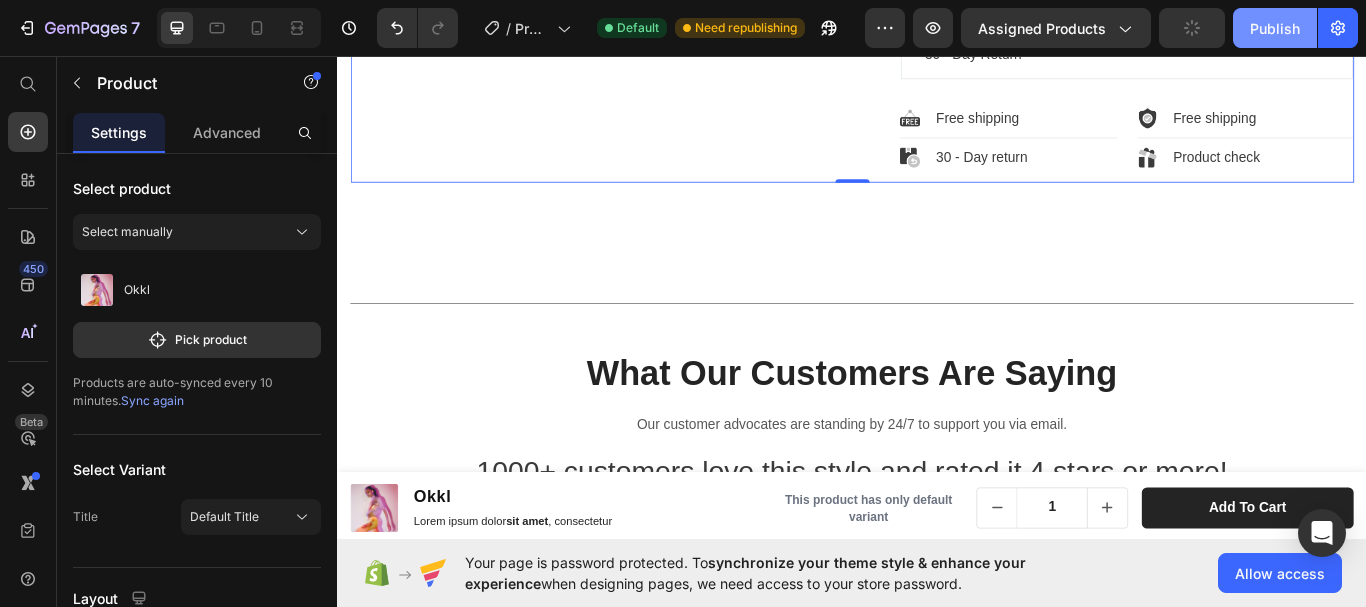 click on "Publish" 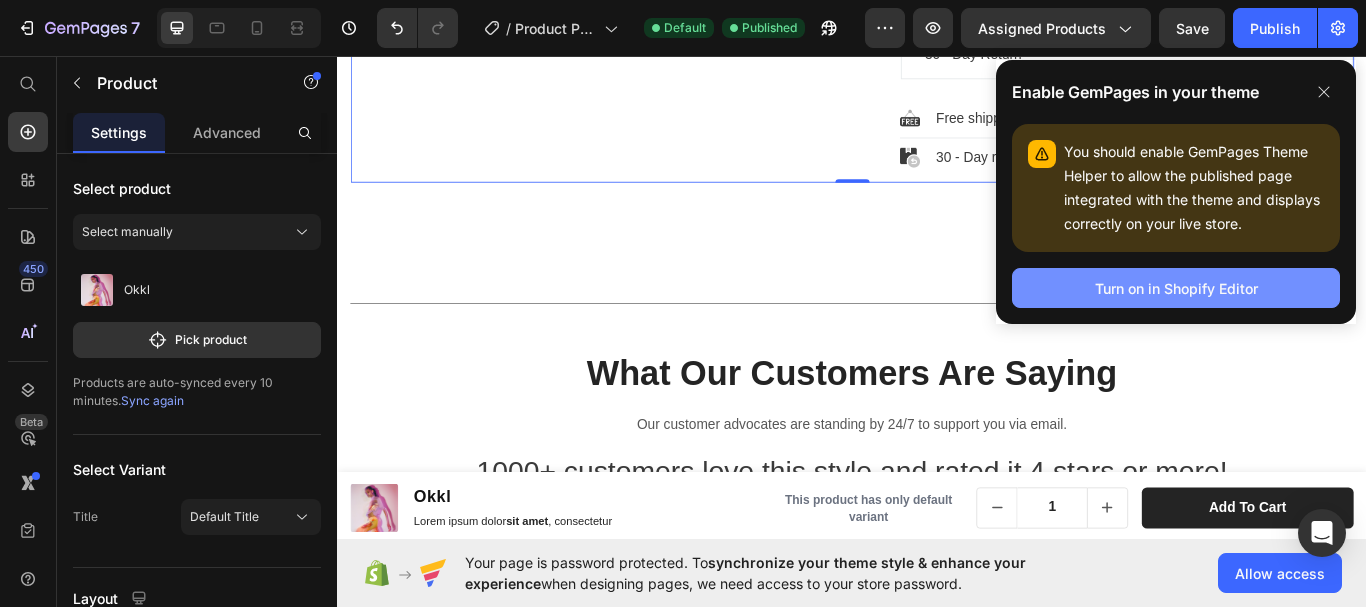 click on "Turn on in Shopify Editor" at bounding box center [1176, 288] 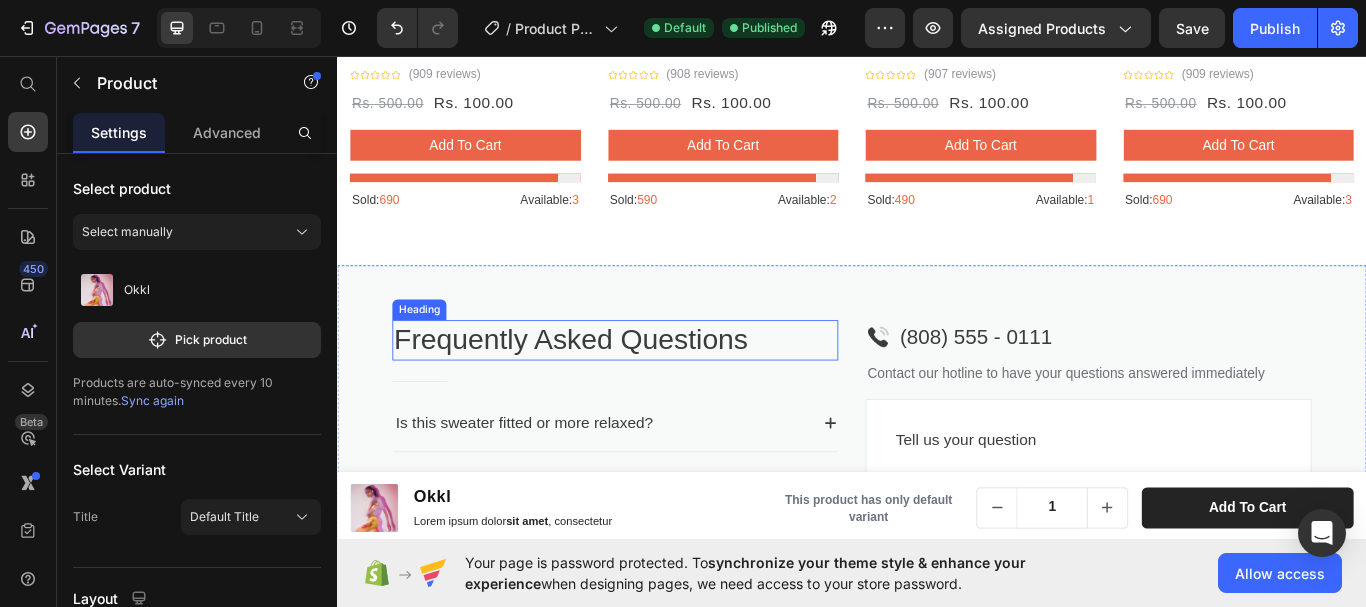 scroll, scrollTop: 3373, scrollLeft: 0, axis: vertical 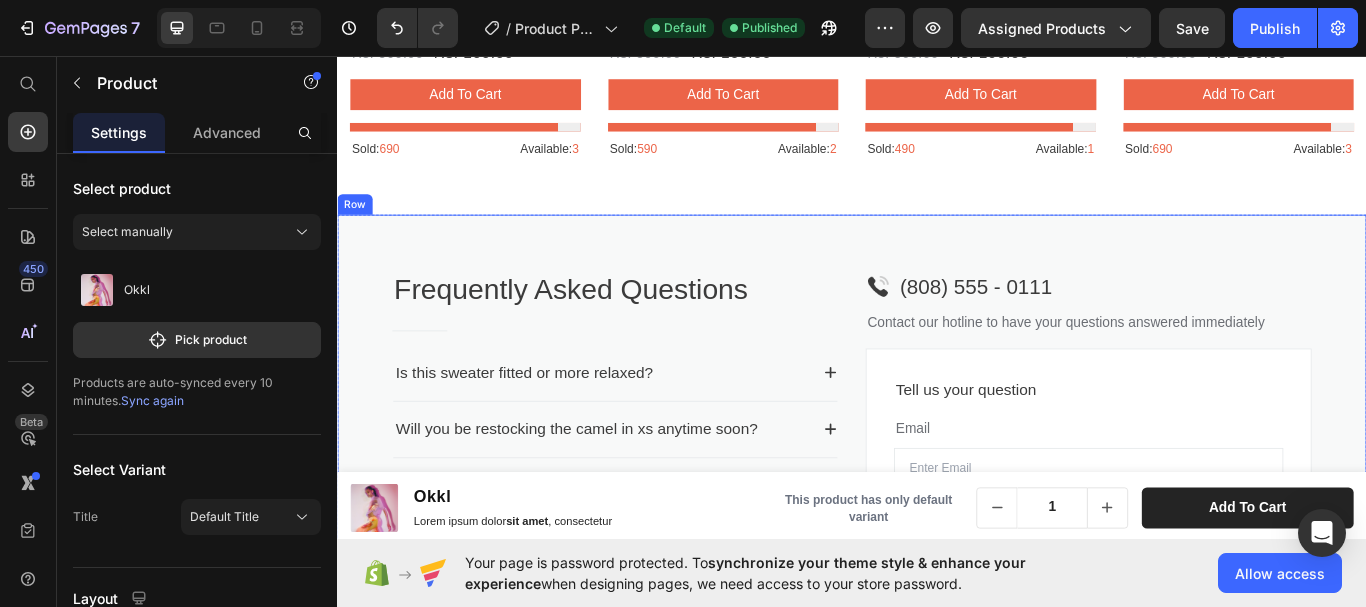 click on "Row" at bounding box center (357, 230) 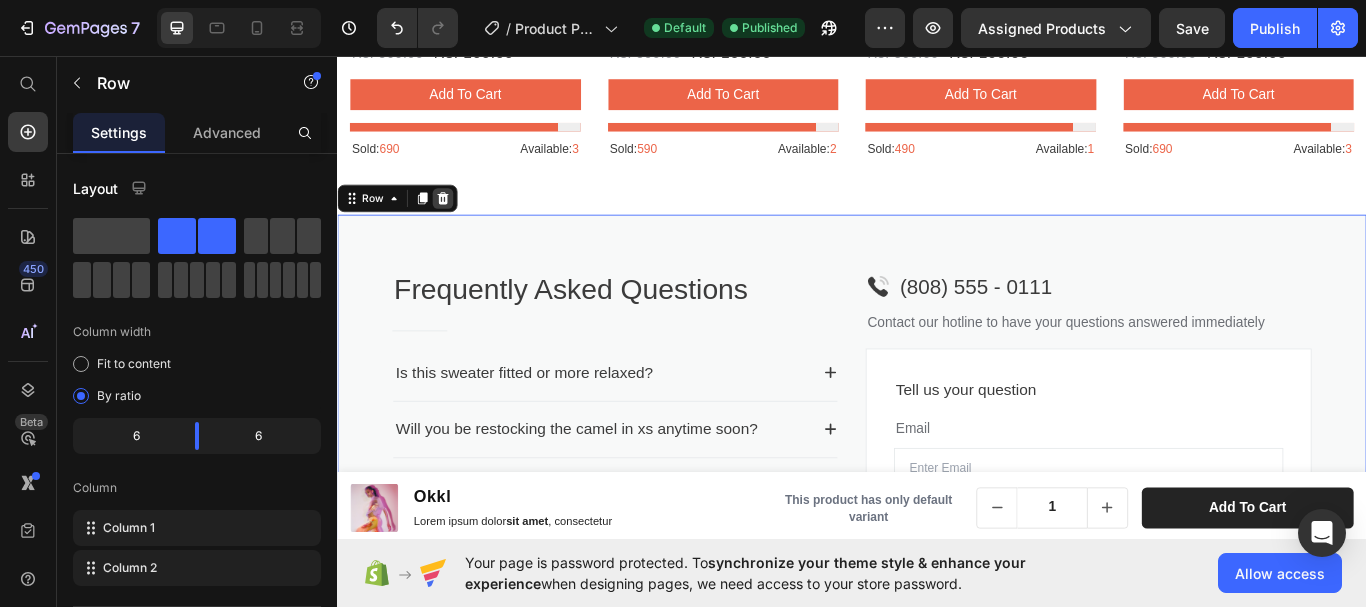 click 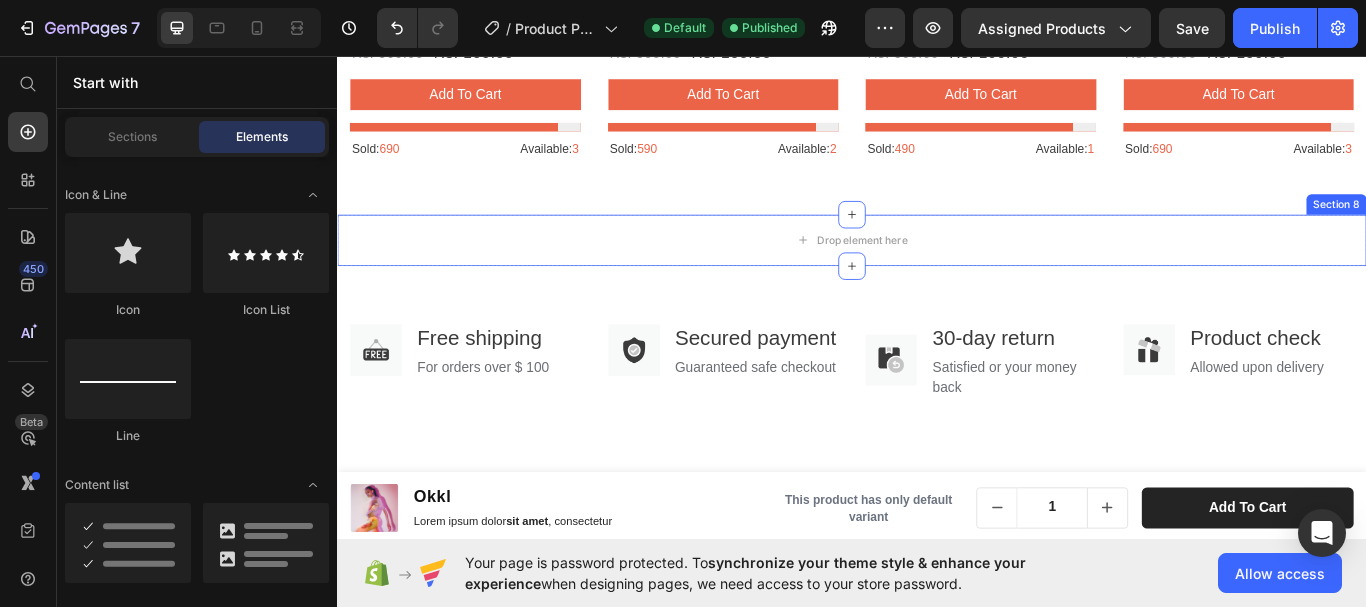 click on "Section 8" at bounding box center [1502, 230] 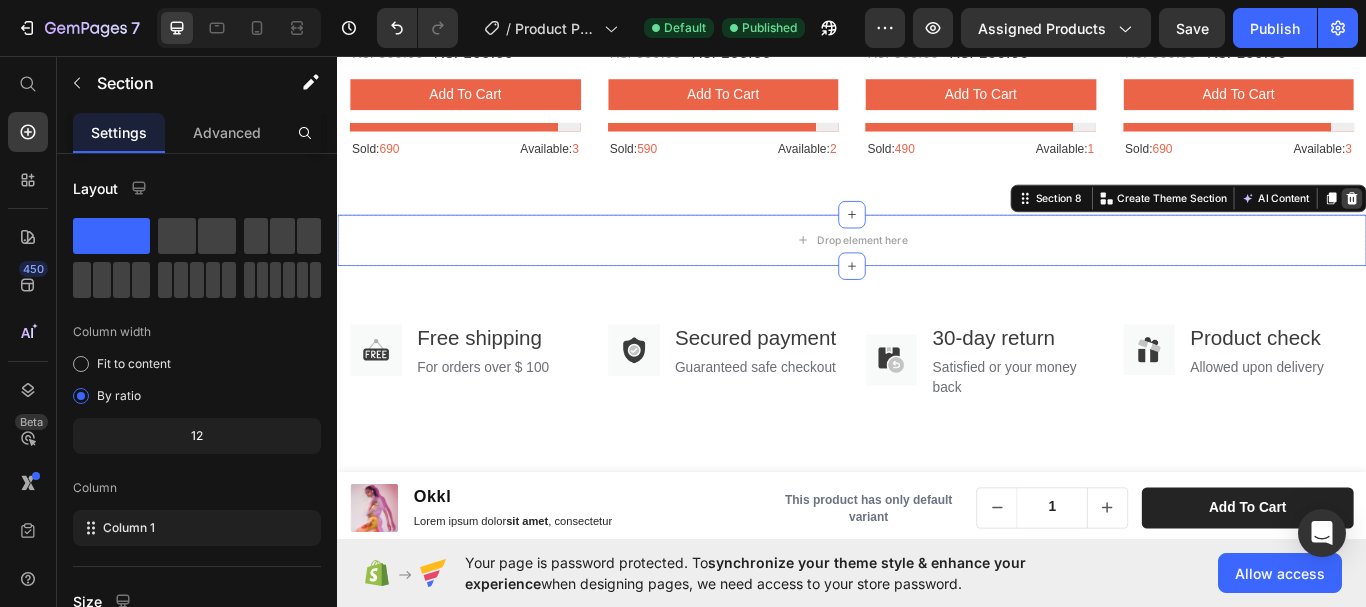 click 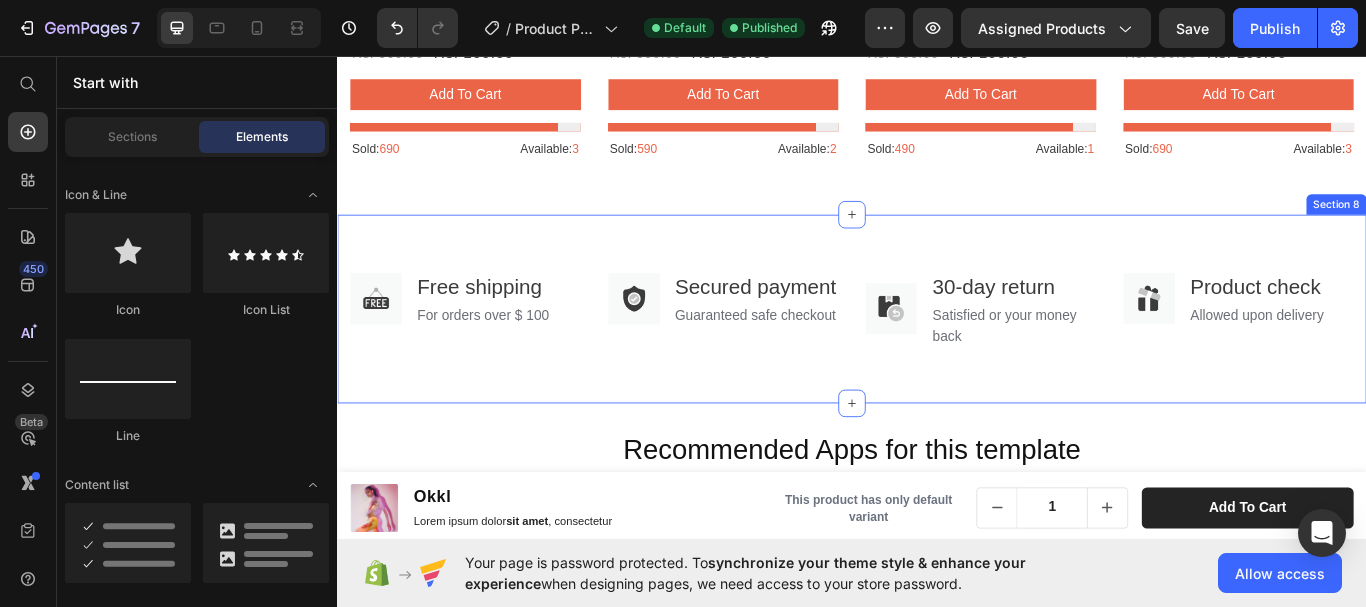 scroll, scrollTop: 3473, scrollLeft: 0, axis: vertical 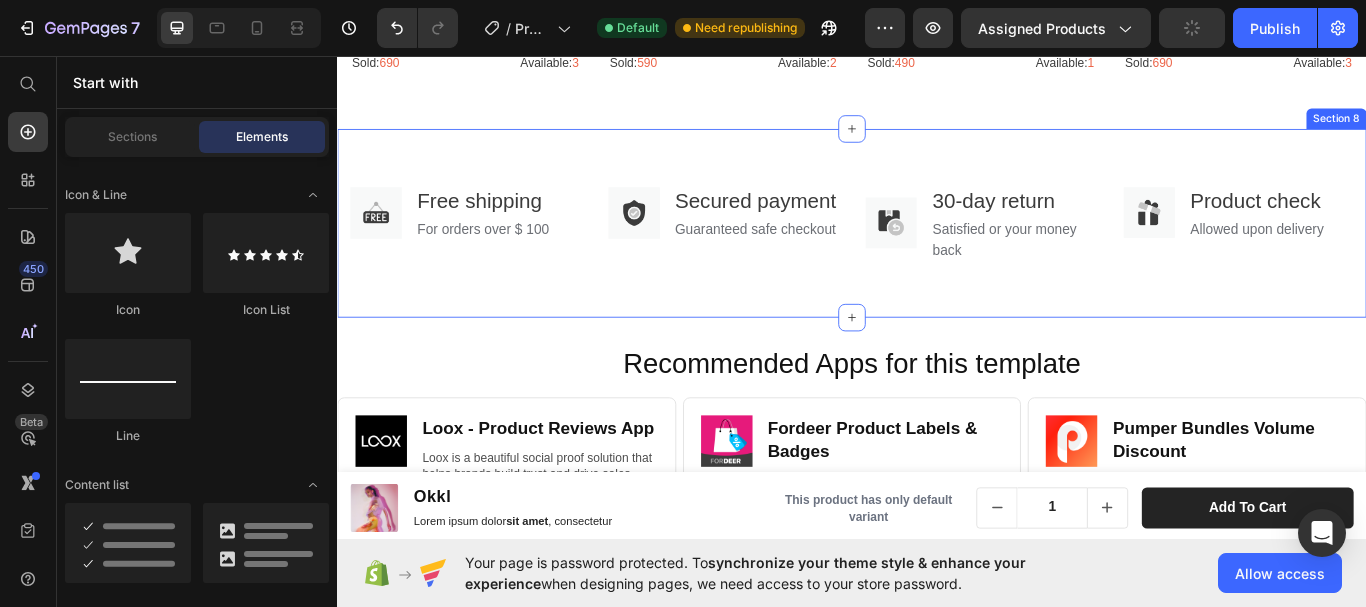 click on "Image Free shipping Text block For orders over $ 100 Text block Row Image Secured payment Text block Guaranteed safe checkout Text block Row Image 30-day return Text block Satisfied or your money back Text block Row Image Product check Text block Allowed upon delivery Text block Row Row Section 8" at bounding box center (937, 252) 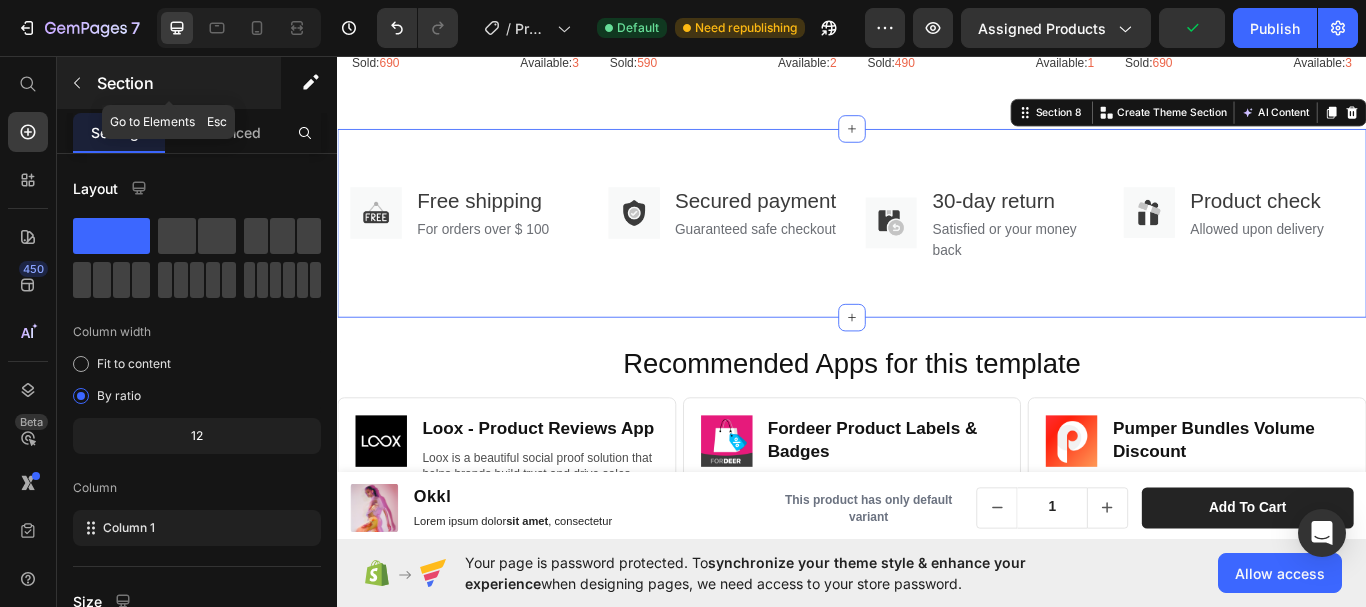 click 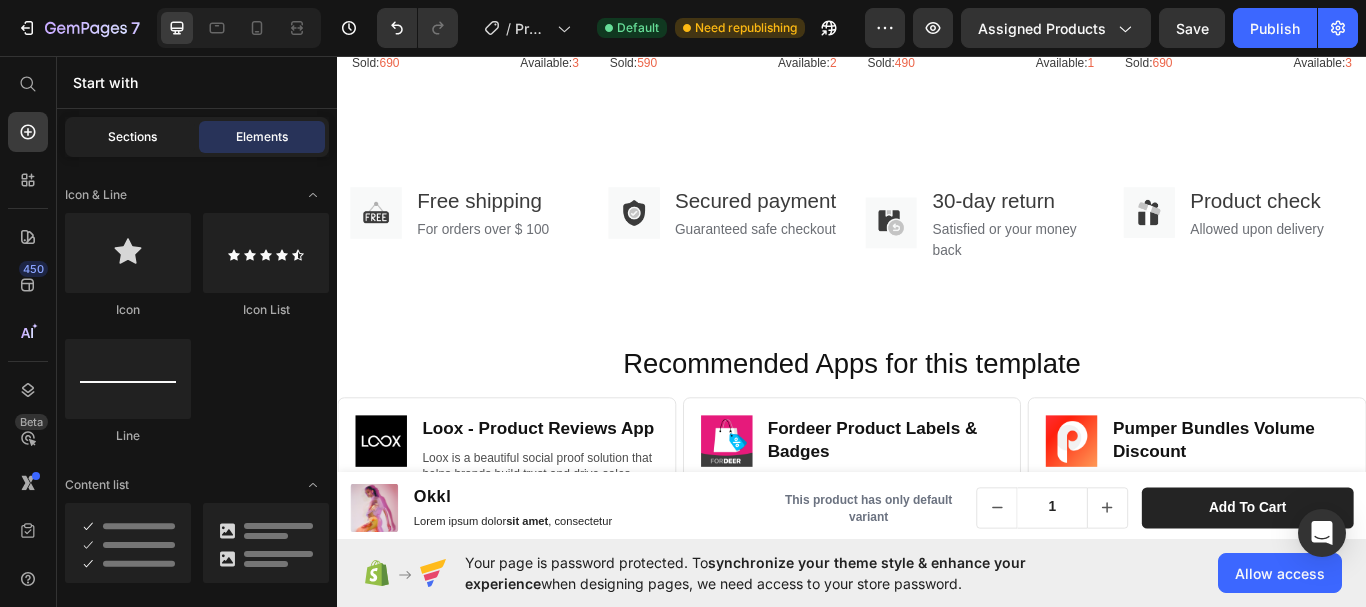 click on "Sections" at bounding box center (132, 137) 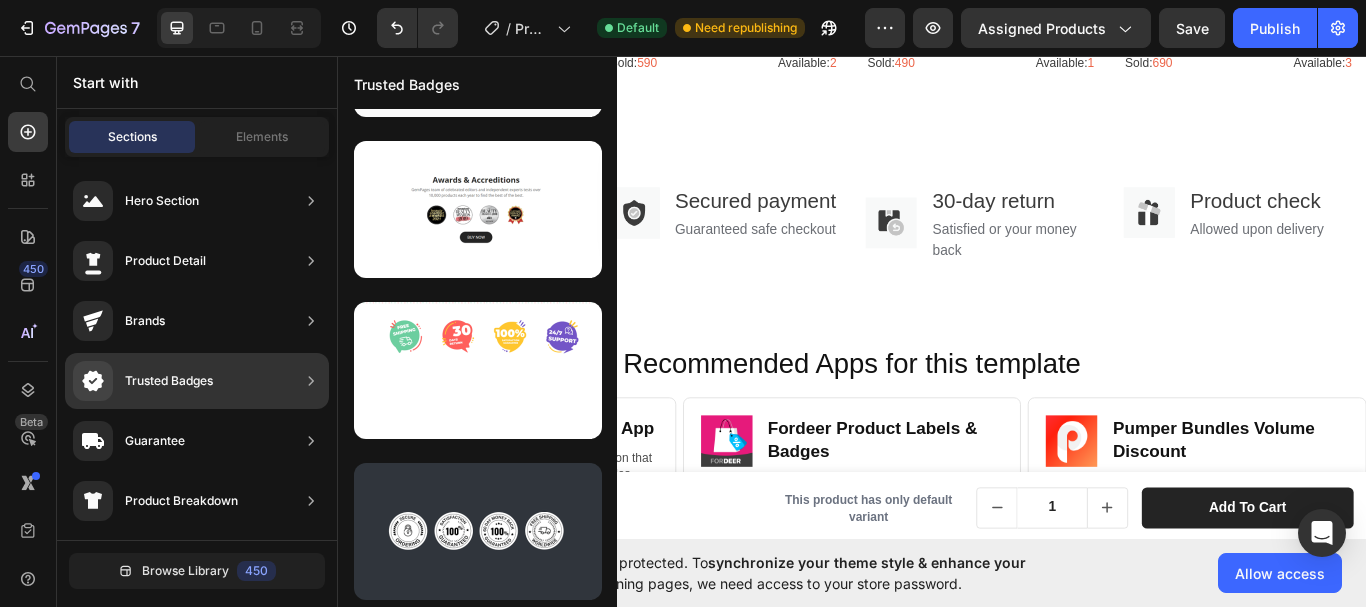 click on "Trusted Badges" at bounding box center [169, 381] 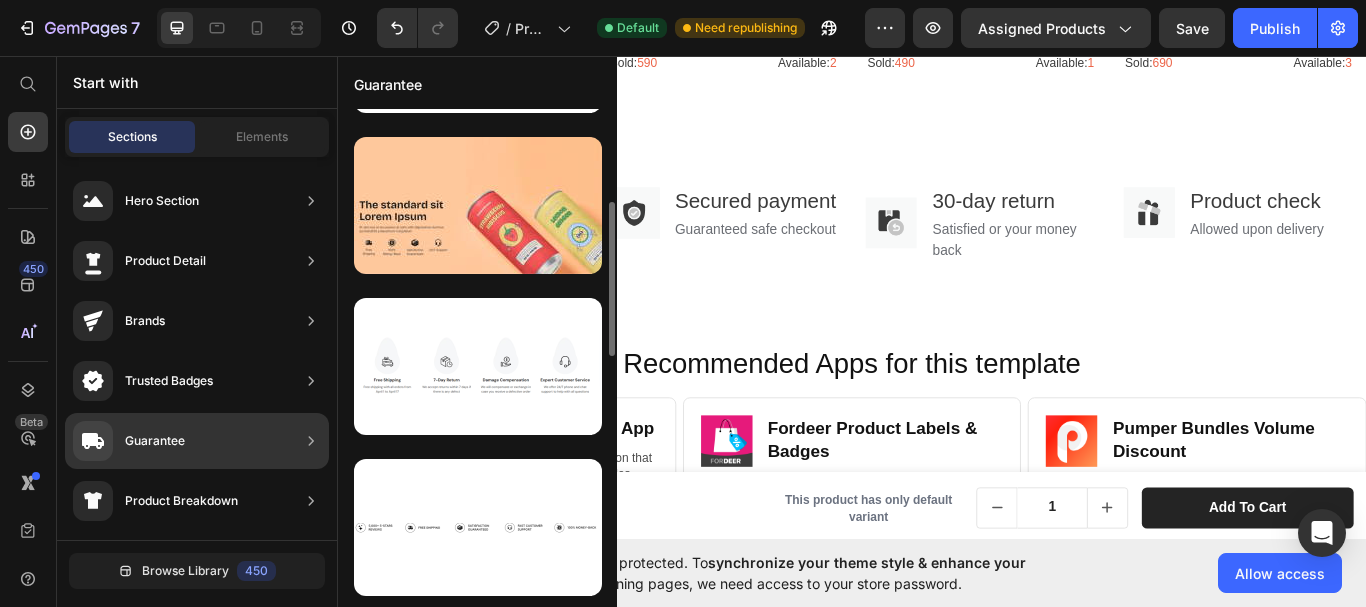 scroll, scrollTop: 400, scrollLeft: 0, axis: vertical 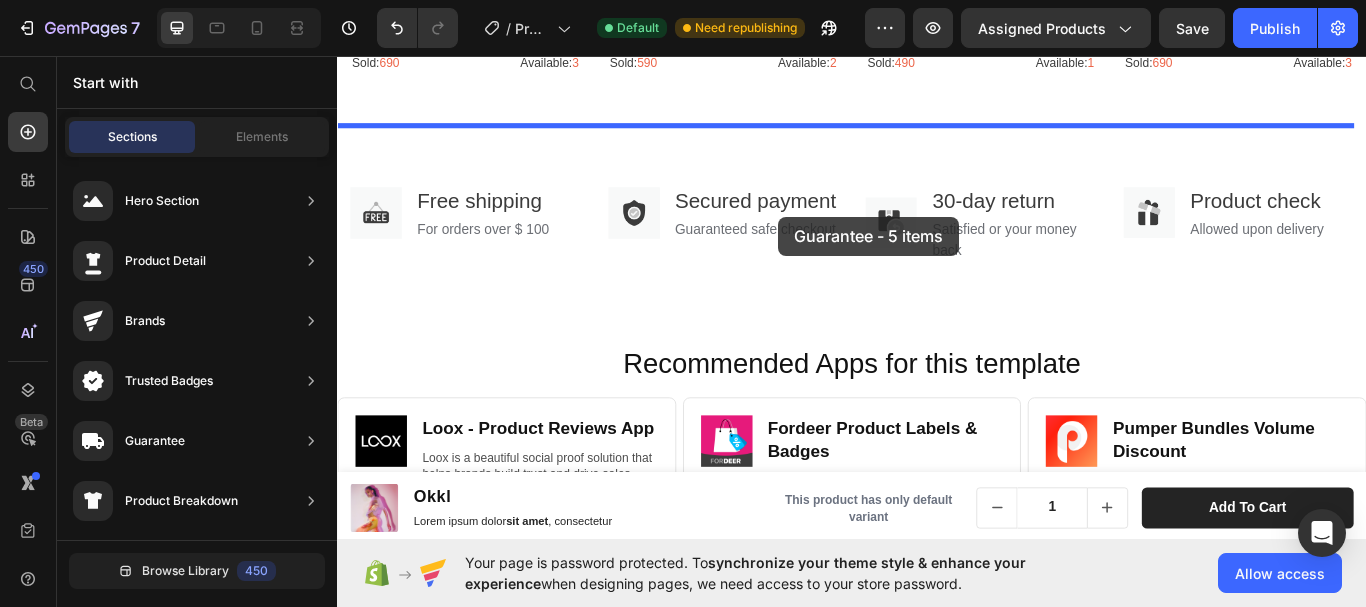 drag, startPoint x: 859, startPoint y: 438, endPoint x: 851, endPoint y: 244, distance: 194.16487 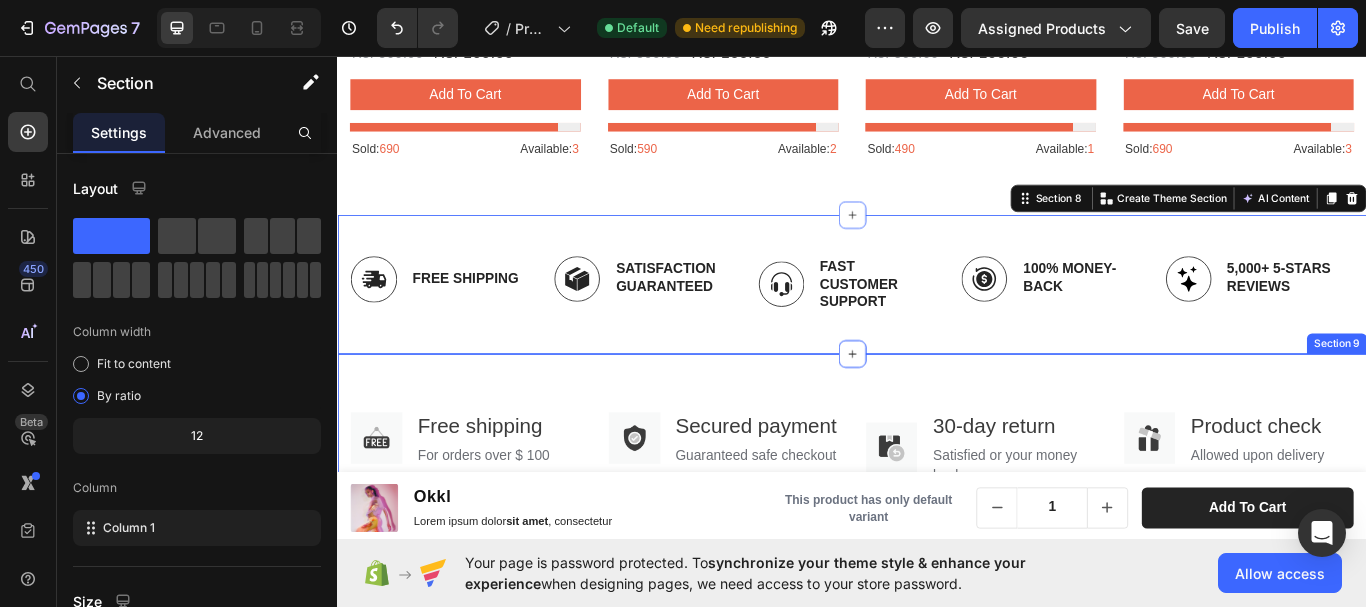 scroll, scrollTop: 3473, scrollLeft: 0, axis: vertical 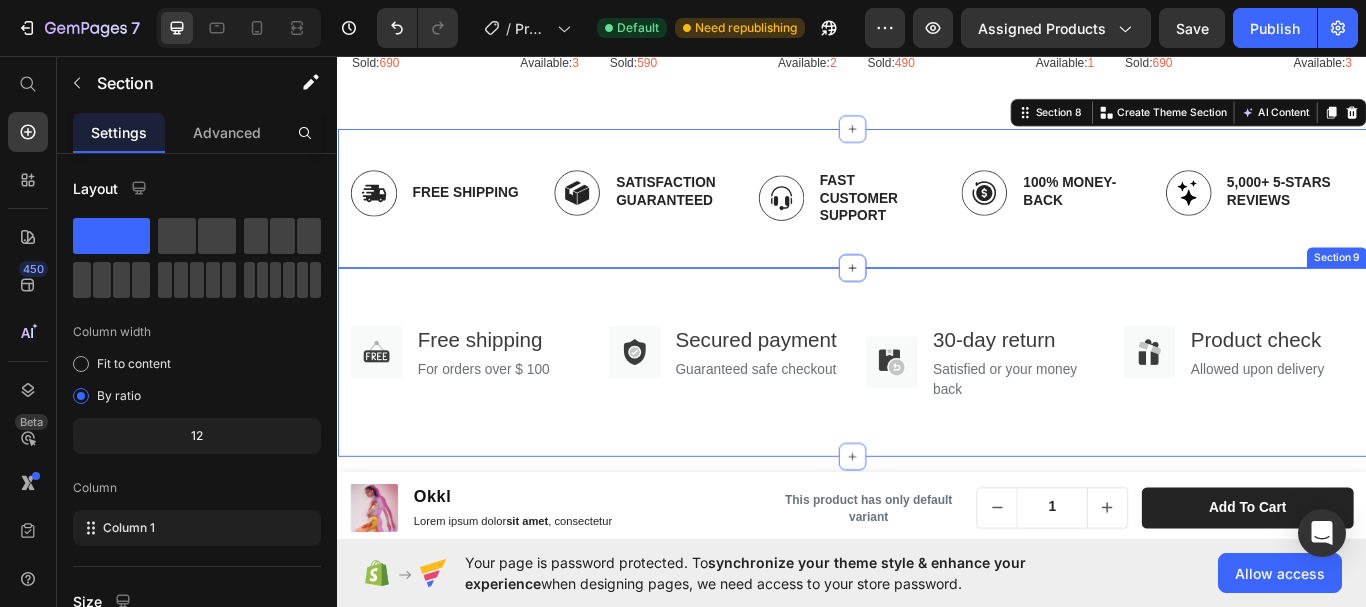 click on "Image Free shipping Text block For orders over $ 100 Text block Row Image Secured payment Text block Guaranteed safe checkout Text block Row Image 30-day return Text block Satisfied or your money back Text block Row Image Product check Text block Allowed upon delivery Text block Row Row Section 9" at bounding box center [937, 414] 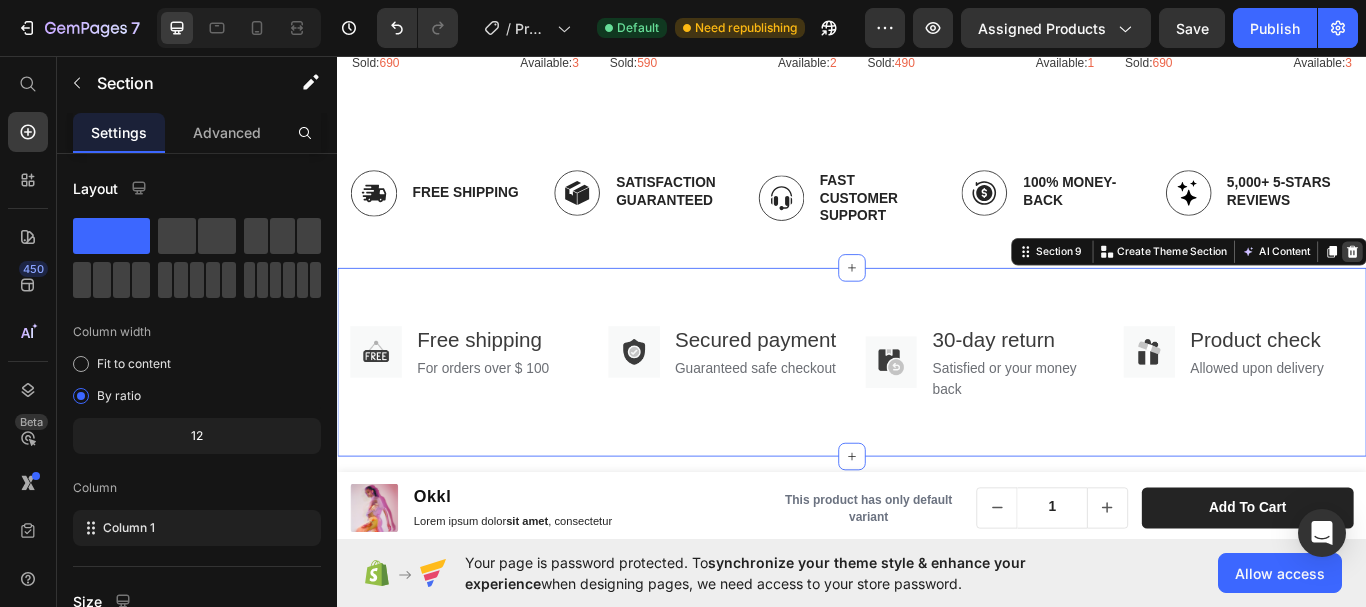 click 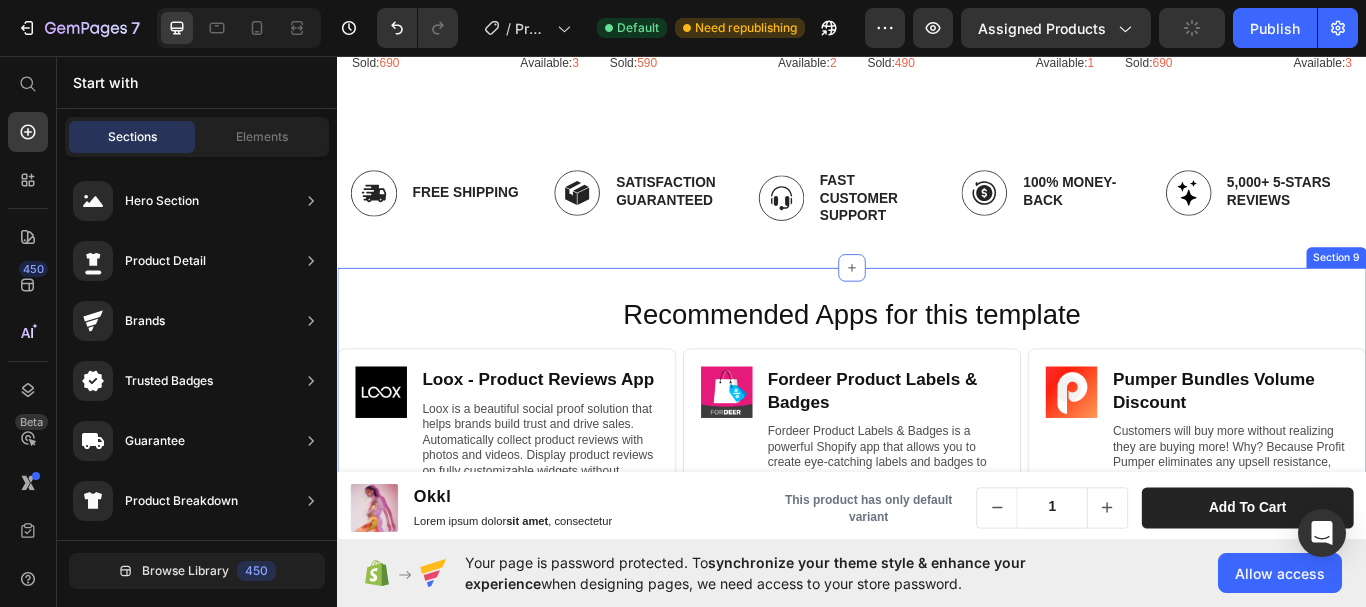 click on "Section 9" at bounding box center [1502, 292] 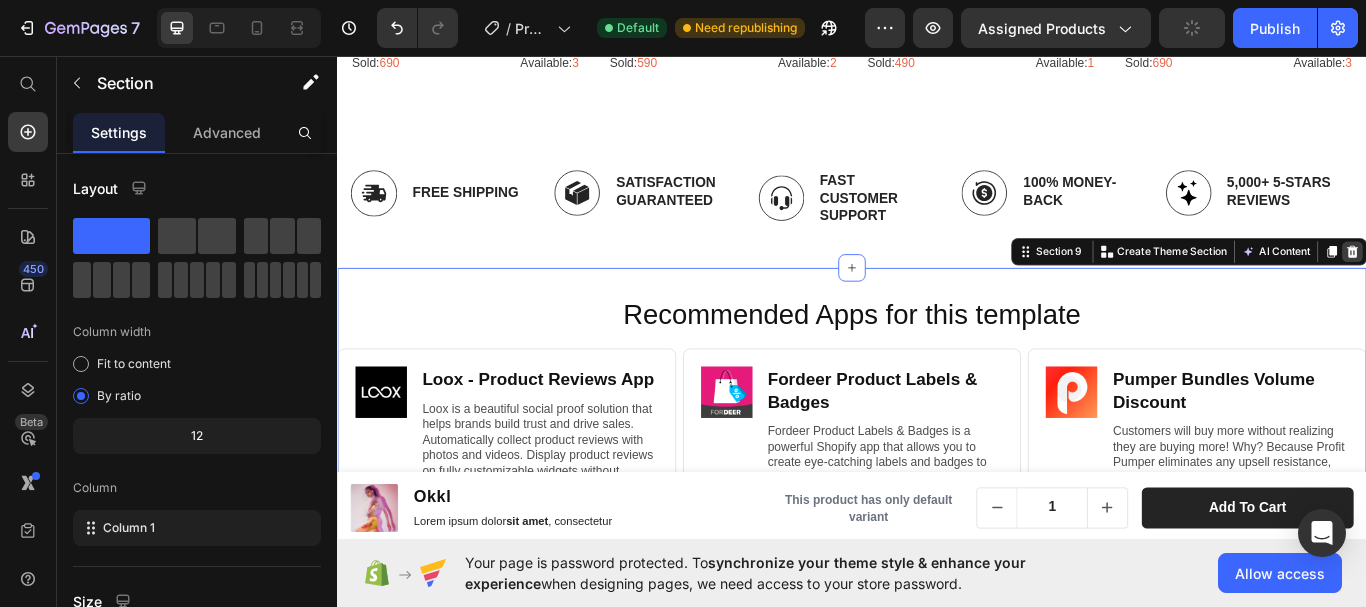click 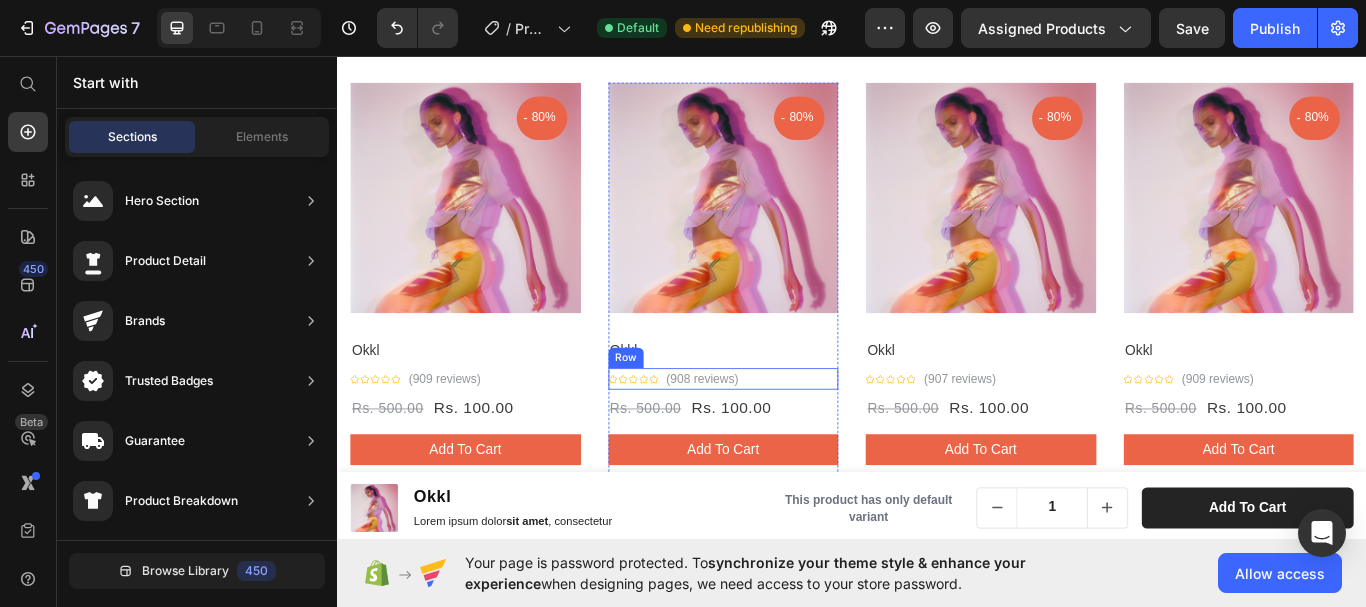 scroll, scrollTop: 3035, scrollLeft: 0, axis: vertical 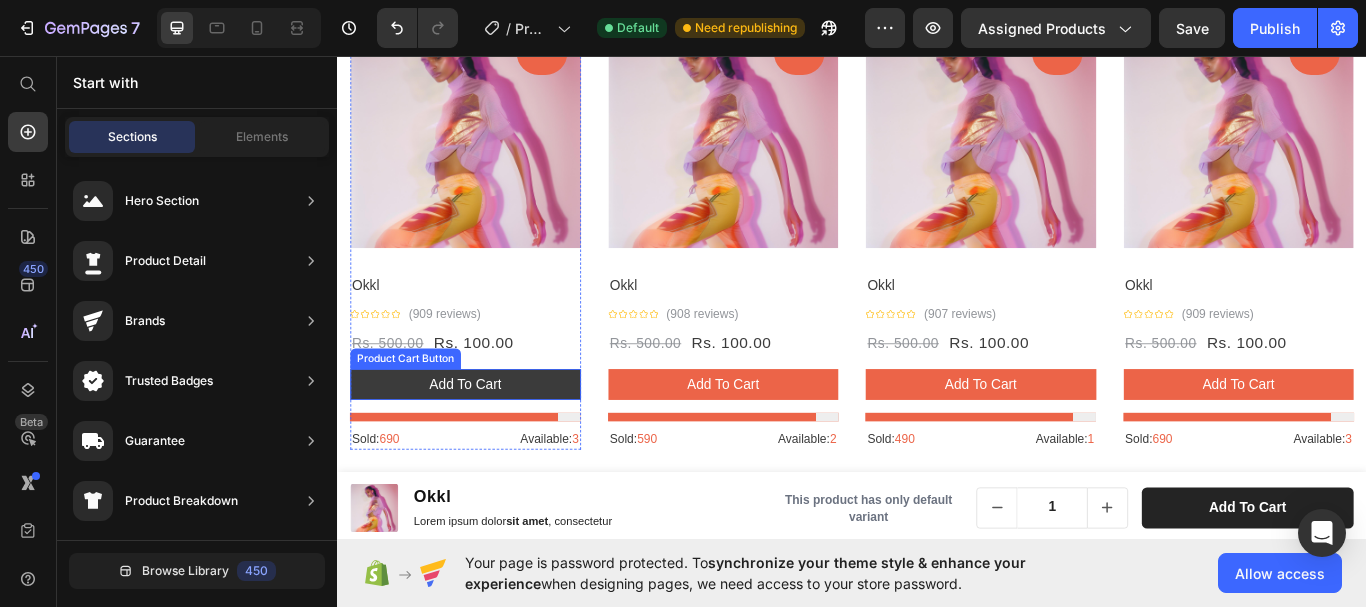 click on "add to cart" at bounding box center (486, 440) 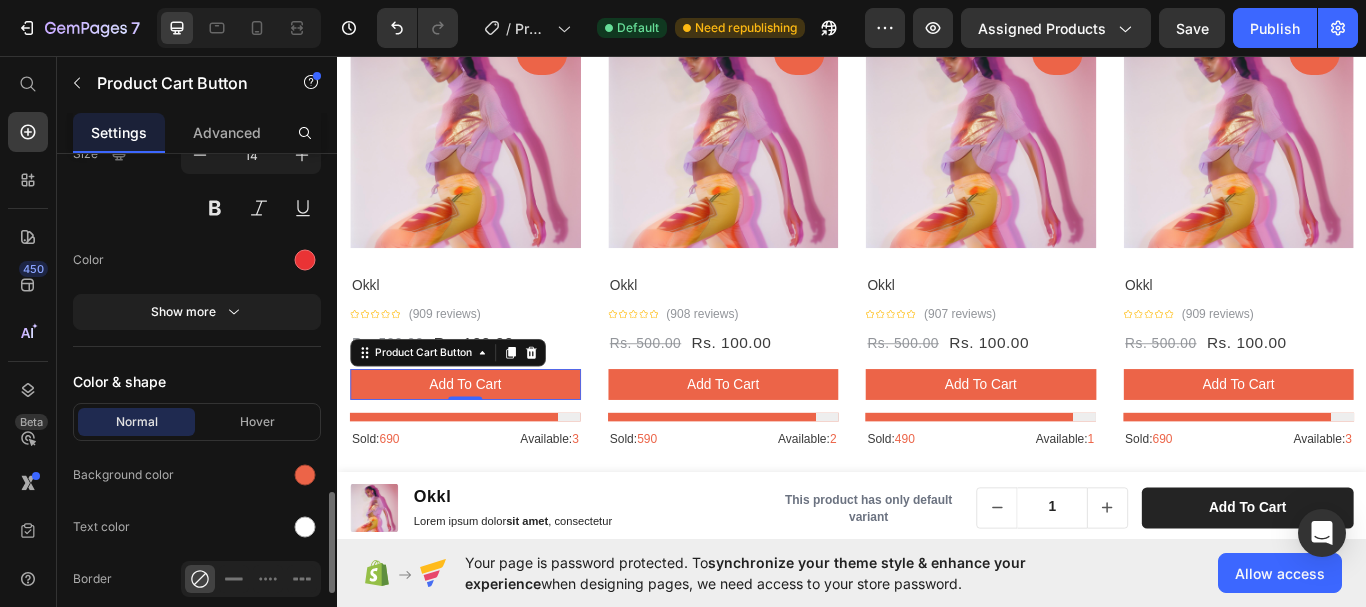 scroll, scrollTop: 1900, scrollLeft: 0, axis: vertical 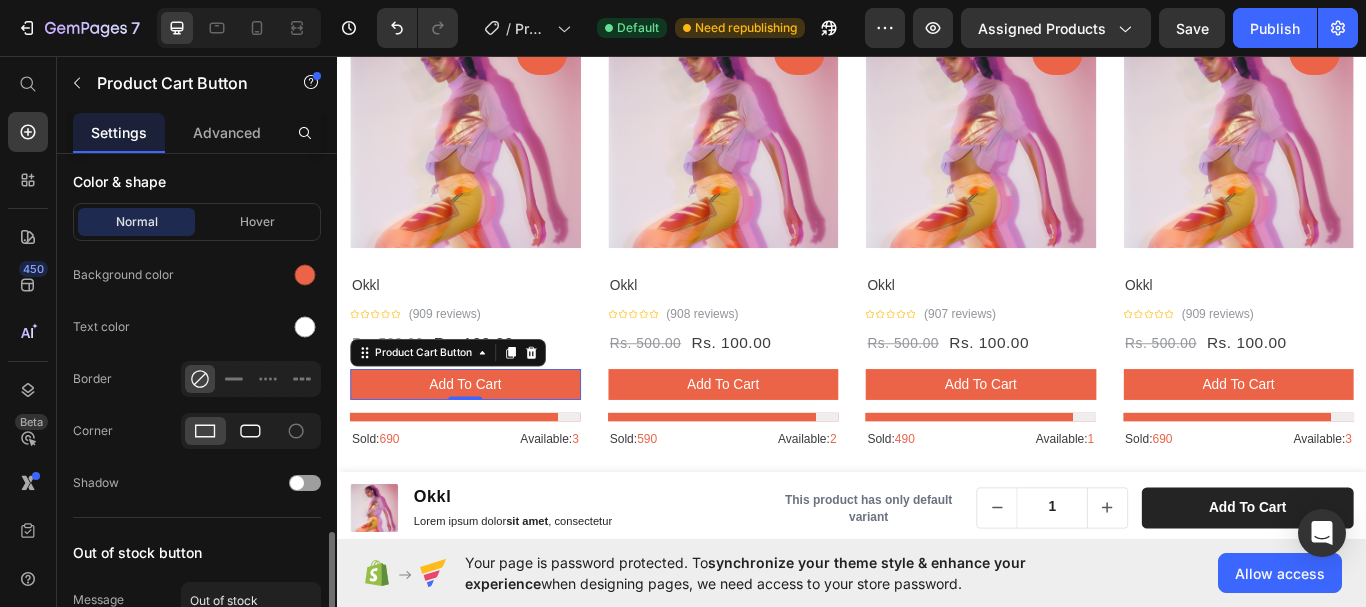 click 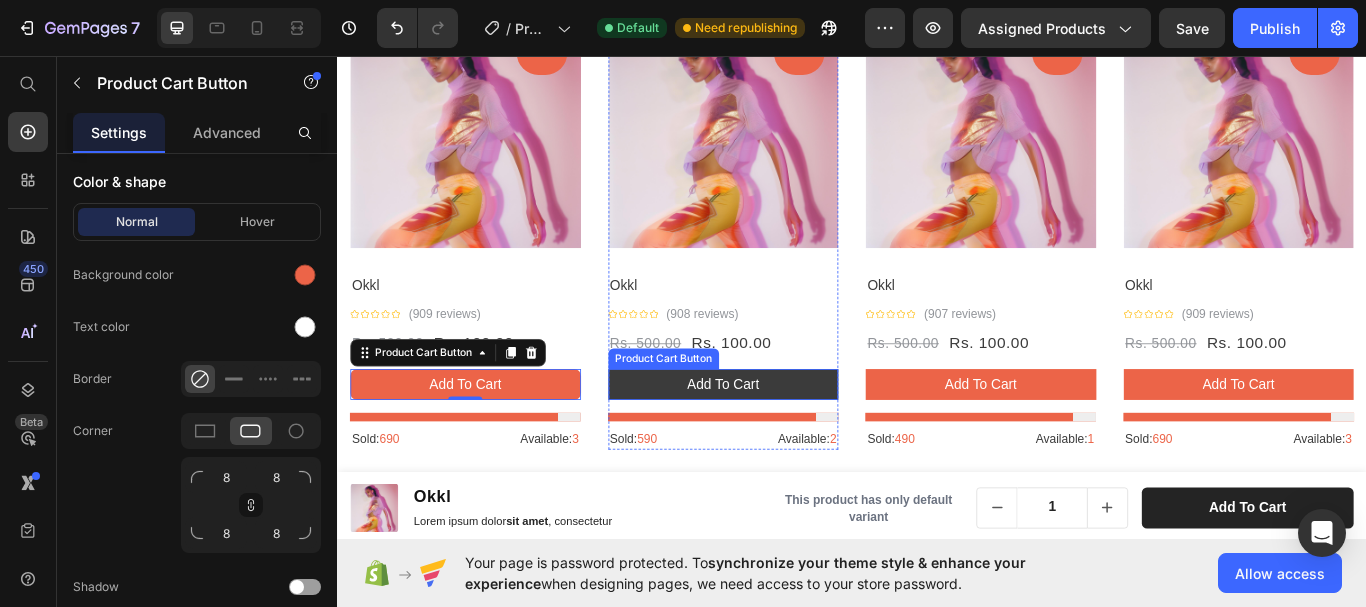 click on "add to cart" at bounding box center [787, 440] 